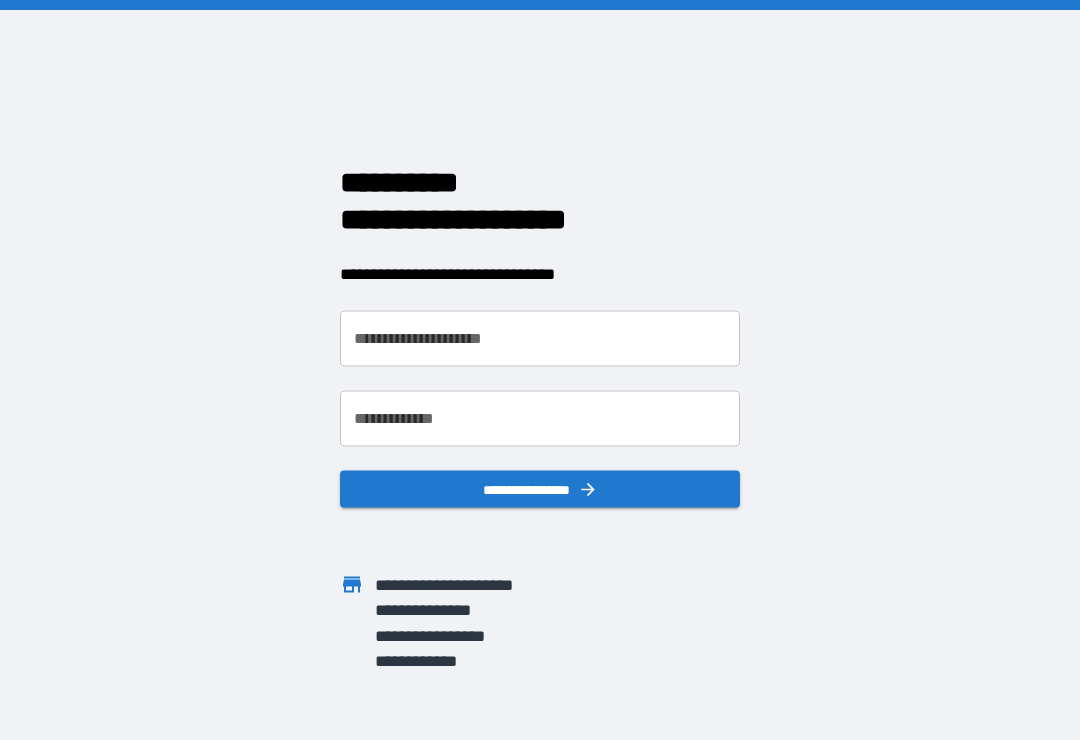 scroll, scrollTop: 0, scrollLeft: 0, axis: both 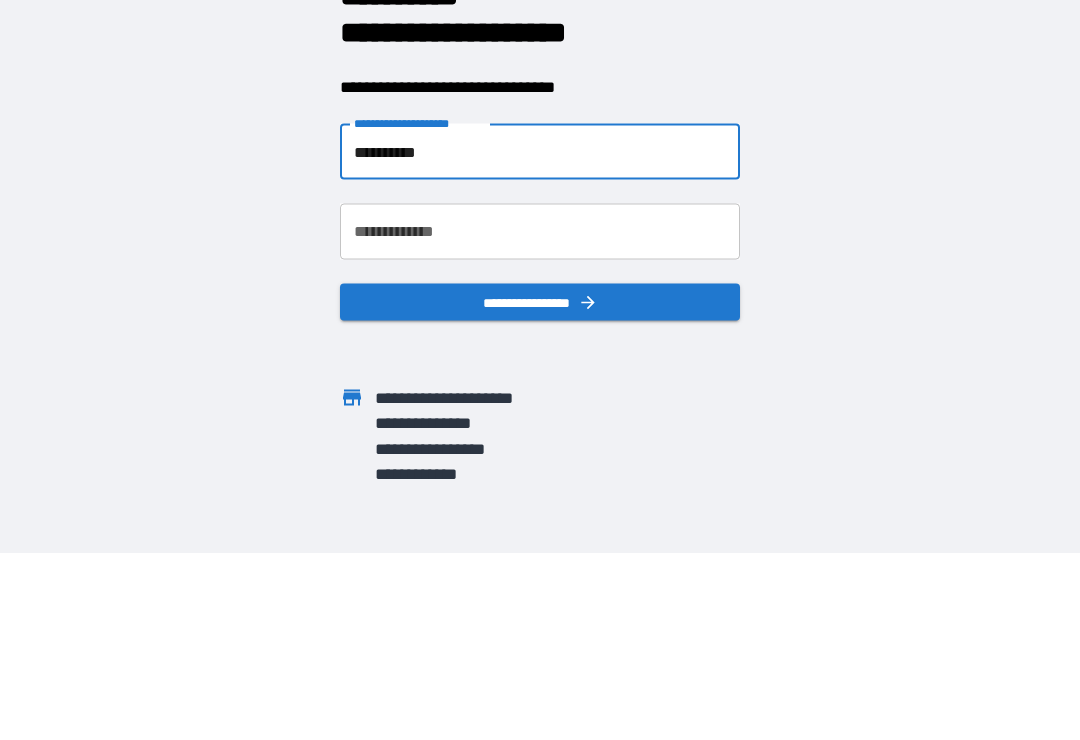 type on "**********" 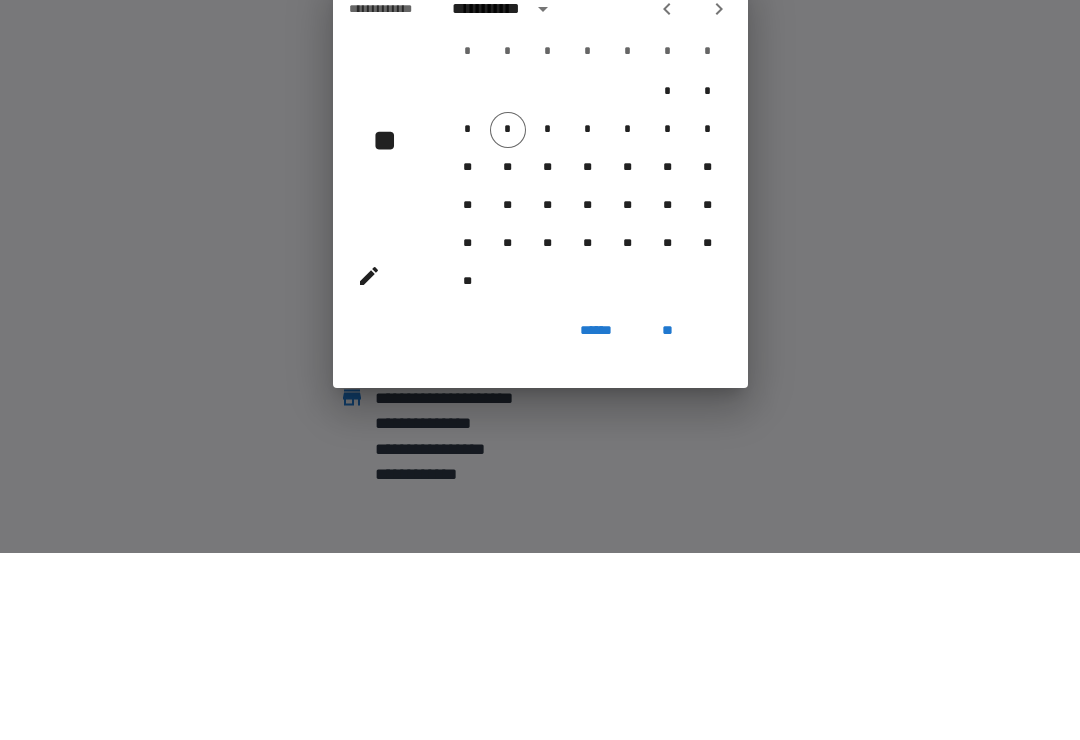 scroll, scrollTop: 31, scrollLeft: 0, axis: vertical 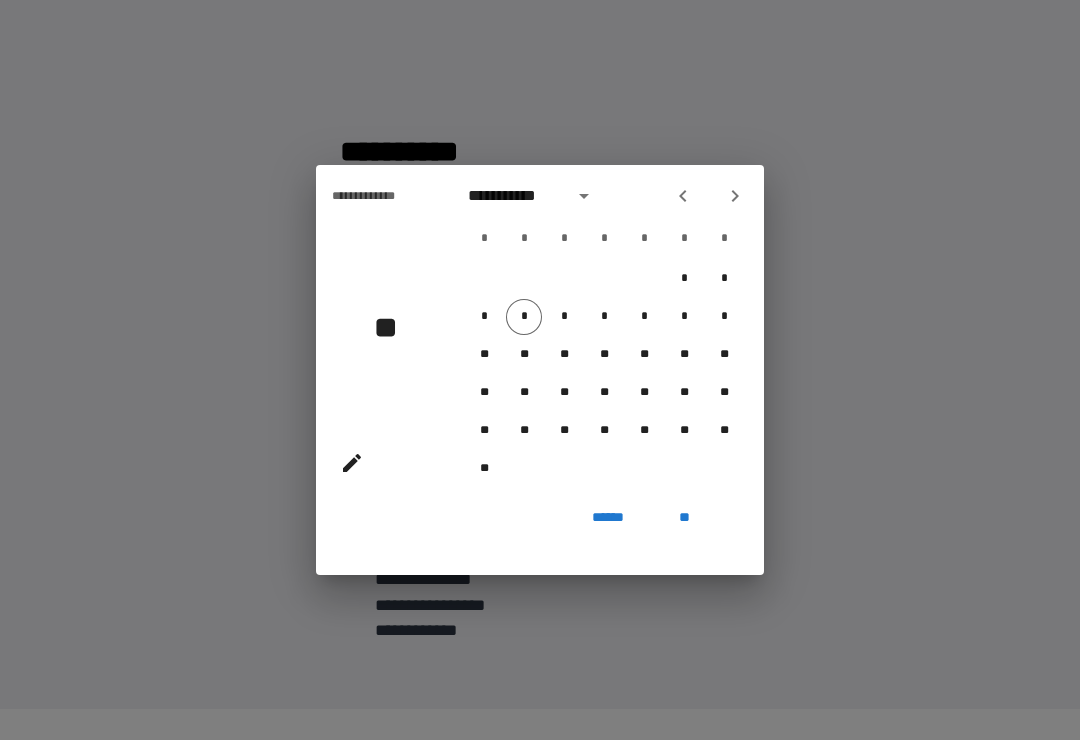 click 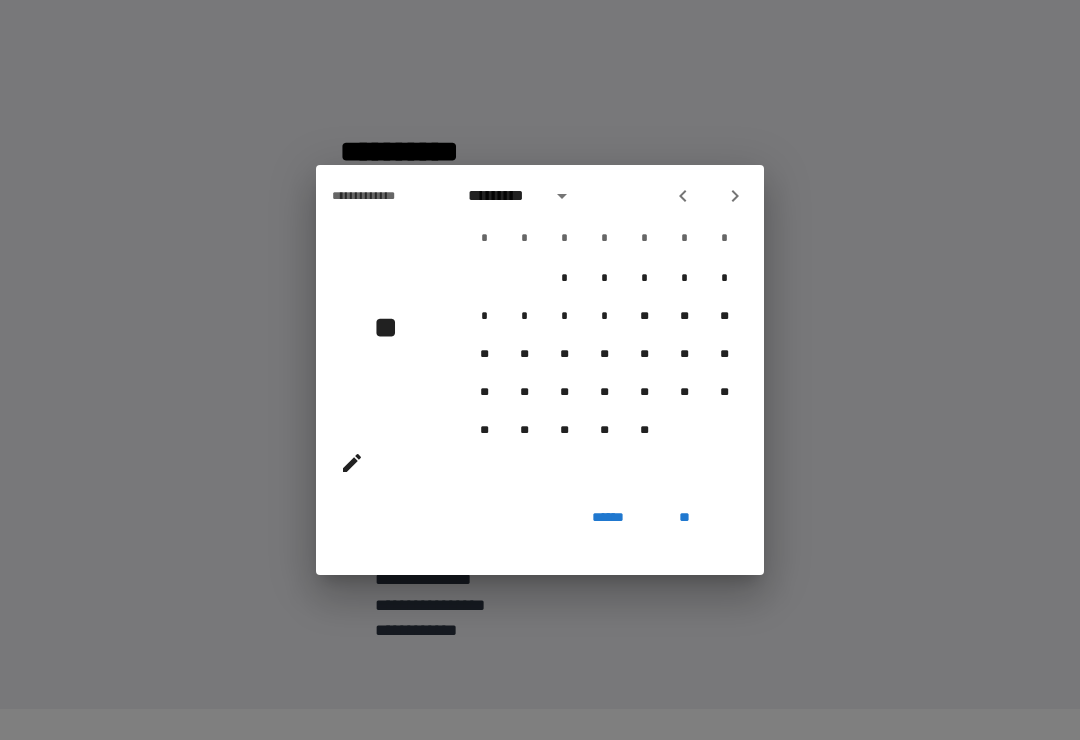 click 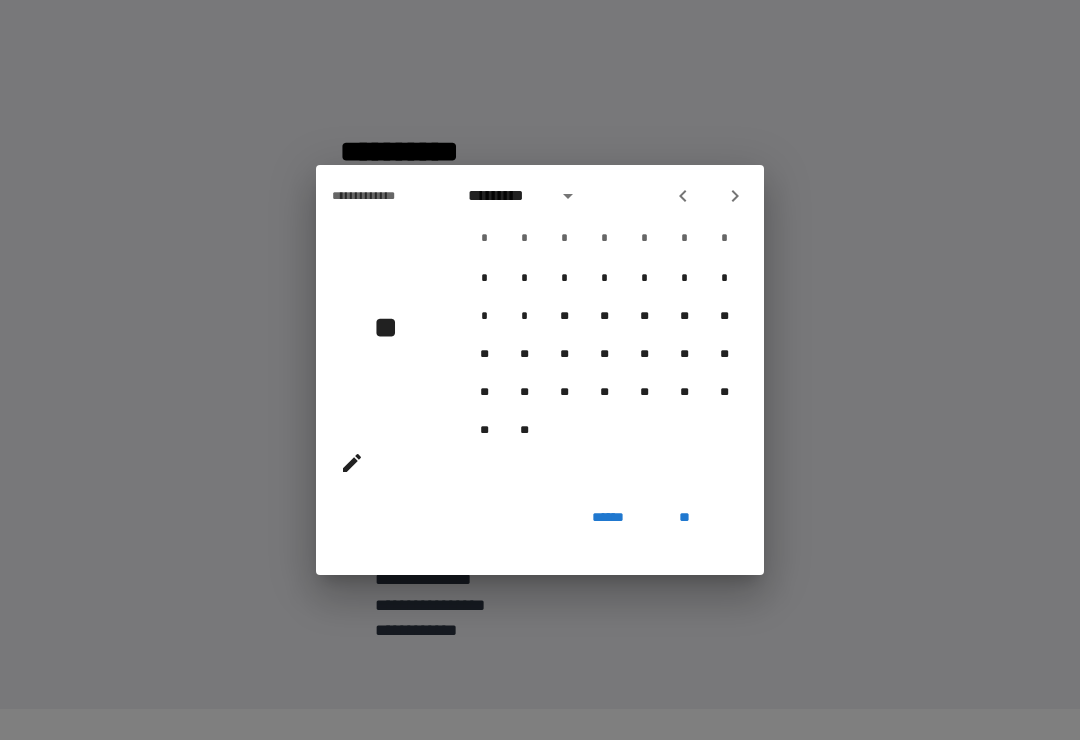 click on "******" at bounding box center [608, 517] 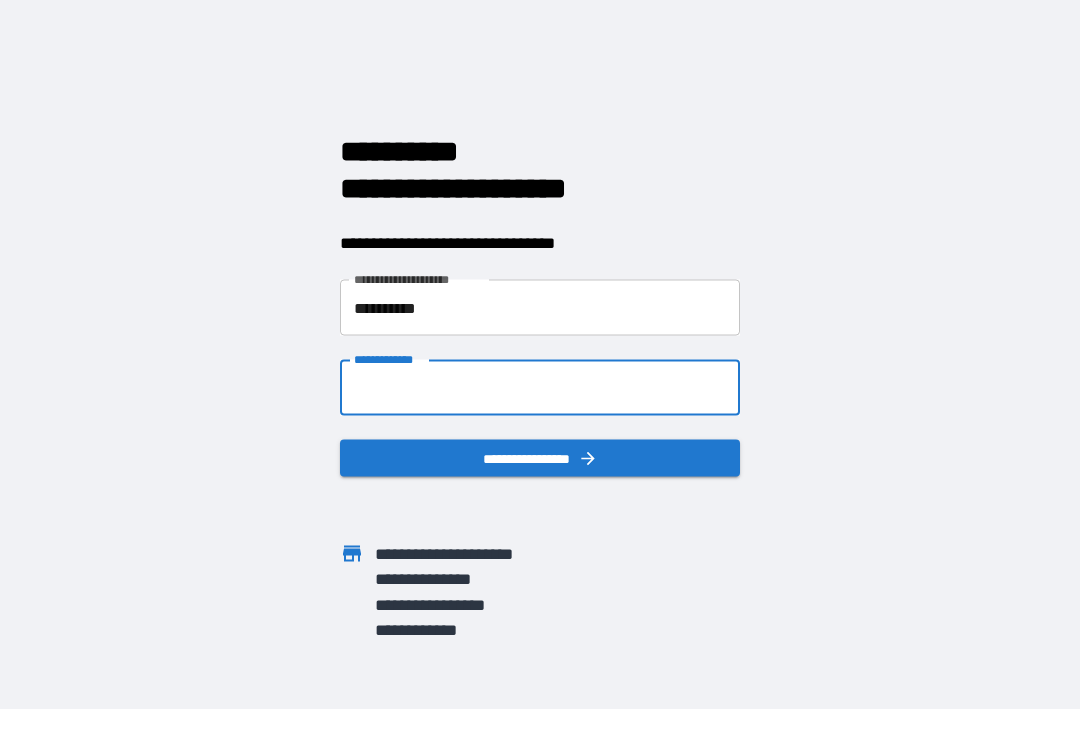 click on "**********" at bounding box center (540, 388) 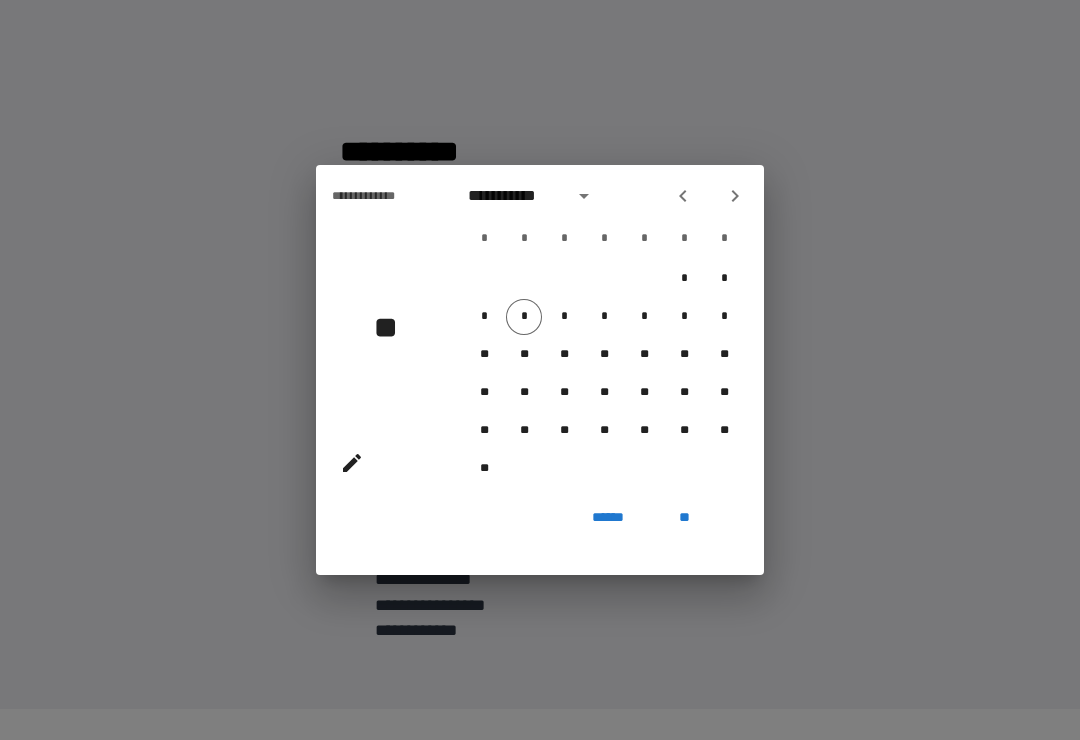 click on "**" at bounding box center [380, 347] 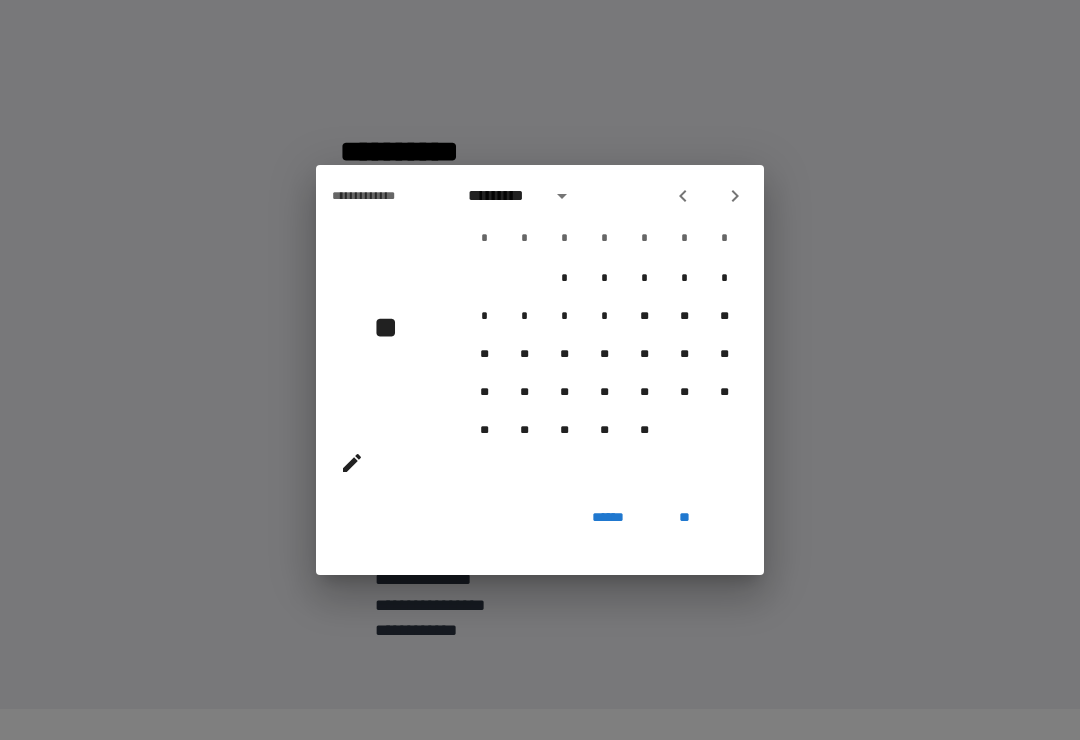 click 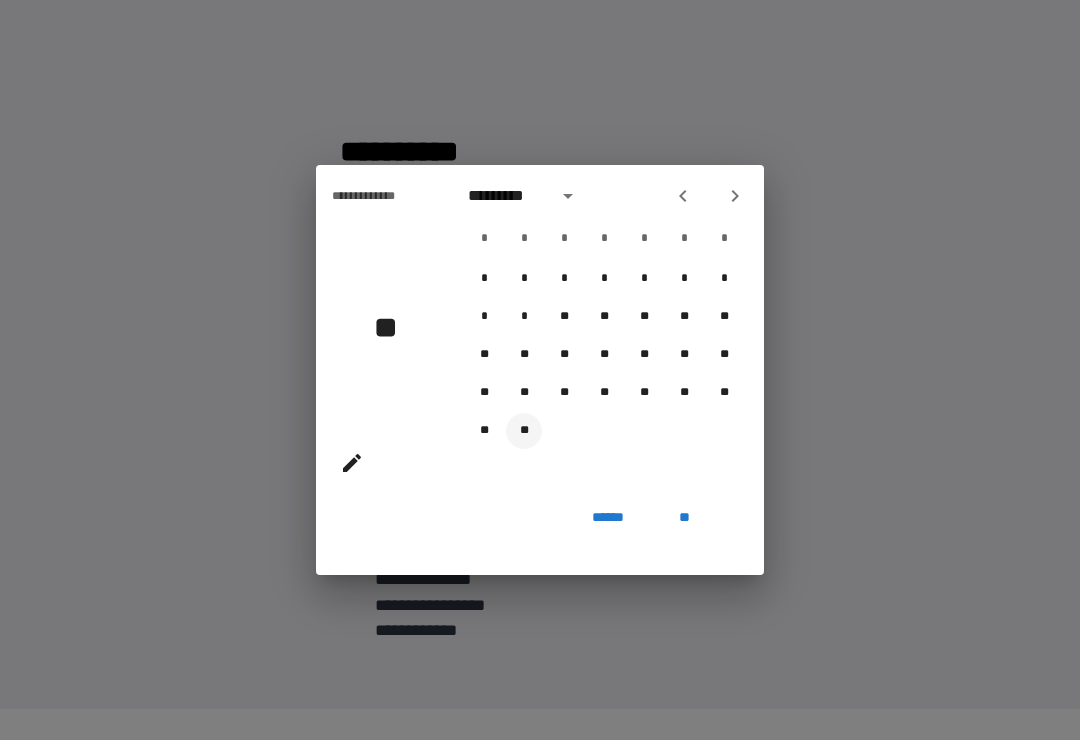 click on "**" at bounding box center [524, 431] 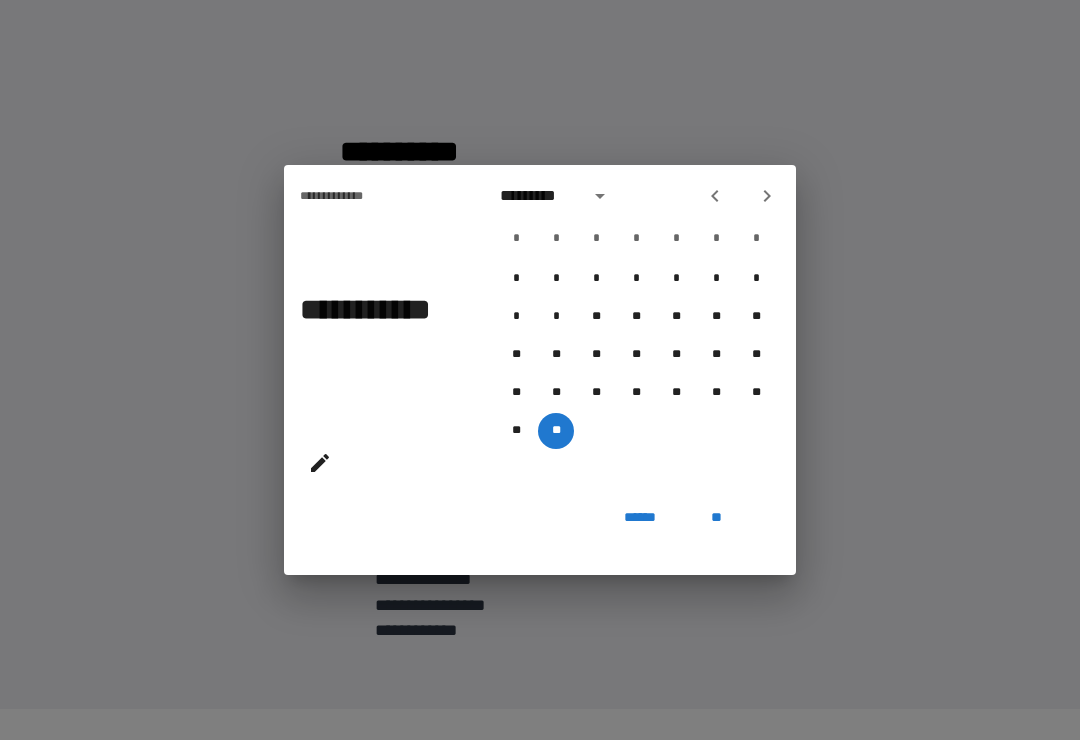 click on "**" at bounding box center [716, 517] 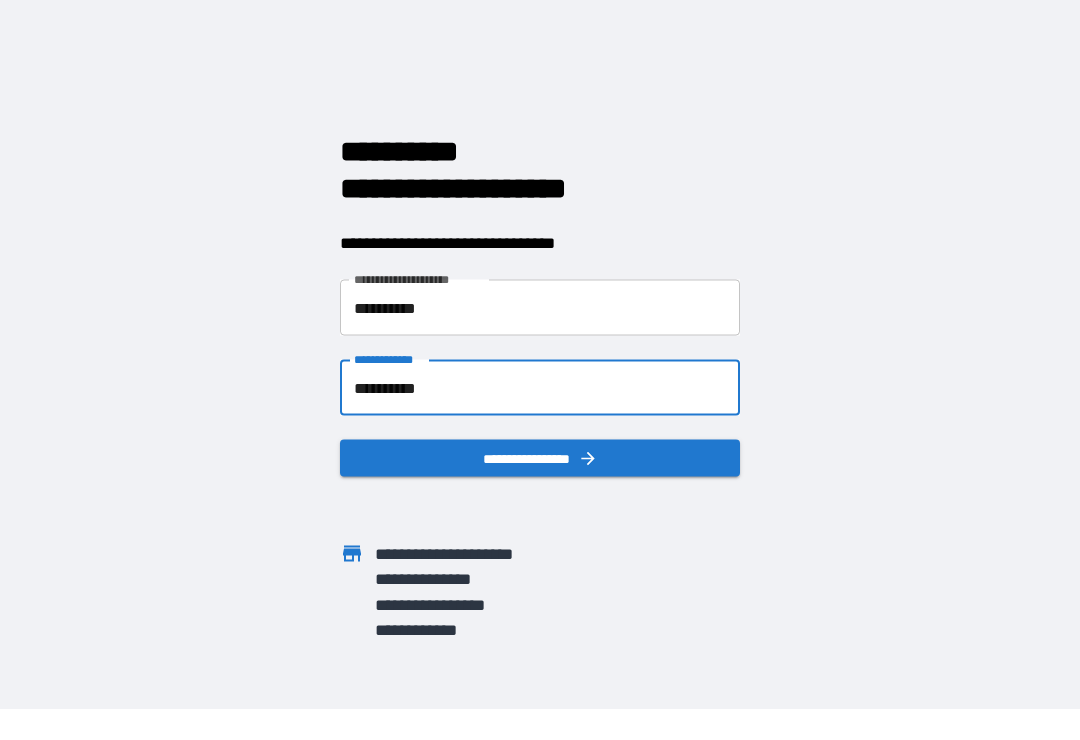 click on "**********" at bounding box center (540, 388) 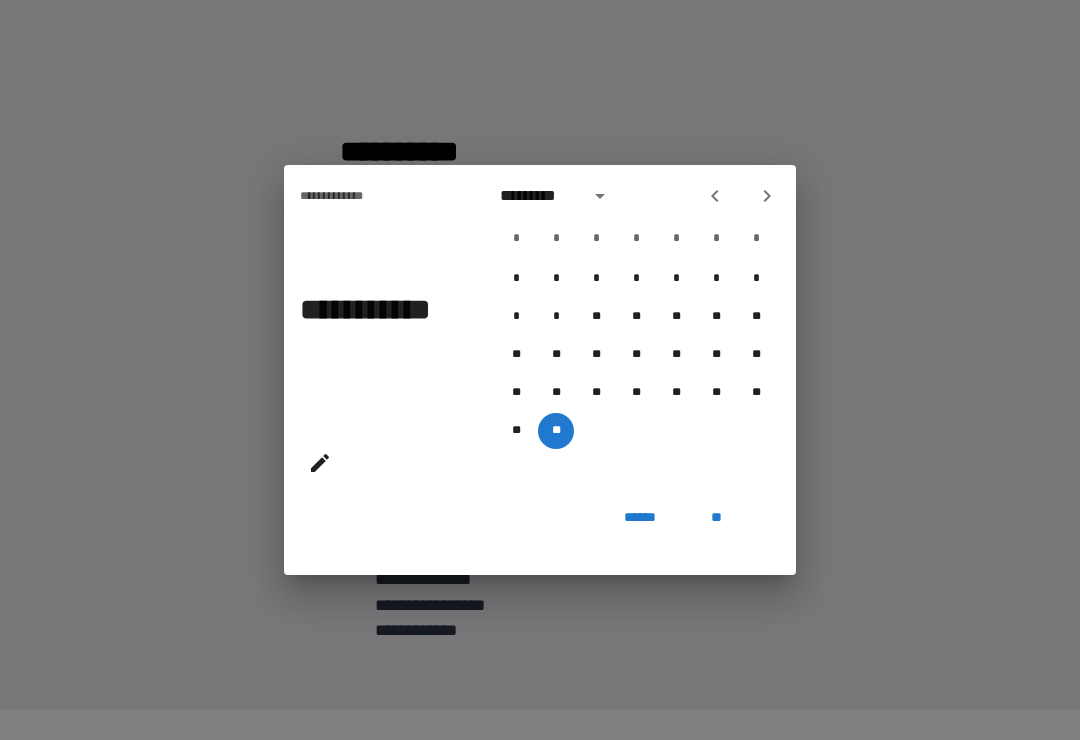 click at bounding box center (320, 463) 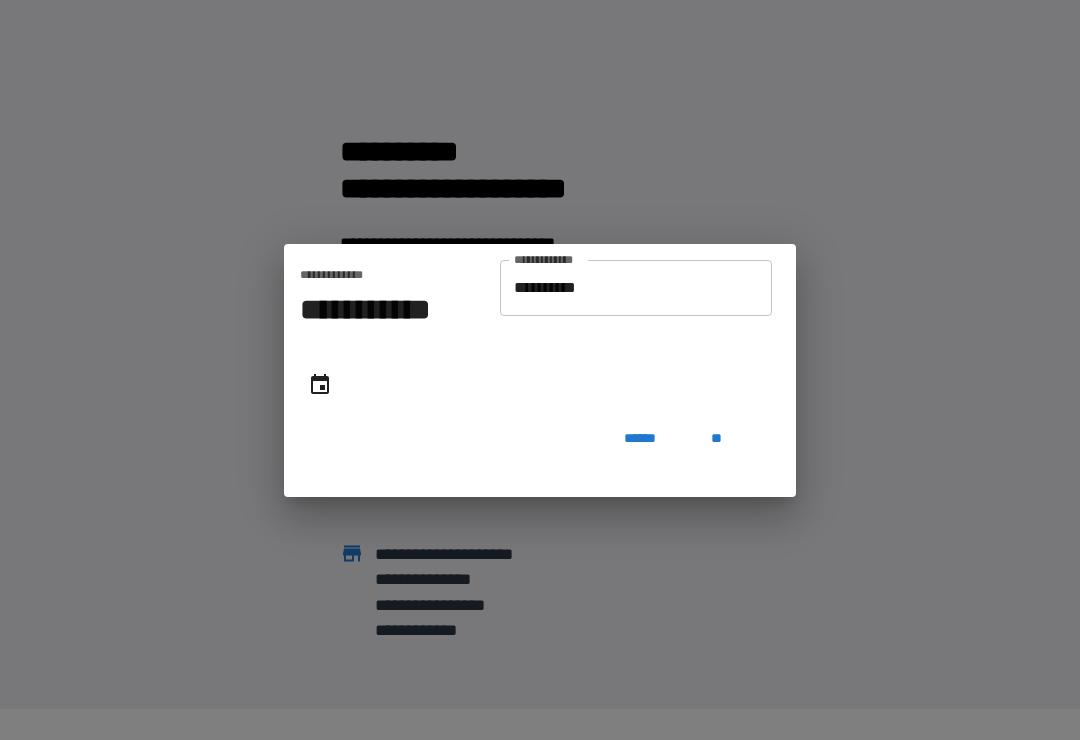 click on "**********" at bounding box center (636, 288) 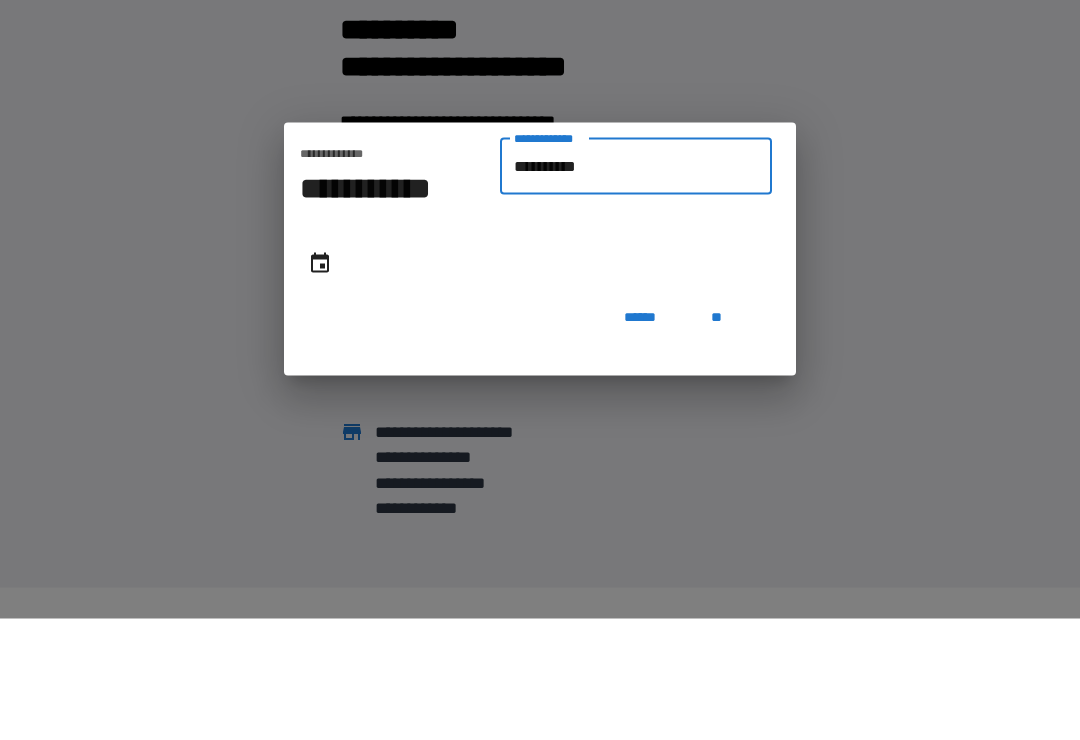 type on "*********" 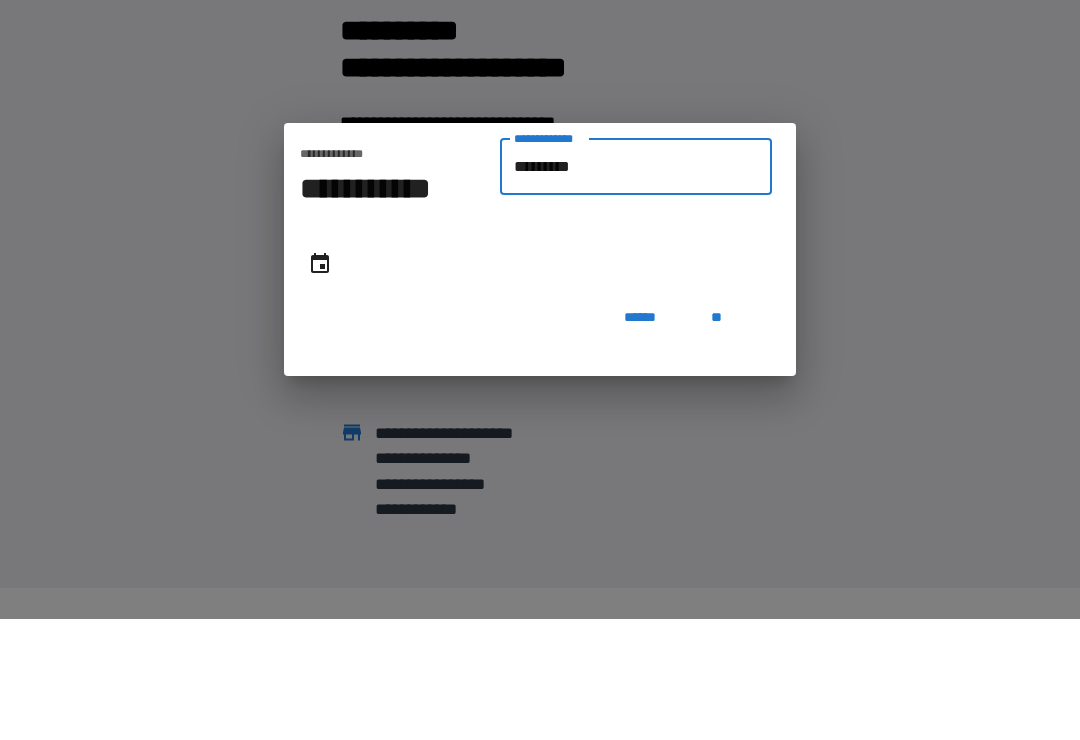 type on "**********" 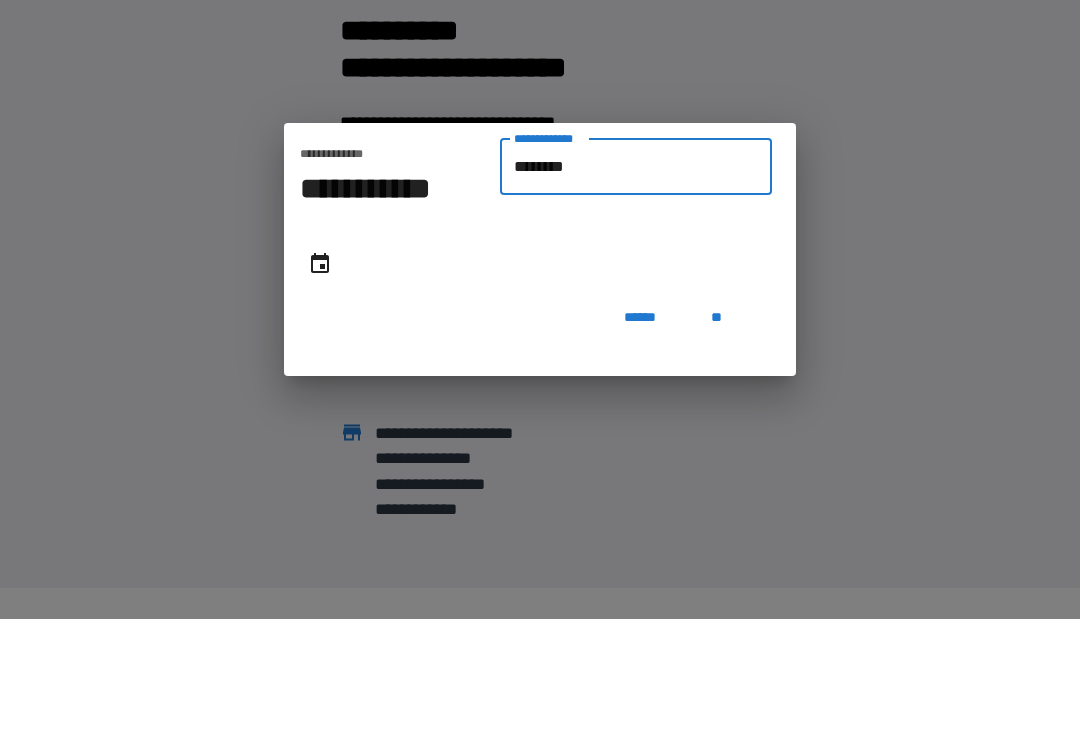 type on "*******" 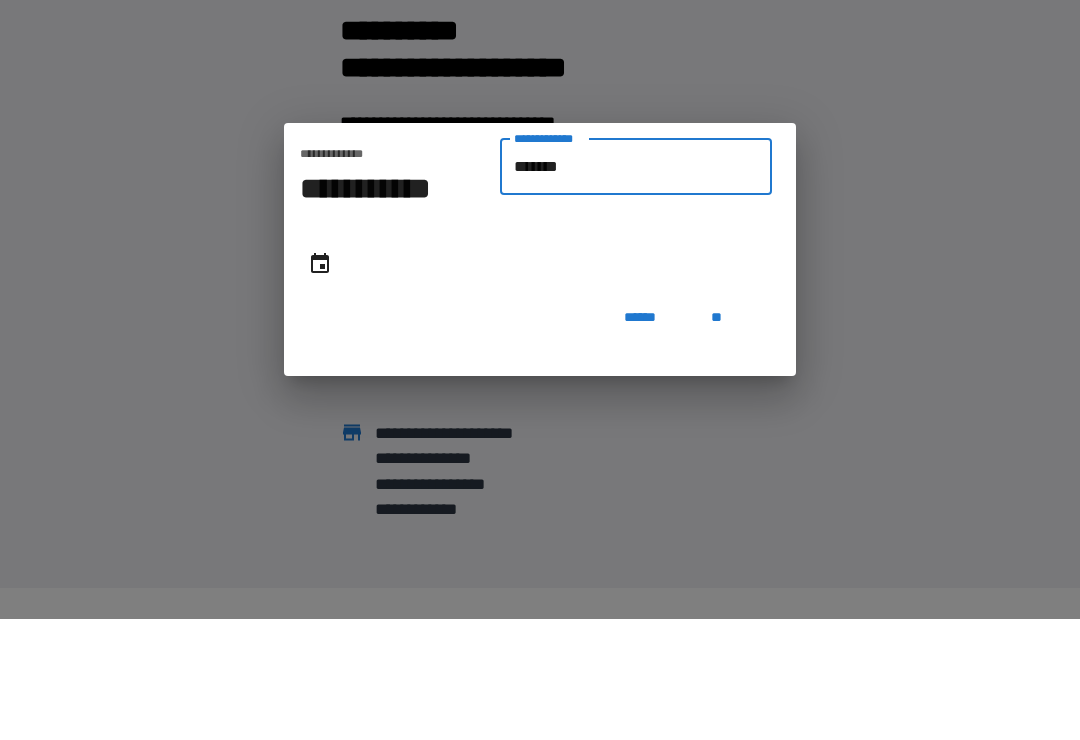 type on "**********" 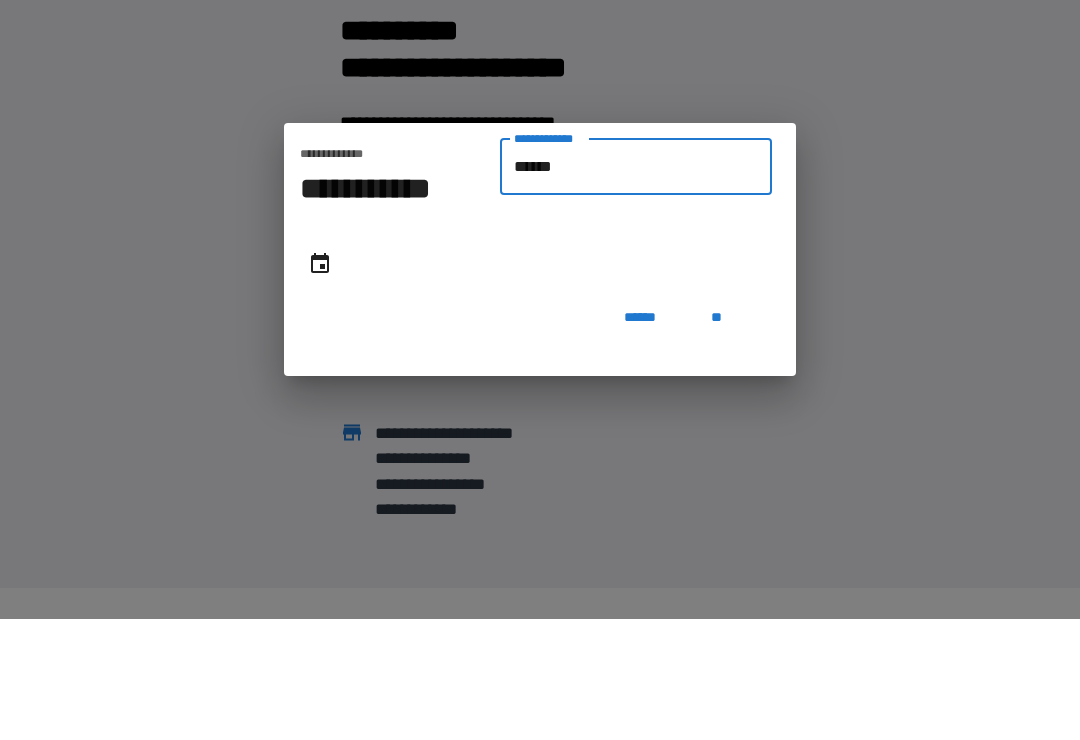 type on "*******" 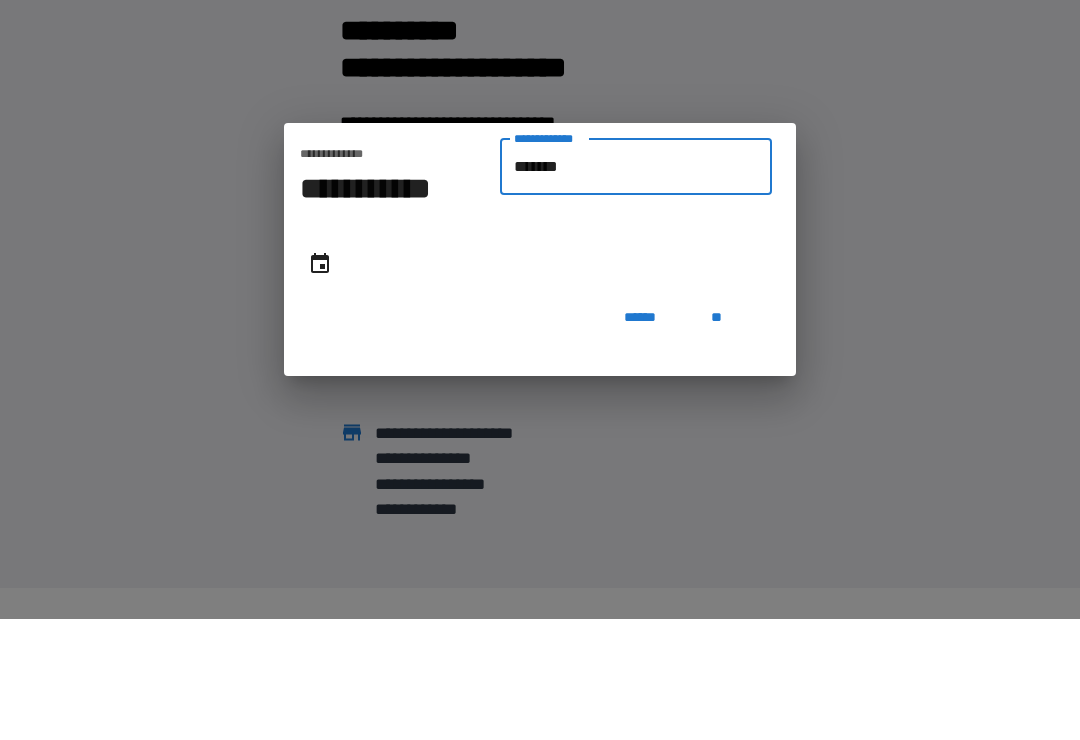 type on "**********" 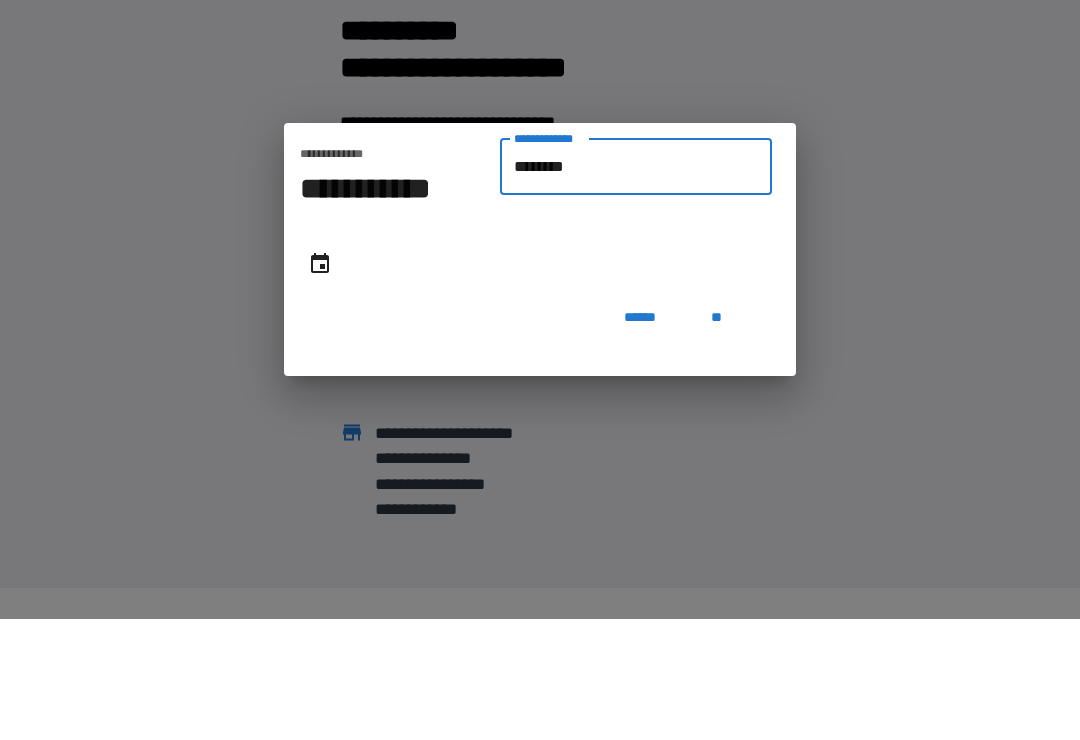 type on "**********" 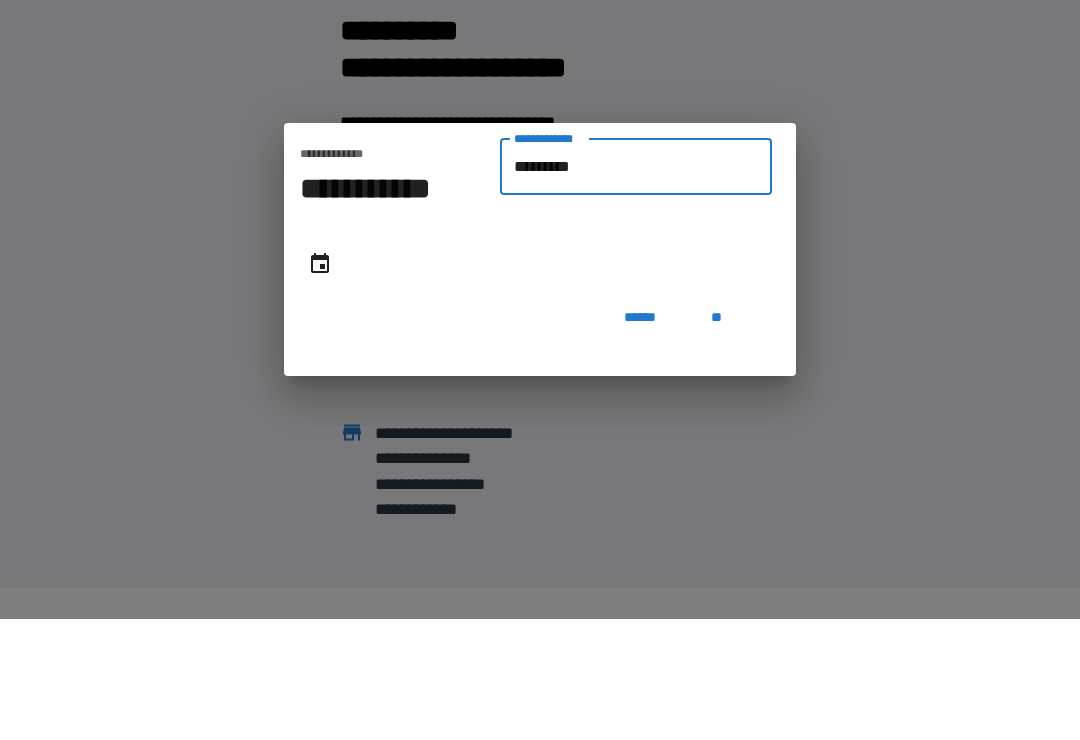 type on "**********" 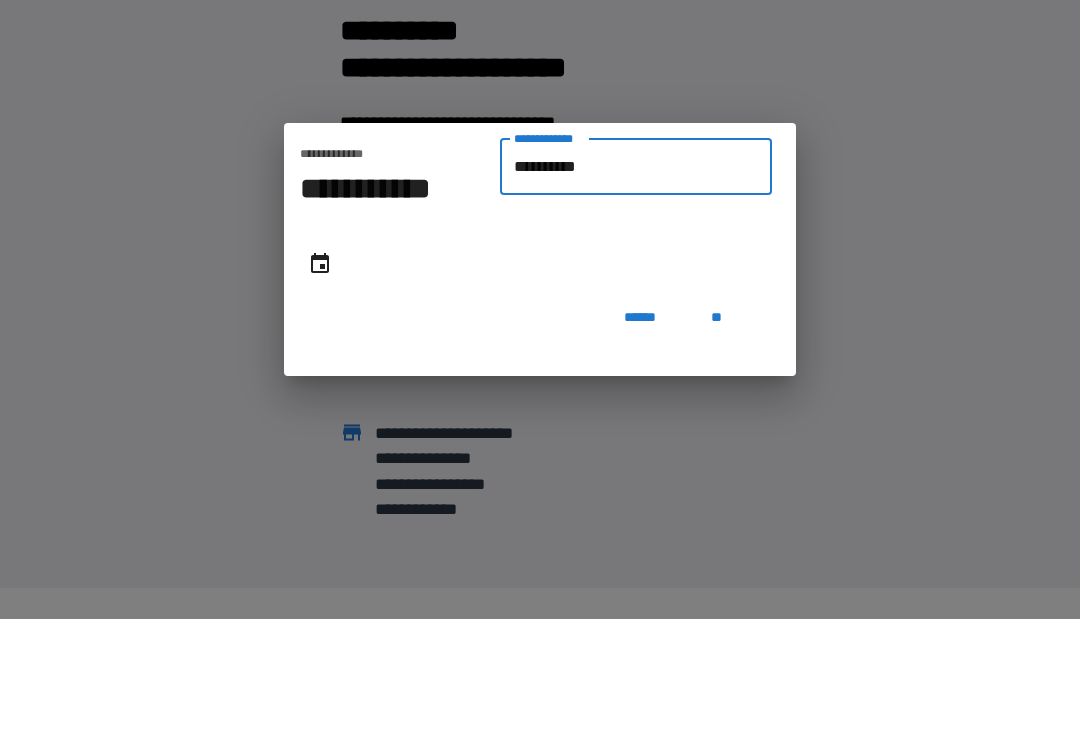 type on "**********" 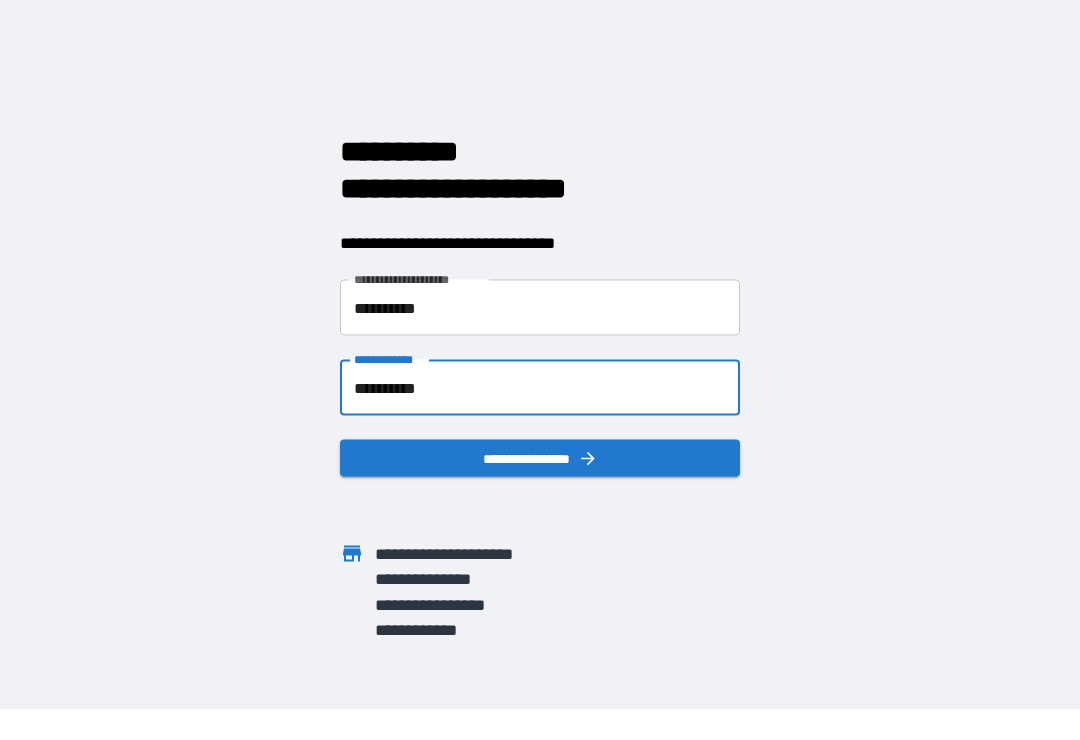 click on "**********" at bounding box center [540, 458] 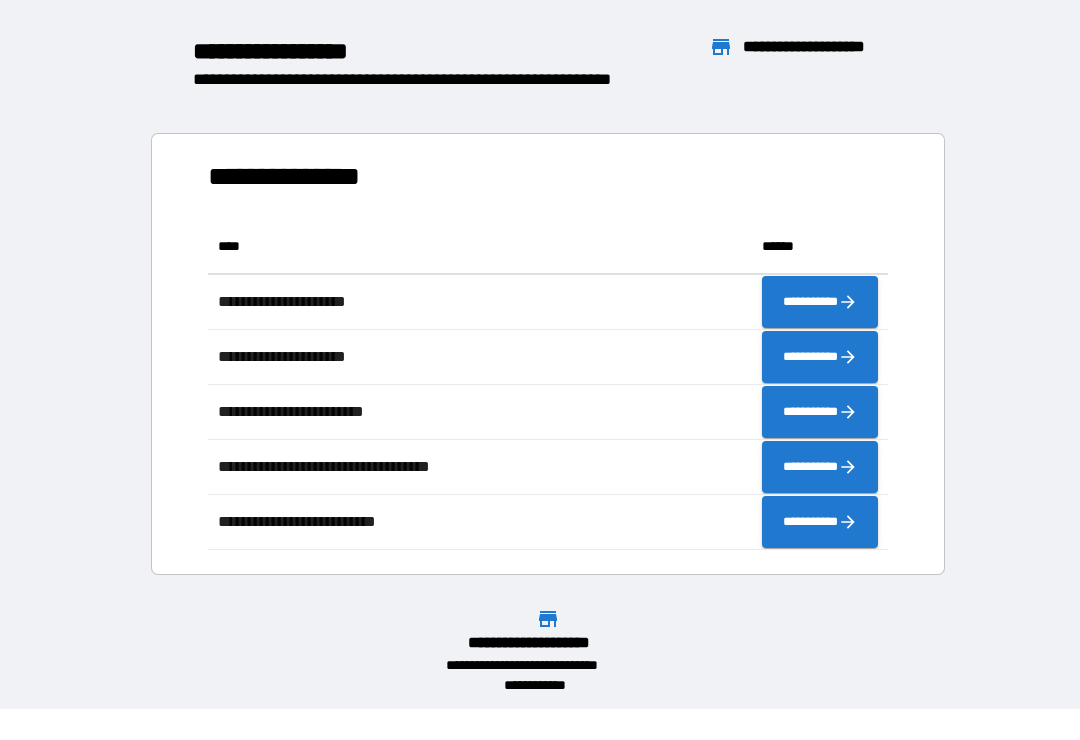 scroll, scrollTop: 1, scrollLeft: 1, axis: both 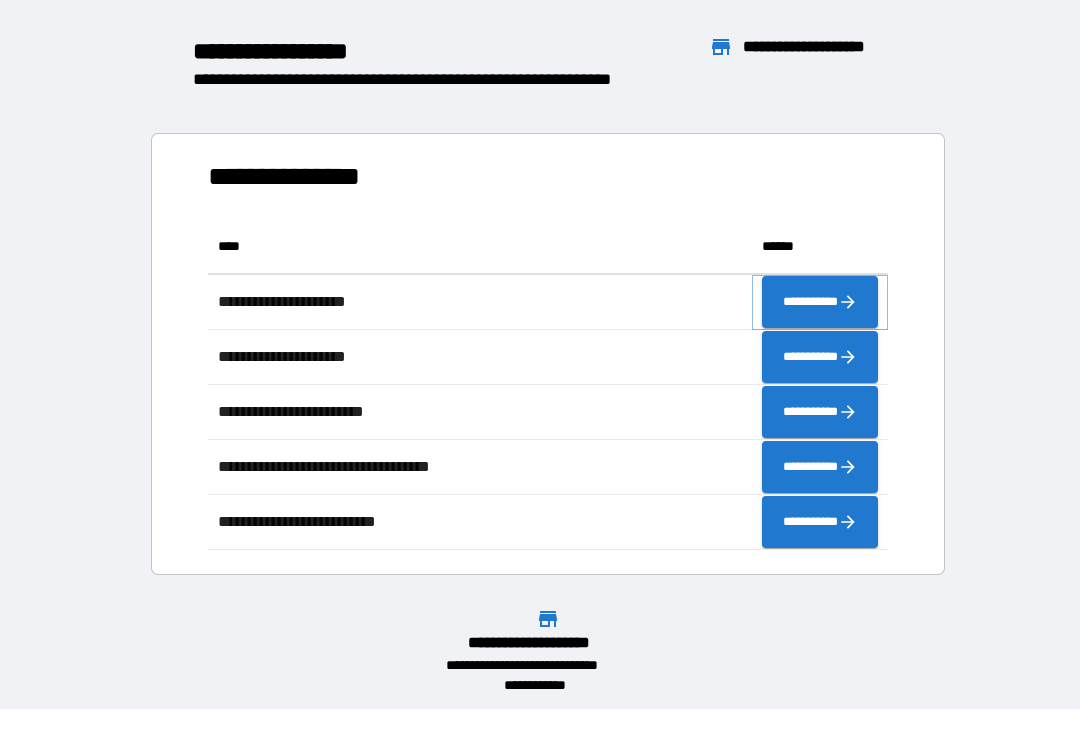 click on "**********" at bounding box center [820, 302] 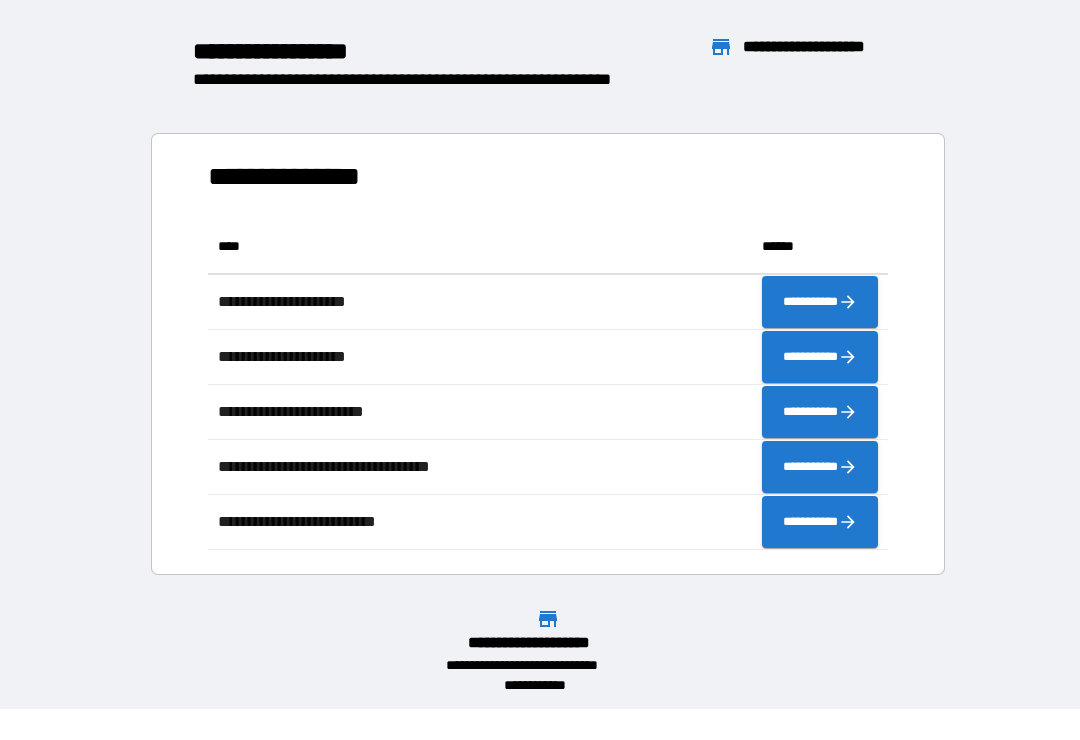 scroll, scrollTop: 1, scrollLeft: 1, axis: both 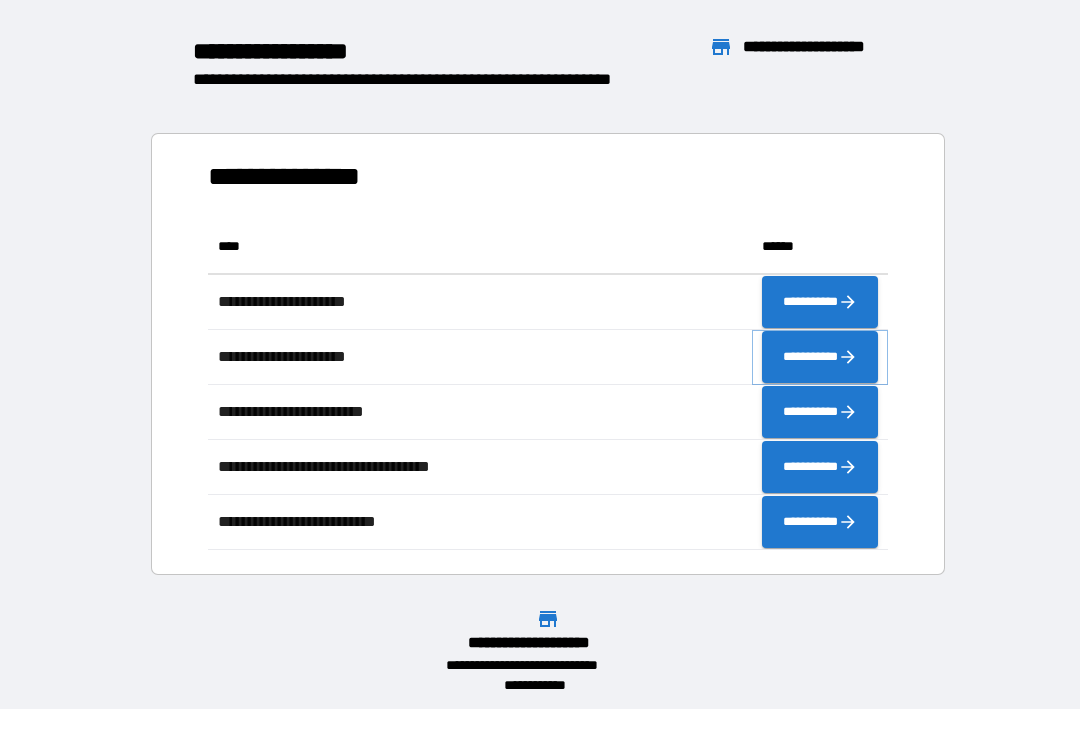 click on "**********" at bounding box center [820, 357] 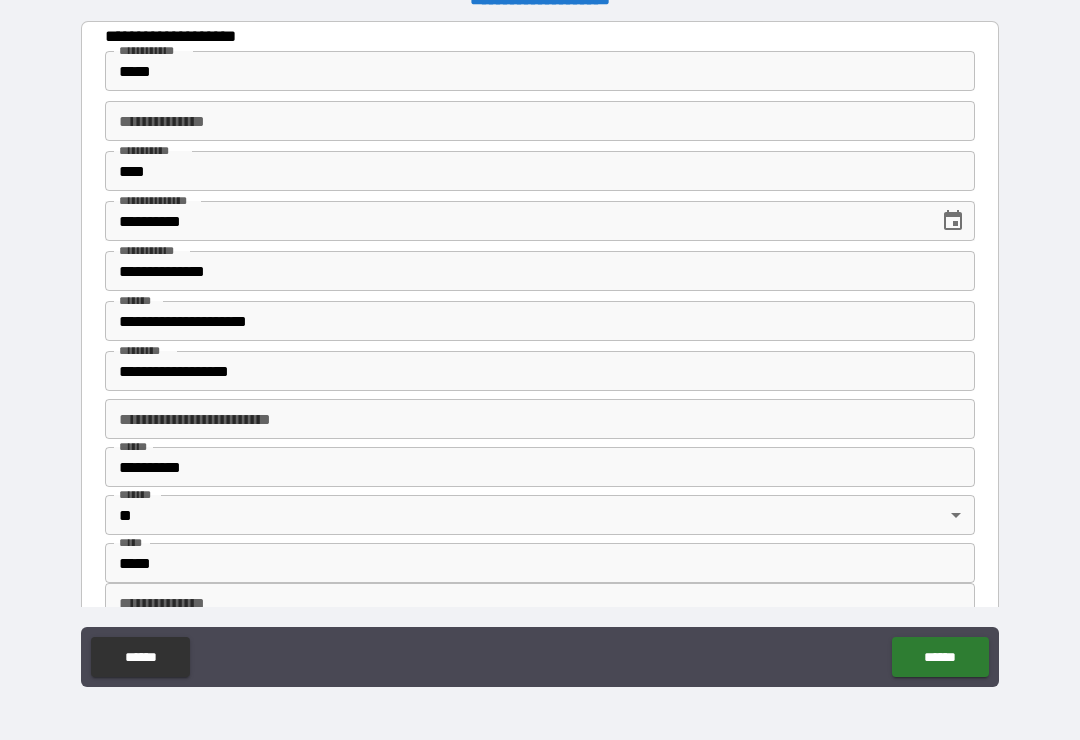 type on "*" 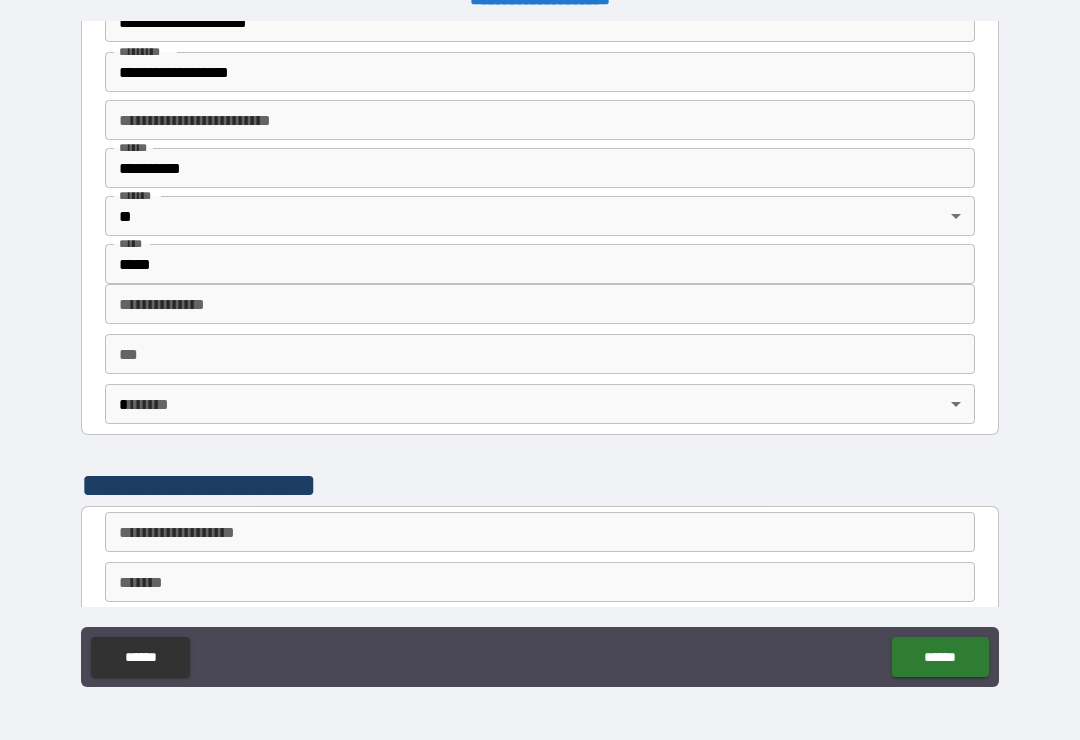scroll, scrollTop: 304, scrollLeft: 0, axis: vertical 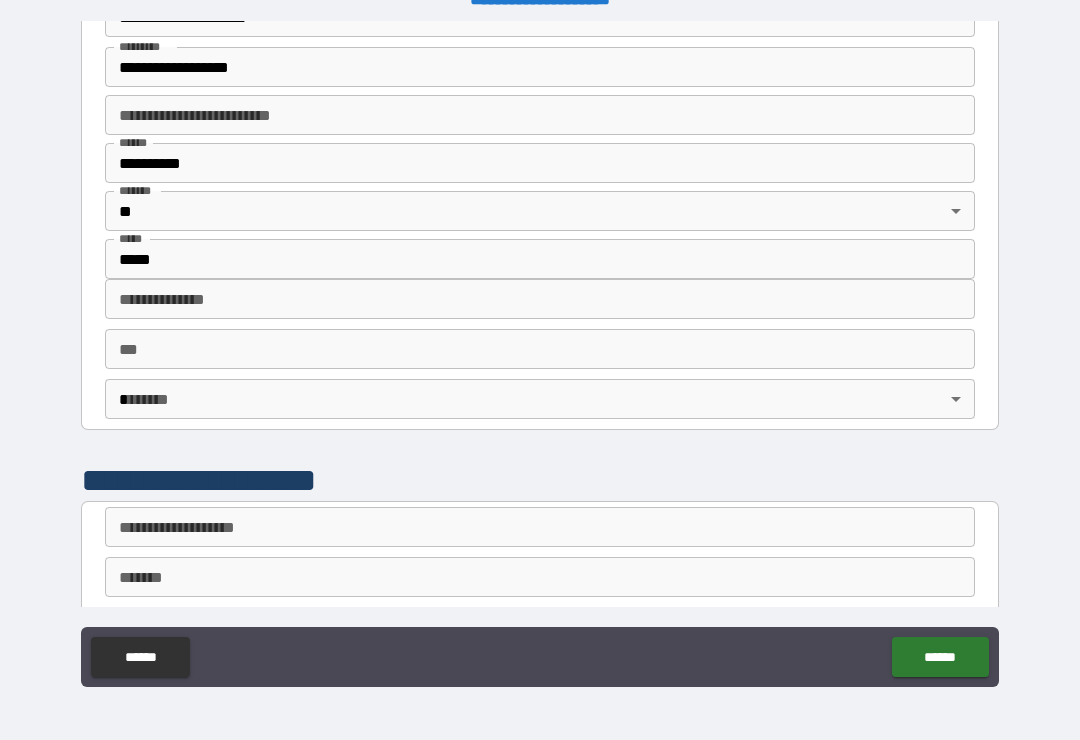 click on "**********" at bounding box center [540, 354] 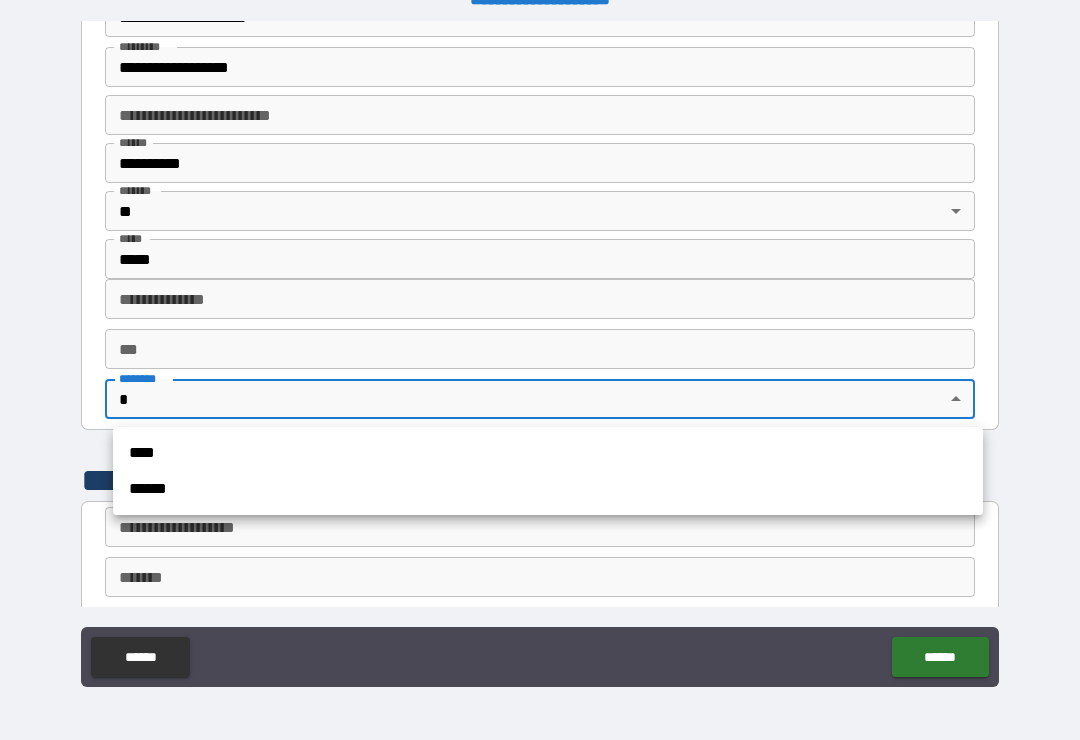 click on "****" at bounding box center [548, 453] 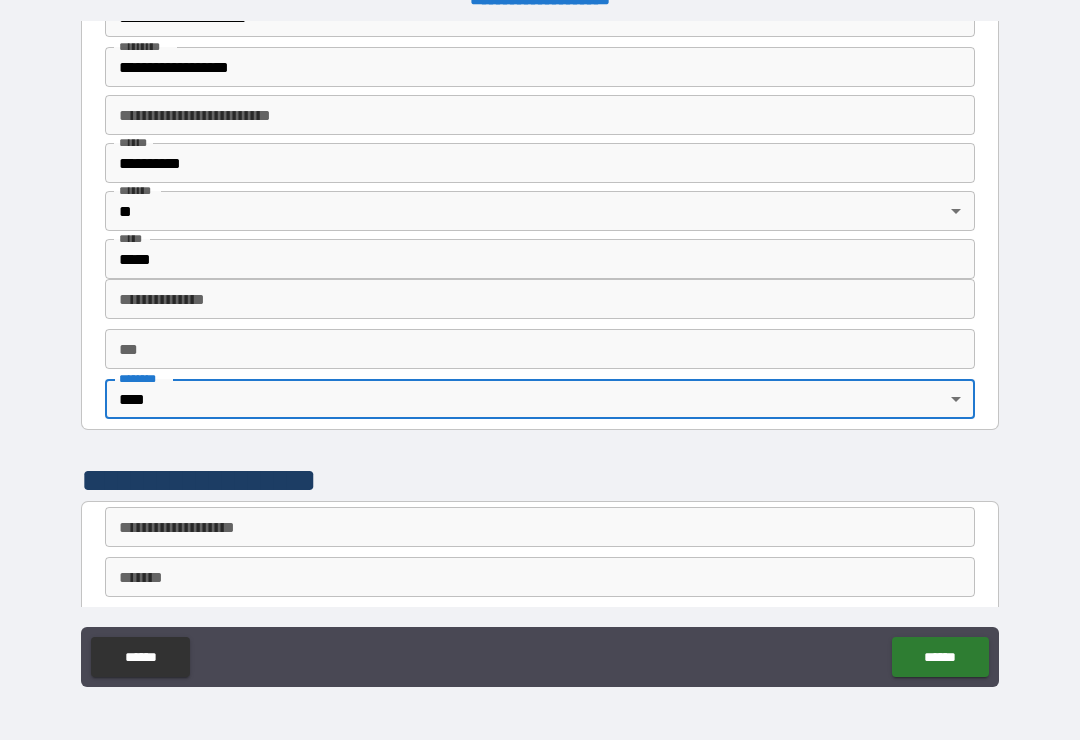 type on "*" 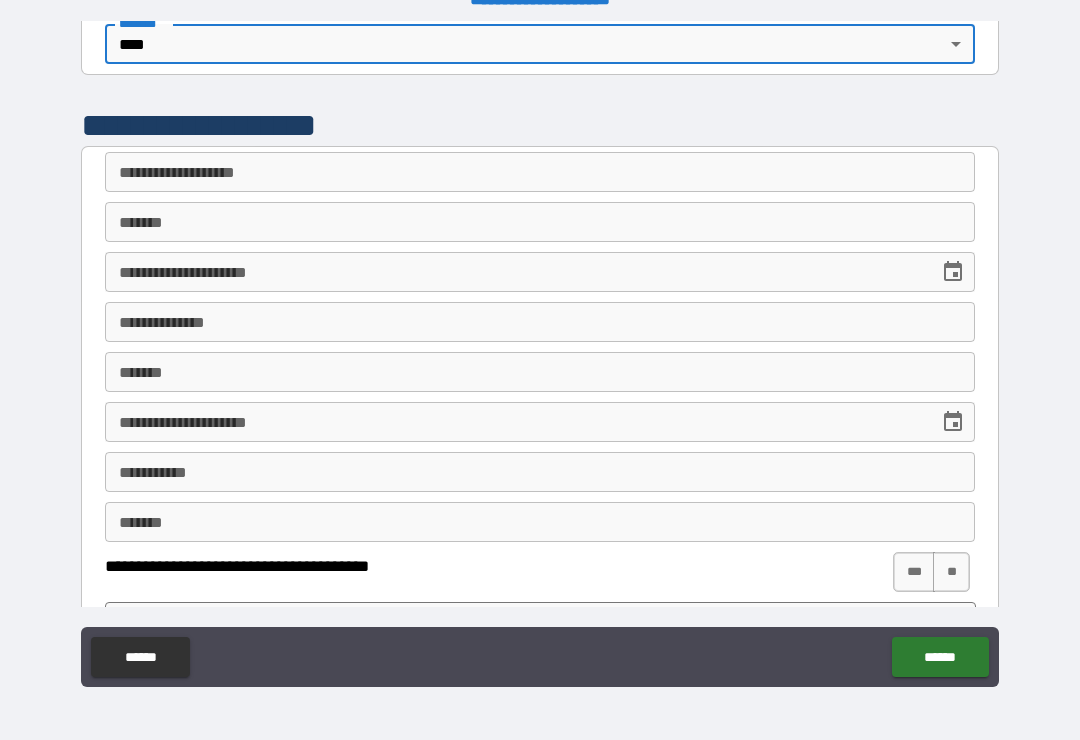 scroll, scrollTop: 661, scrollLeft: 0, axis: vertical 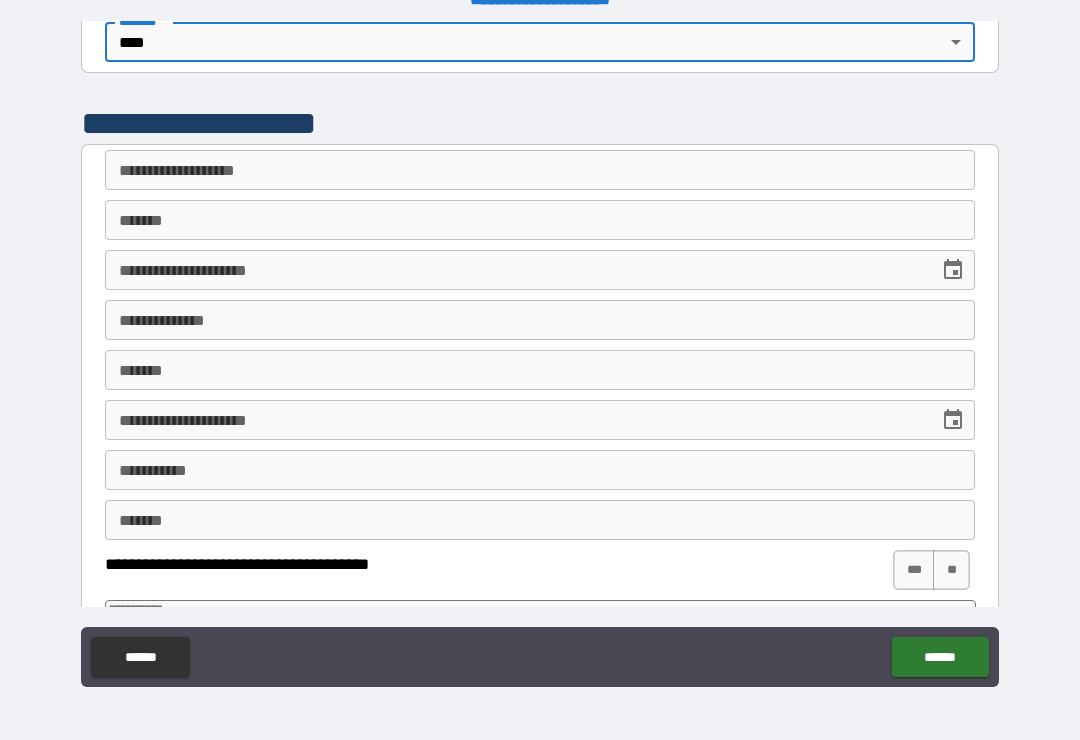 click on "**********" at bounding box center [540, 170] 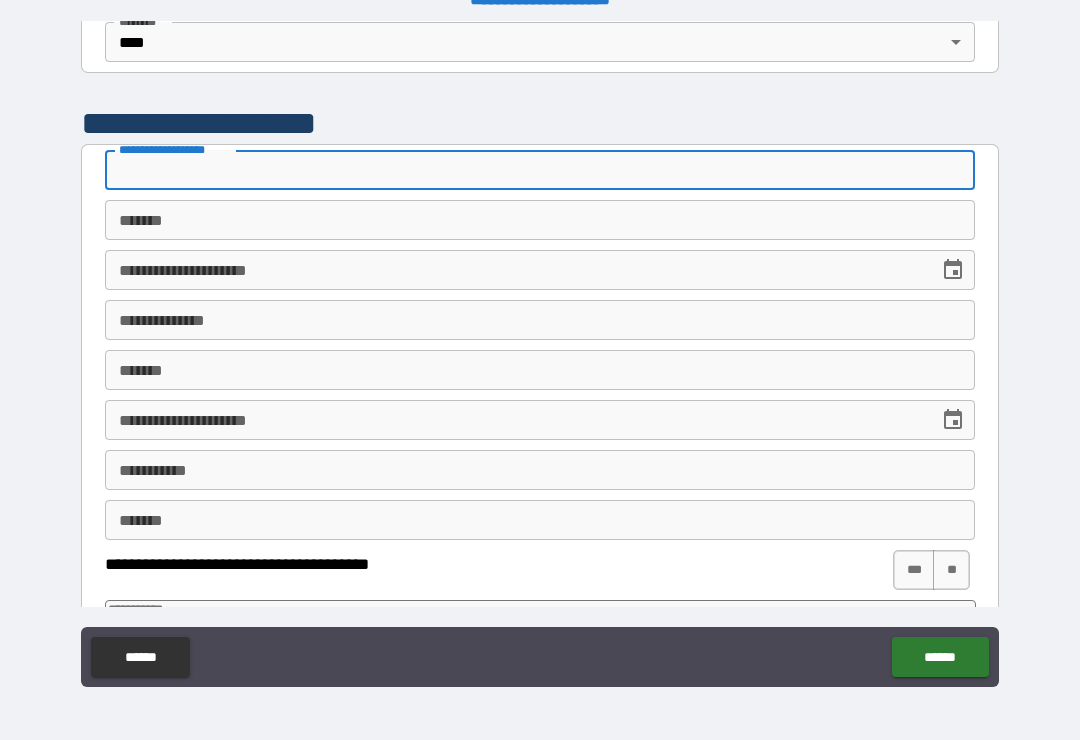 type on "*" 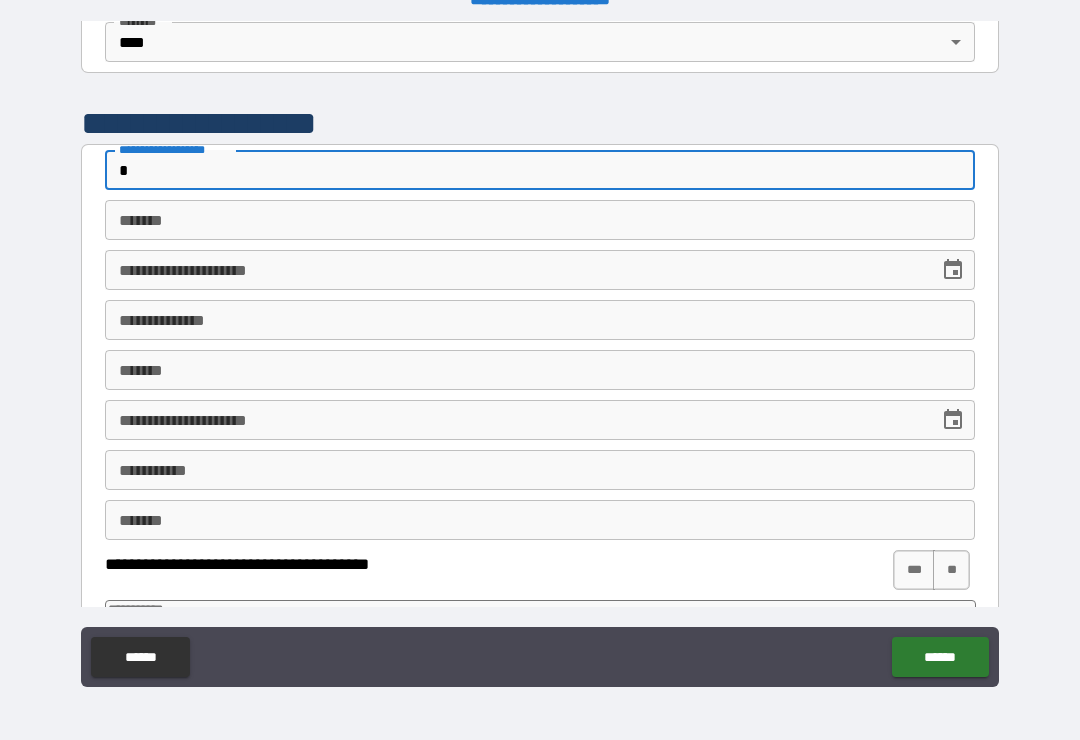 type on "**" 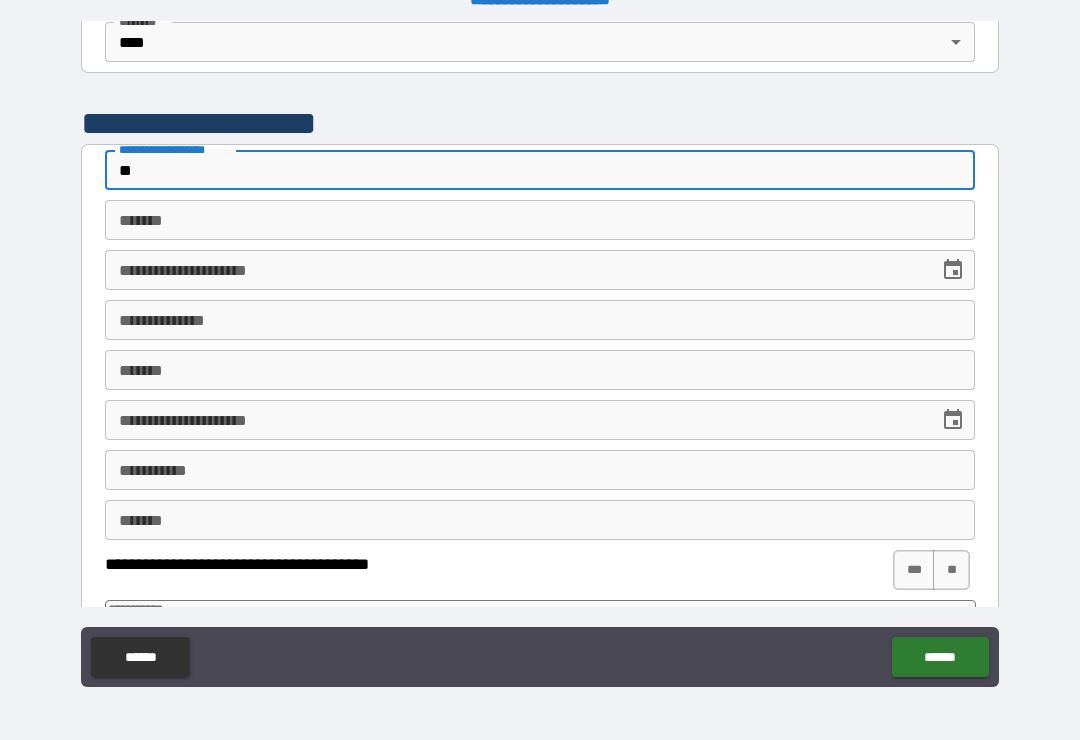 type on "*" 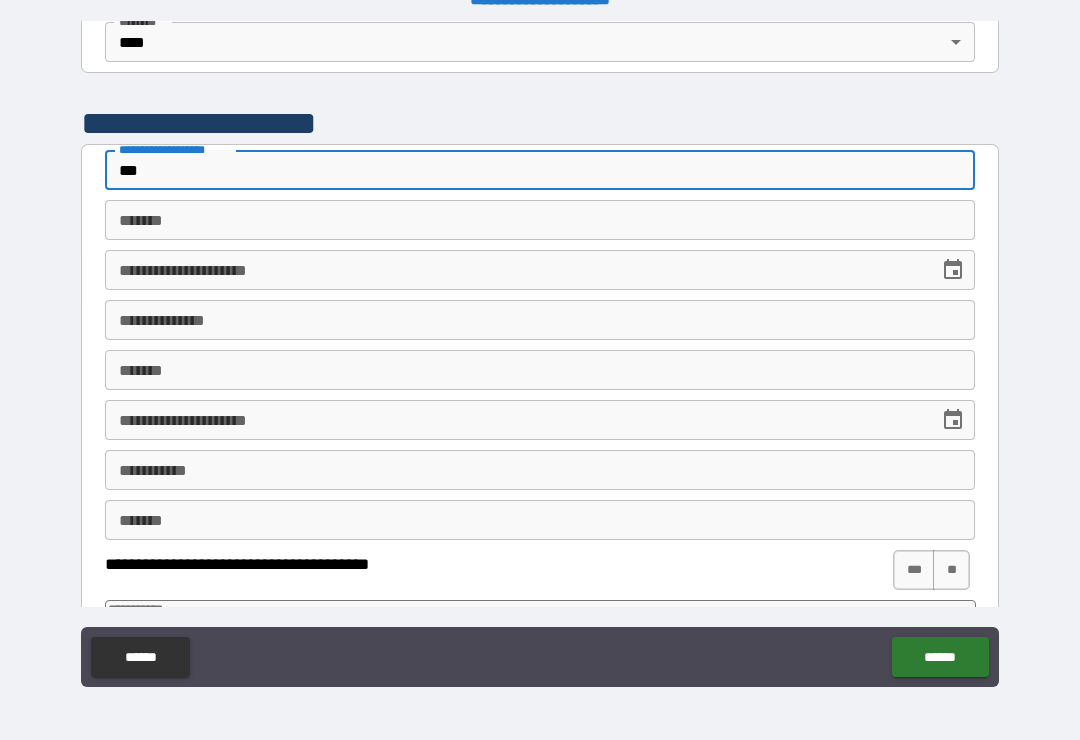 type on "****" 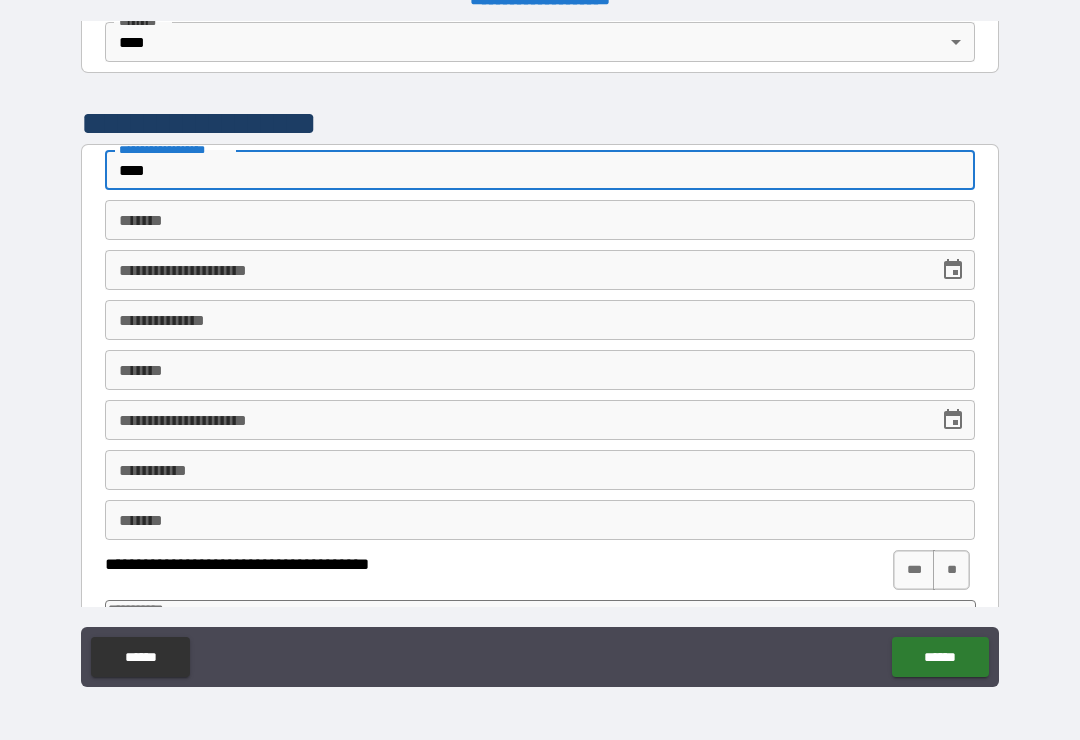 type on "*" 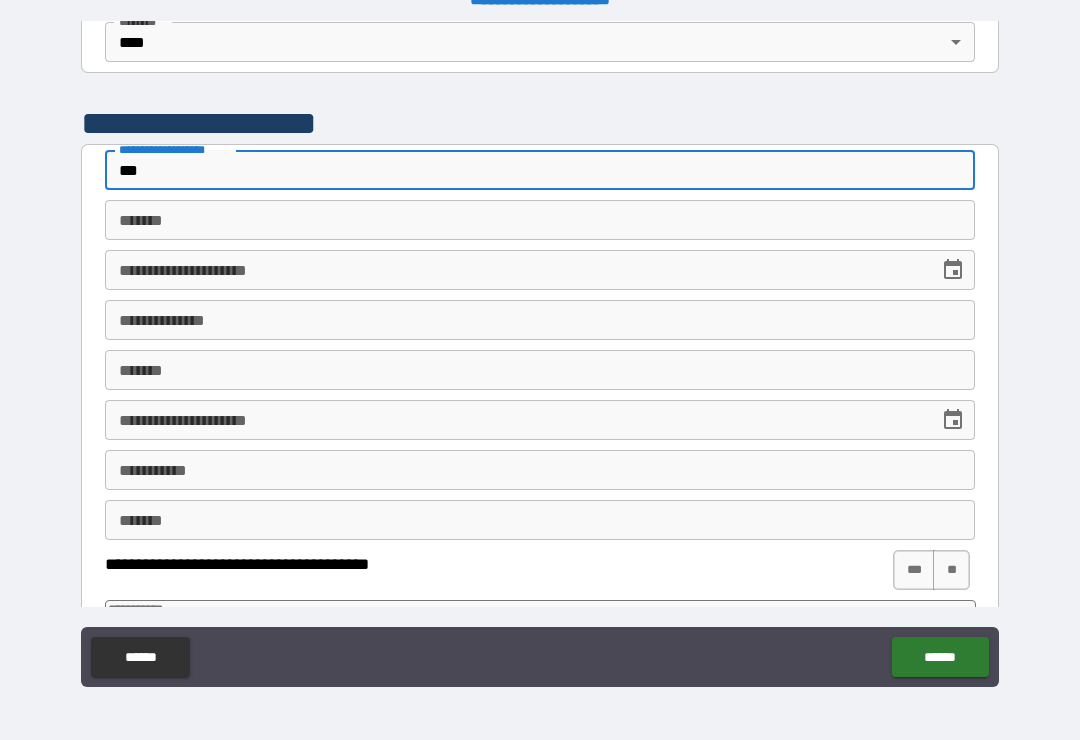 type on "*" 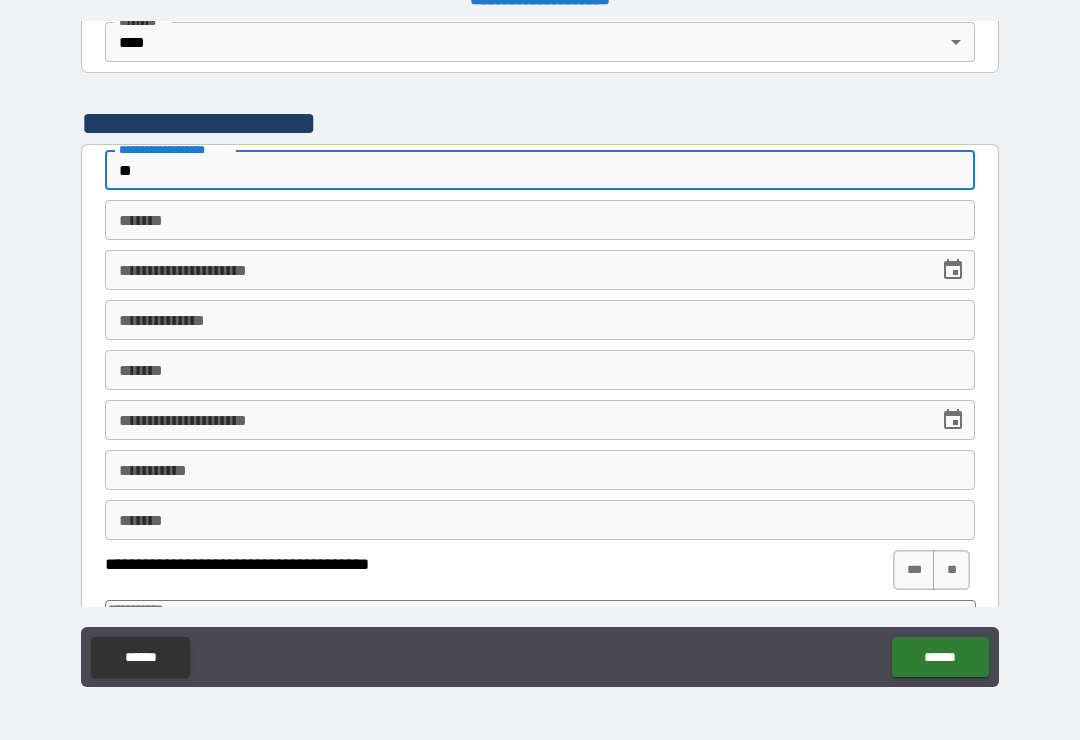 type on "*" 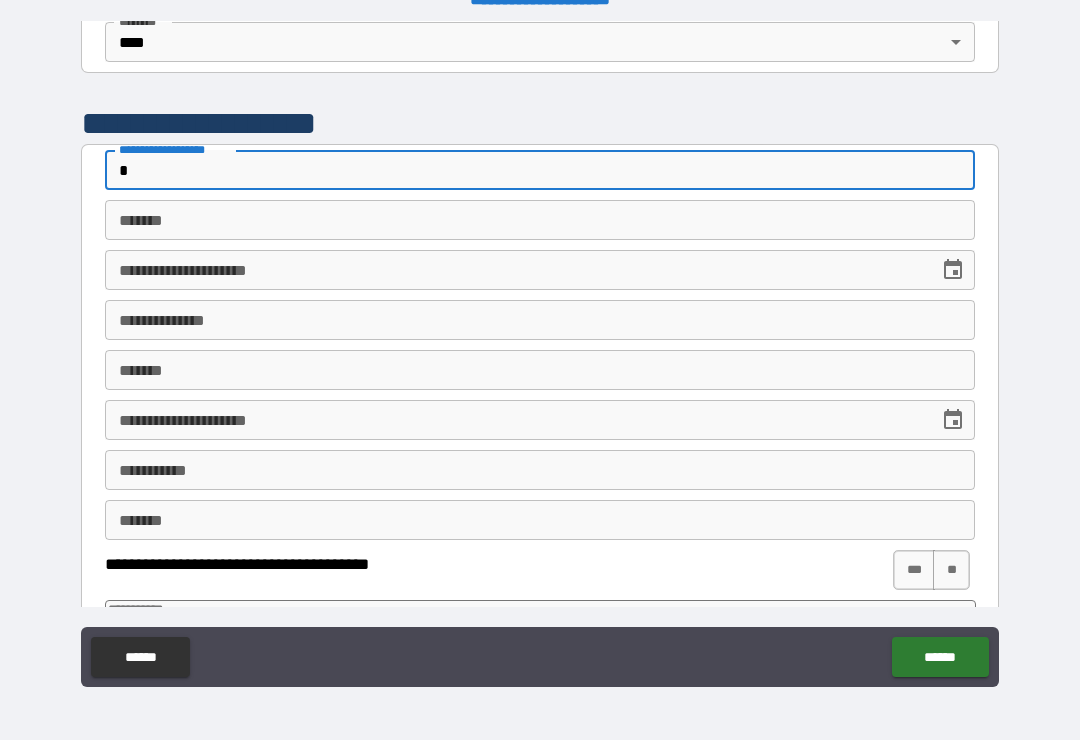 type on "*" 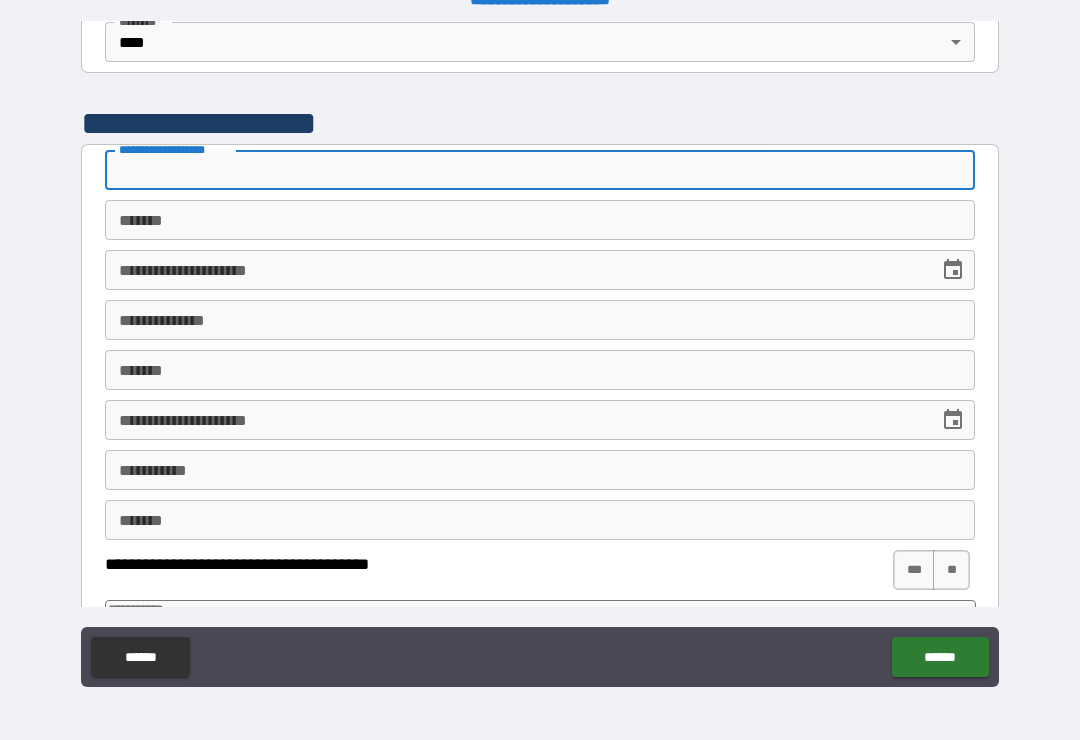 type on "*" 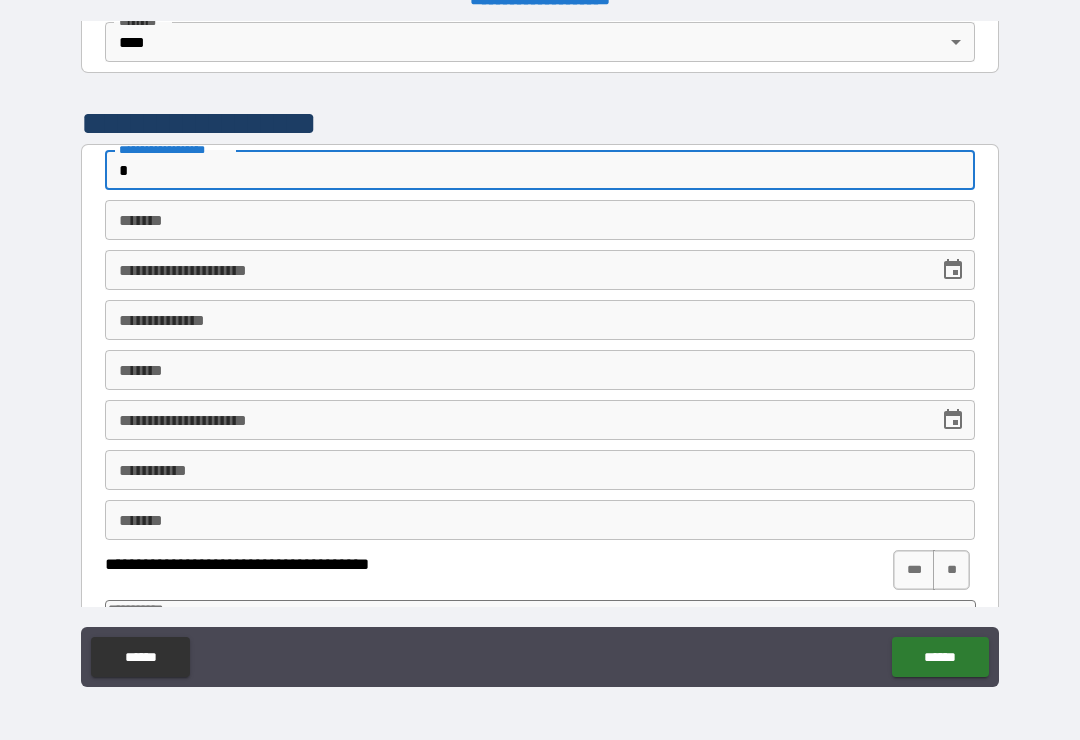 type on "**" 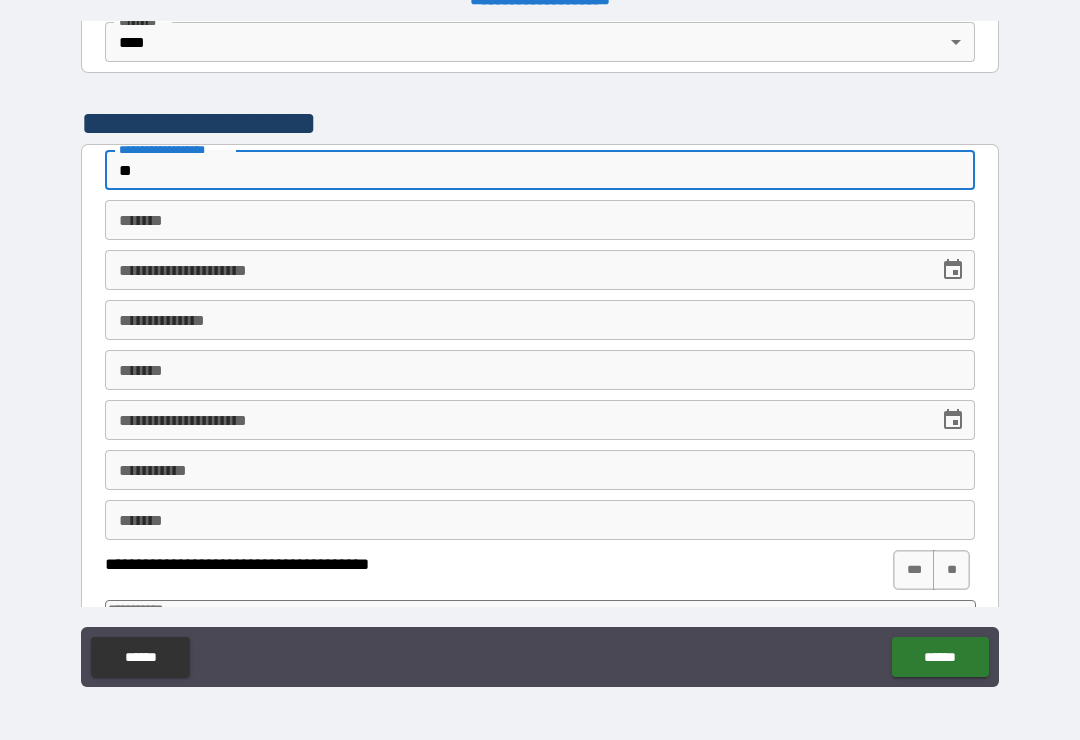 type on "*" 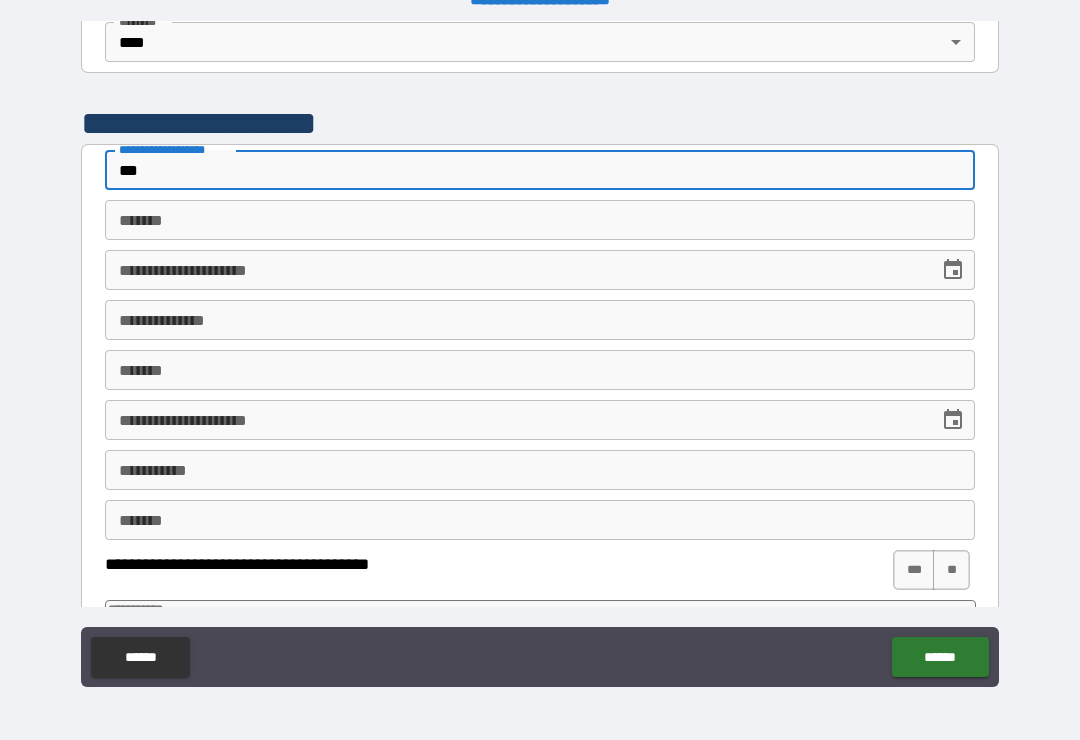 type on "*" 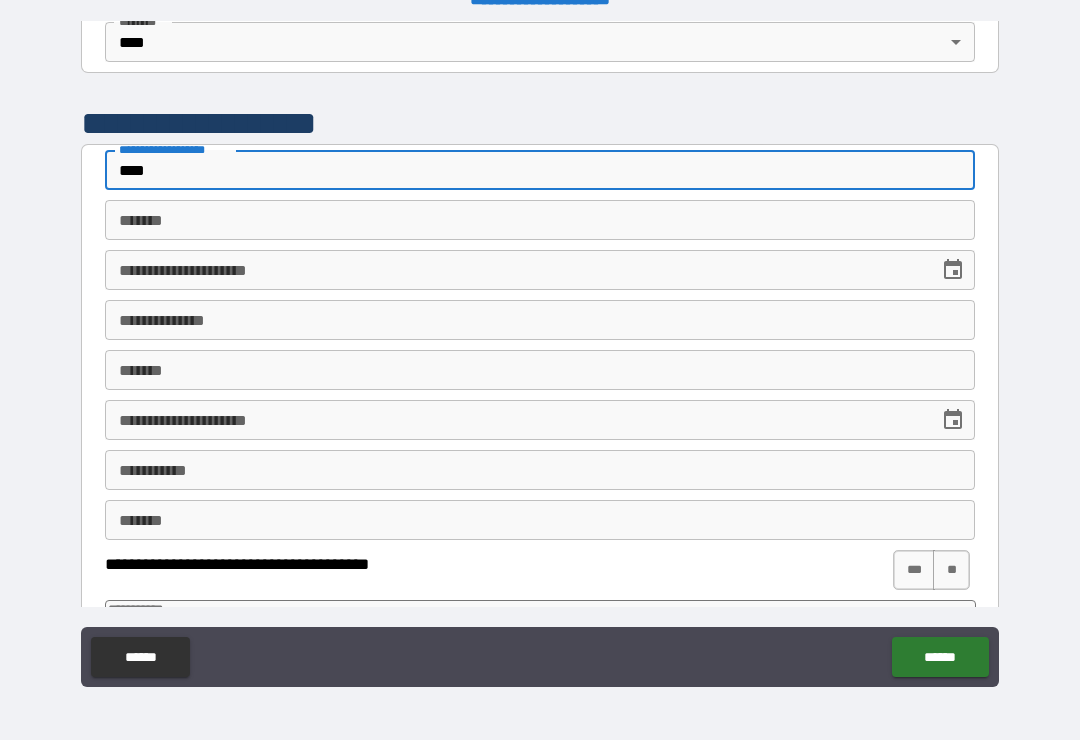 type on "*" 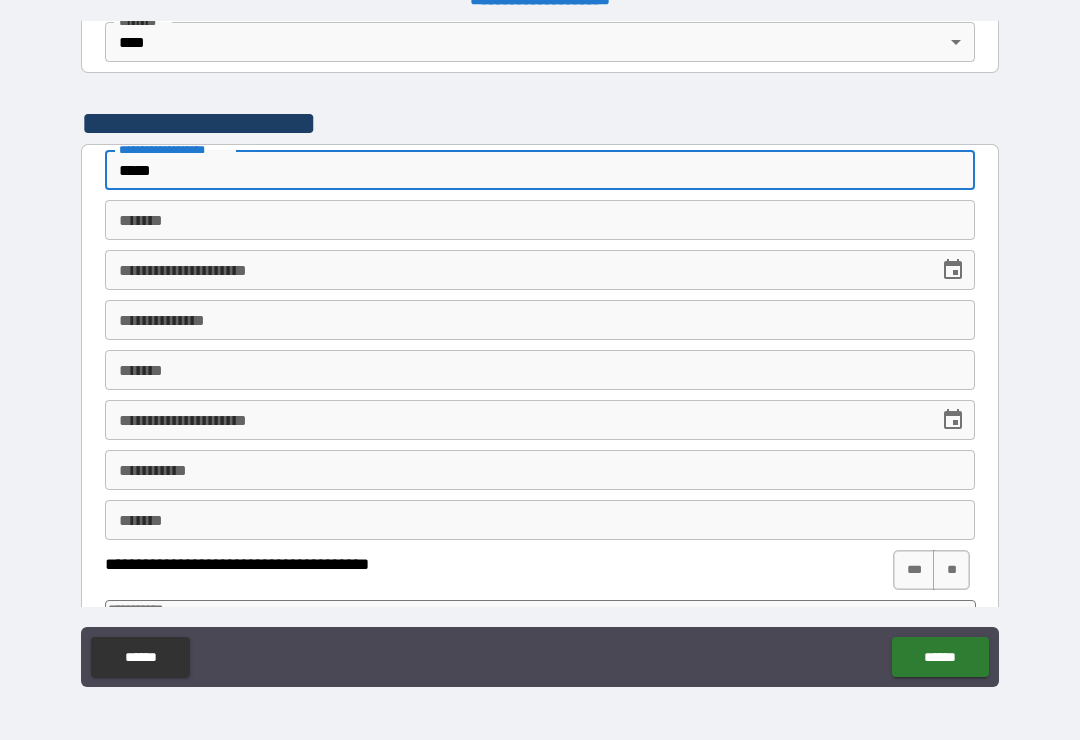 type on "******" 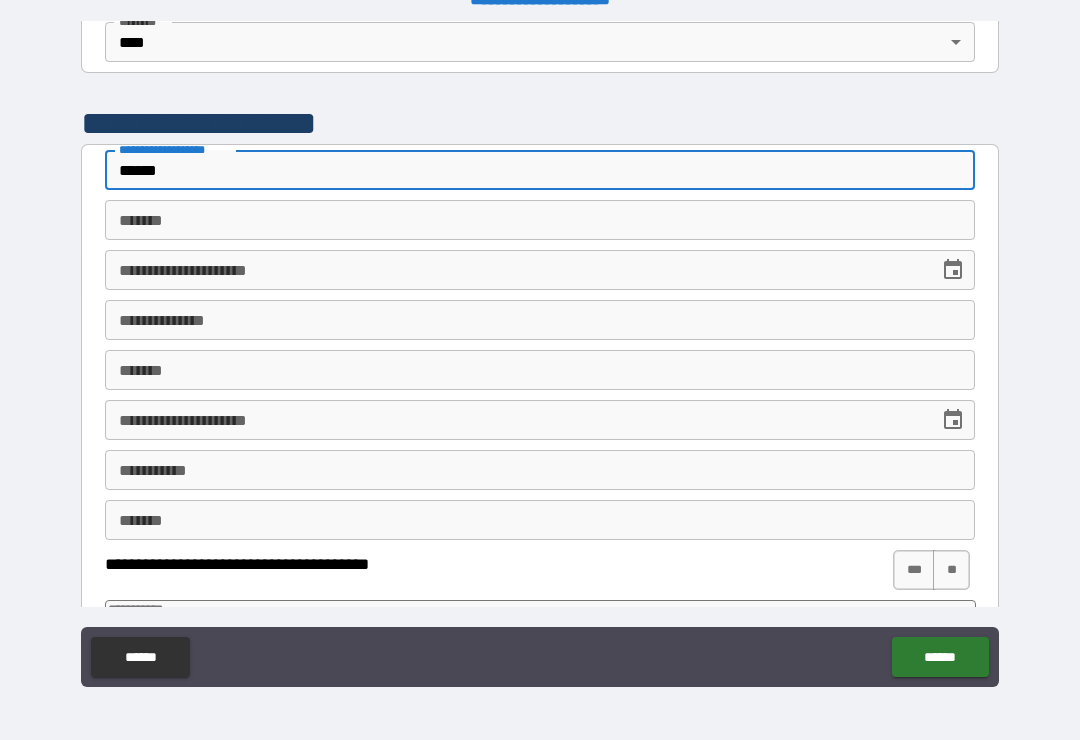 type on "*******" 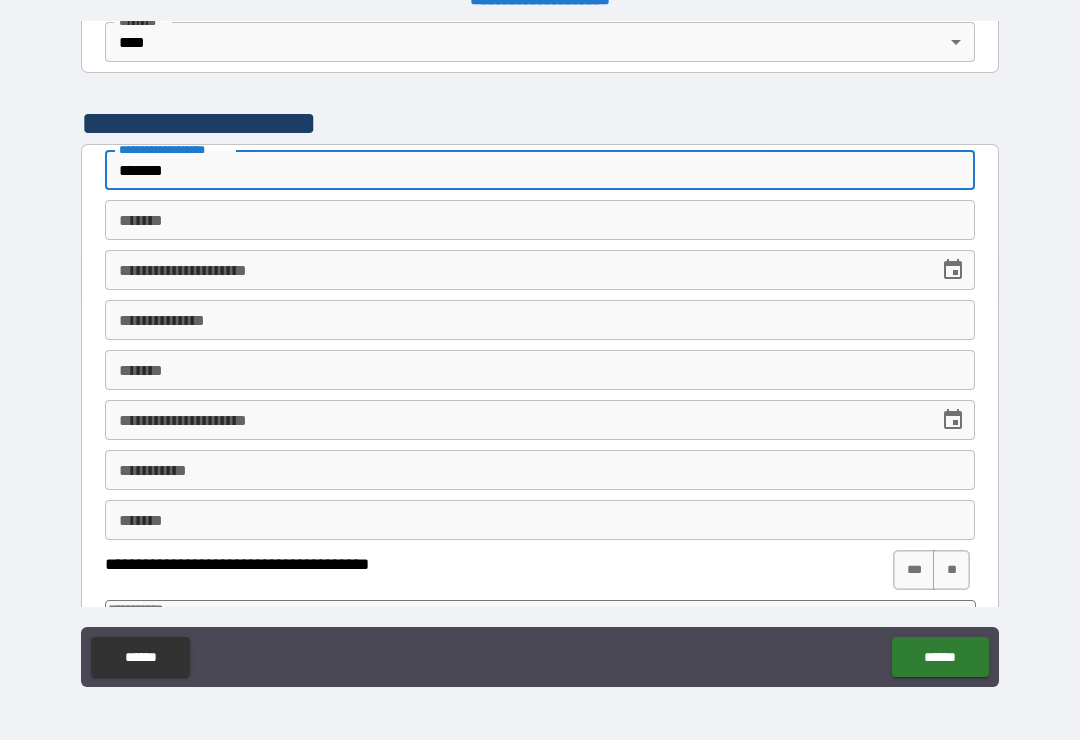 type on "********" 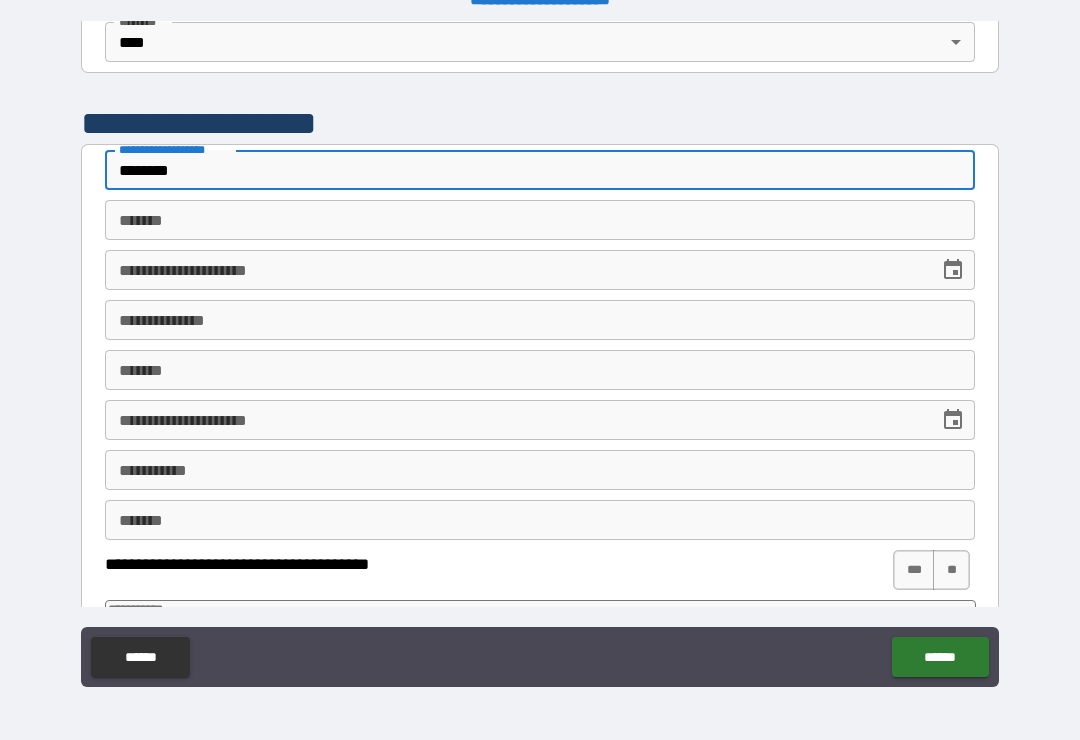 type on "*" 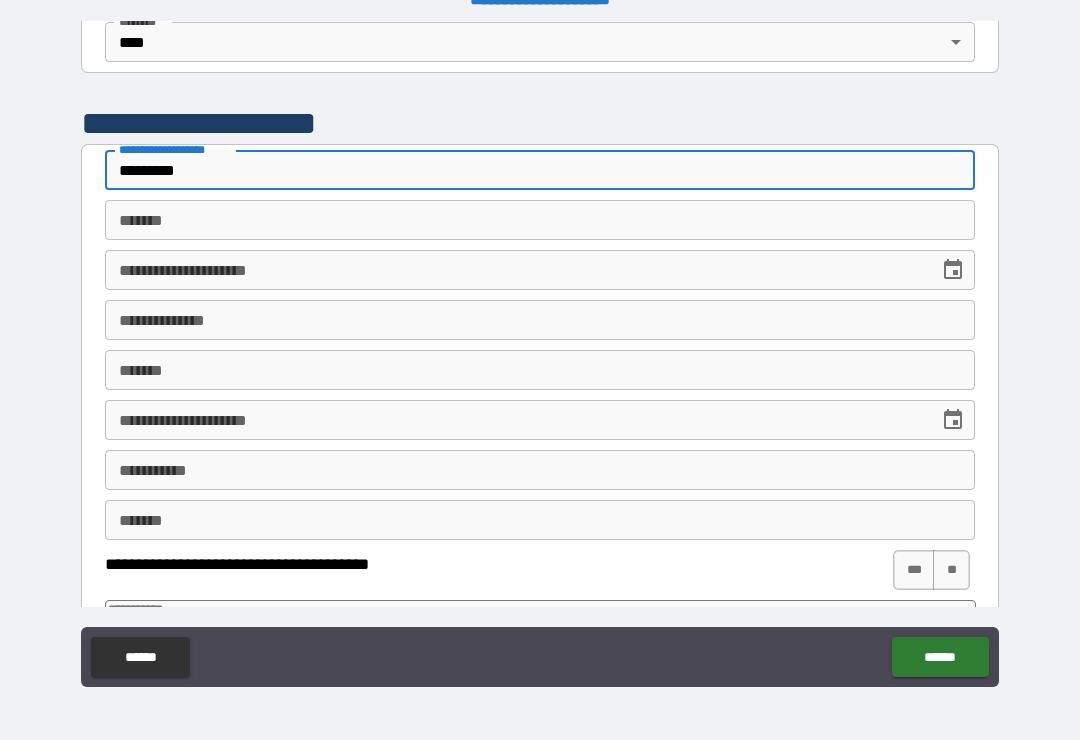 type on "*" 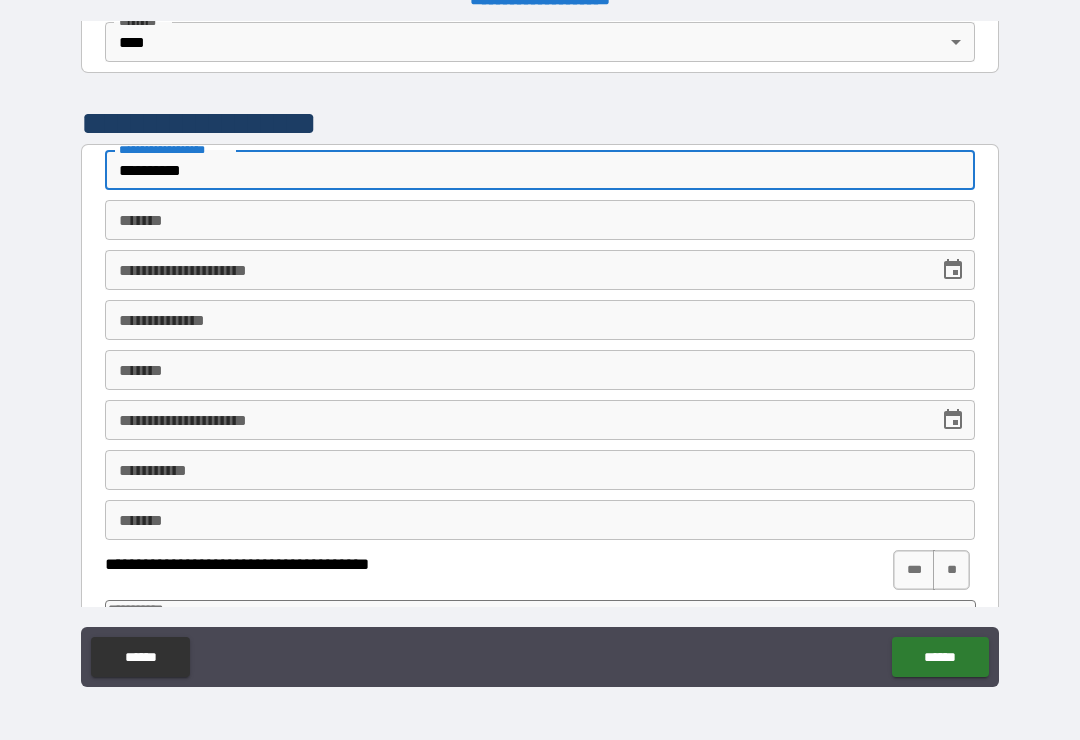 type on "*" 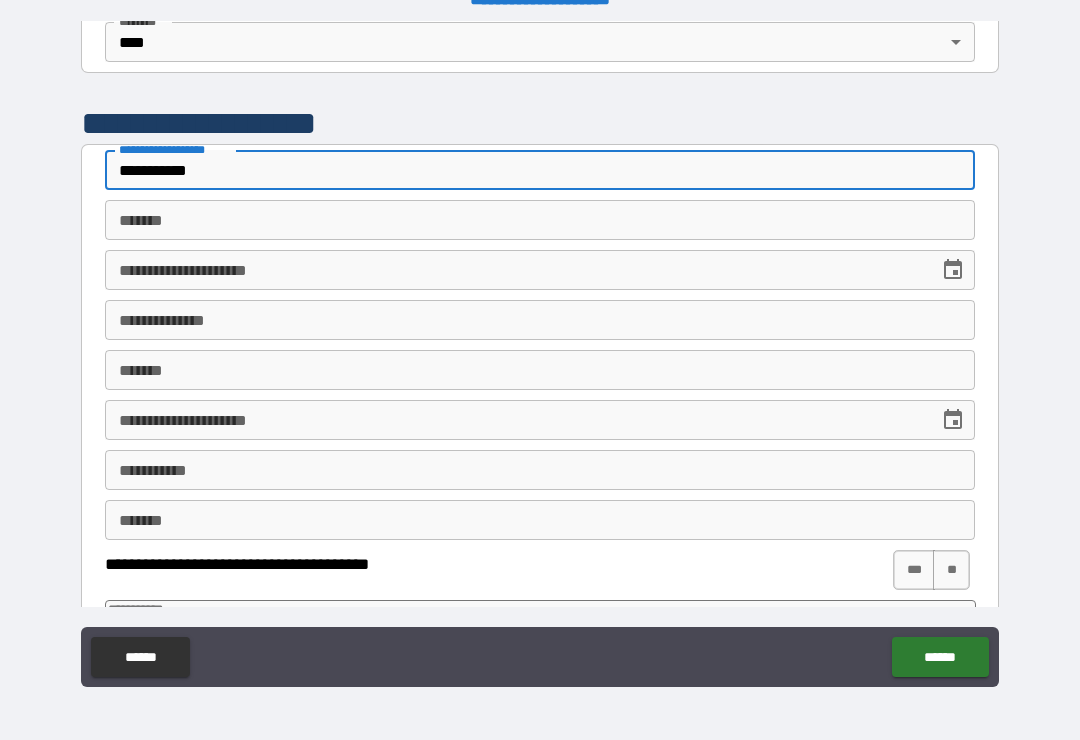 type on "*" 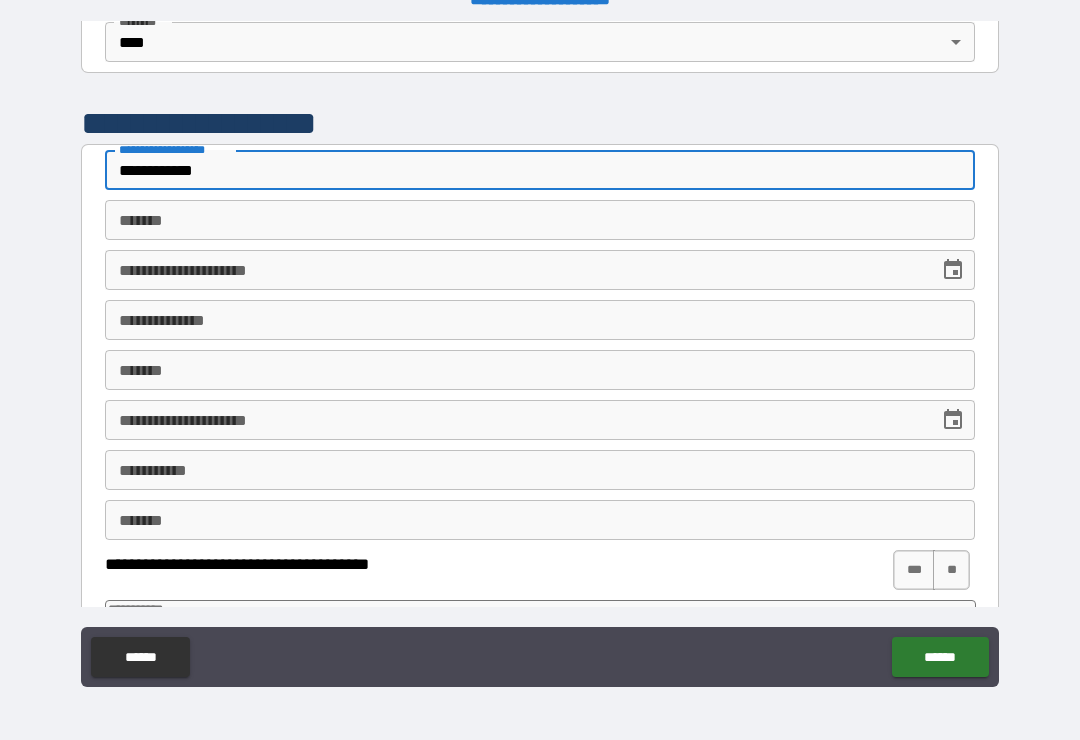 type on "*" 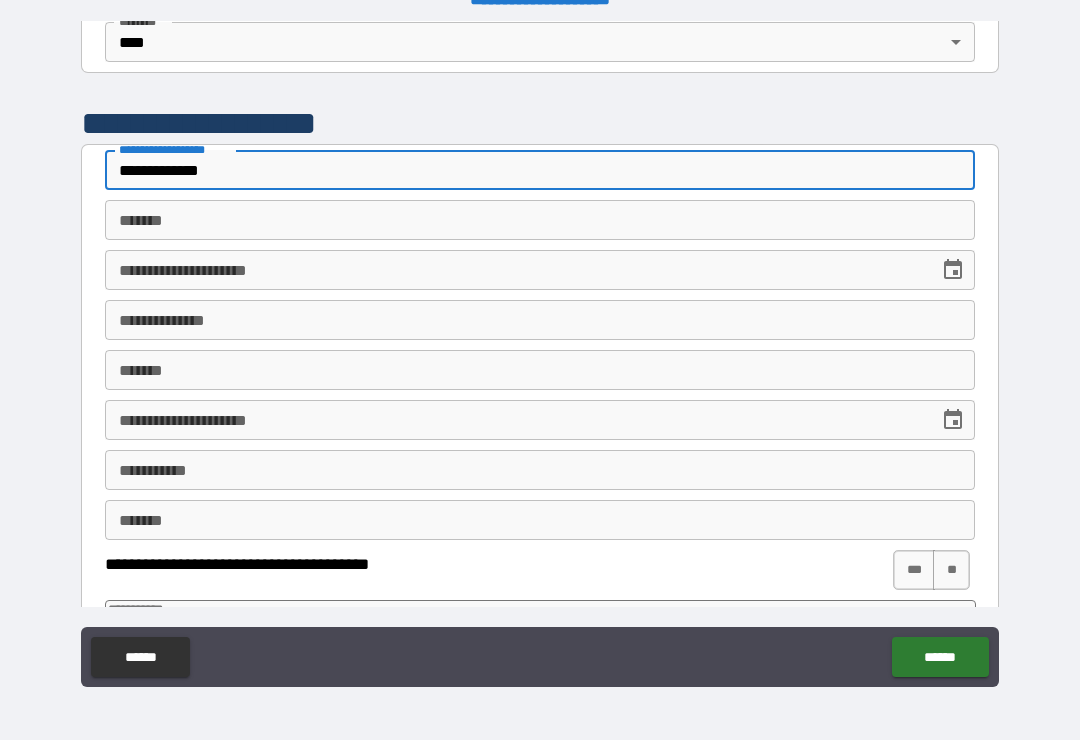 type on "*" 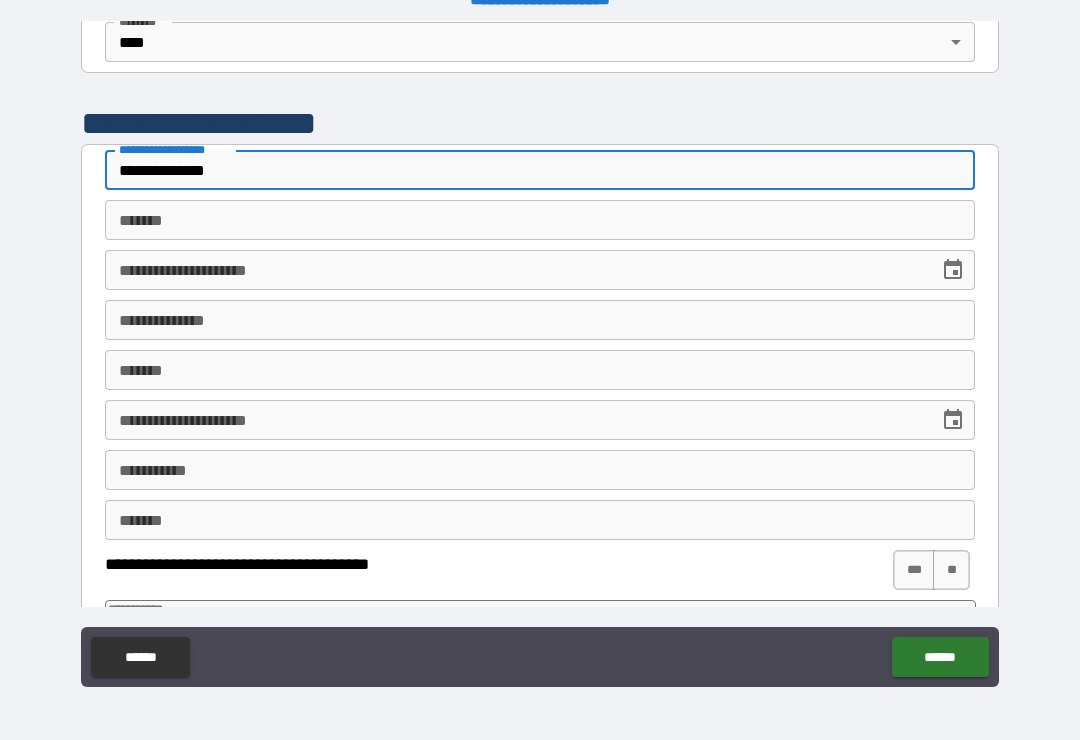 type on "**********" 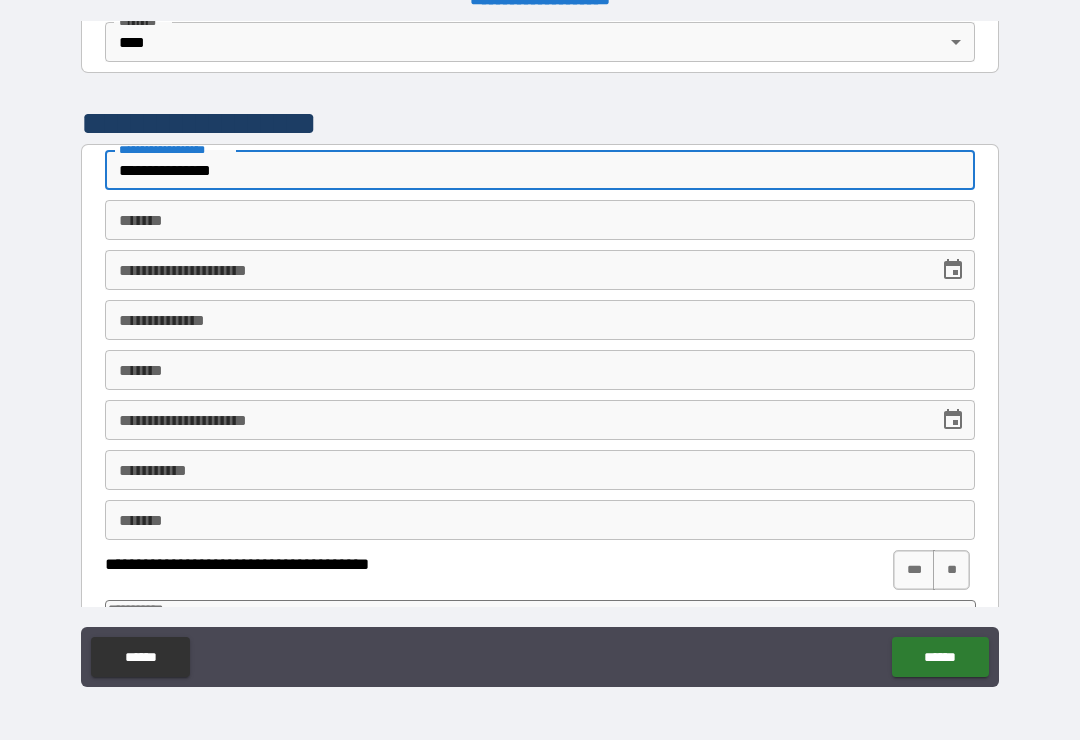 type on "*" 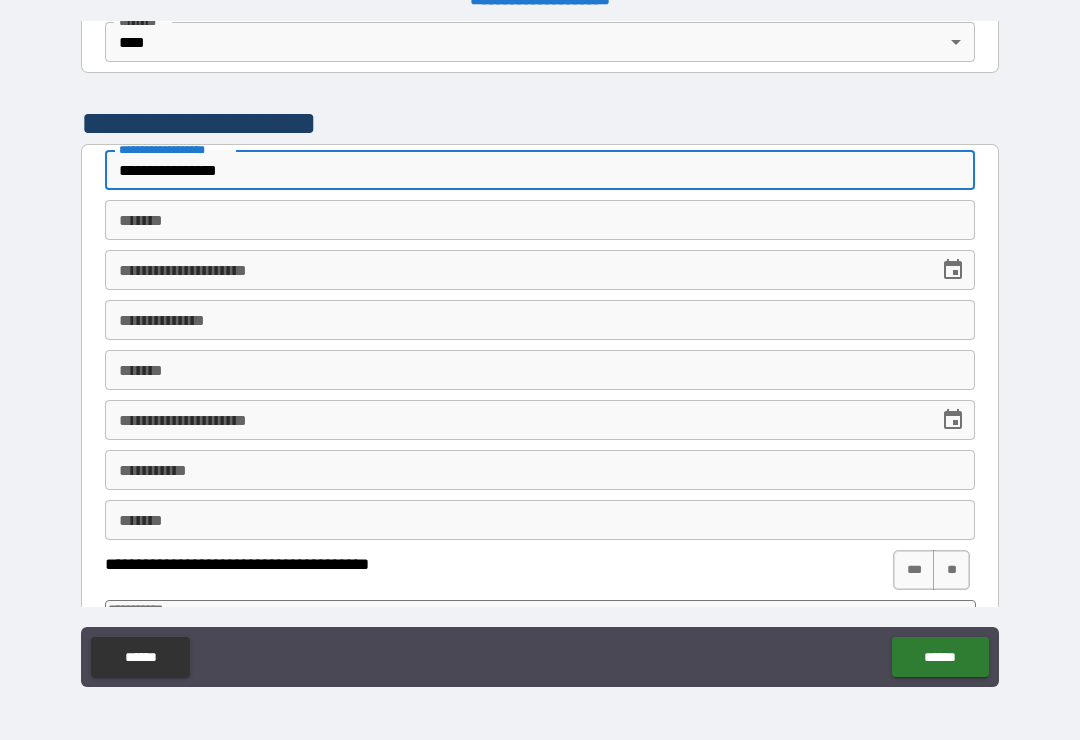 type on "**********" 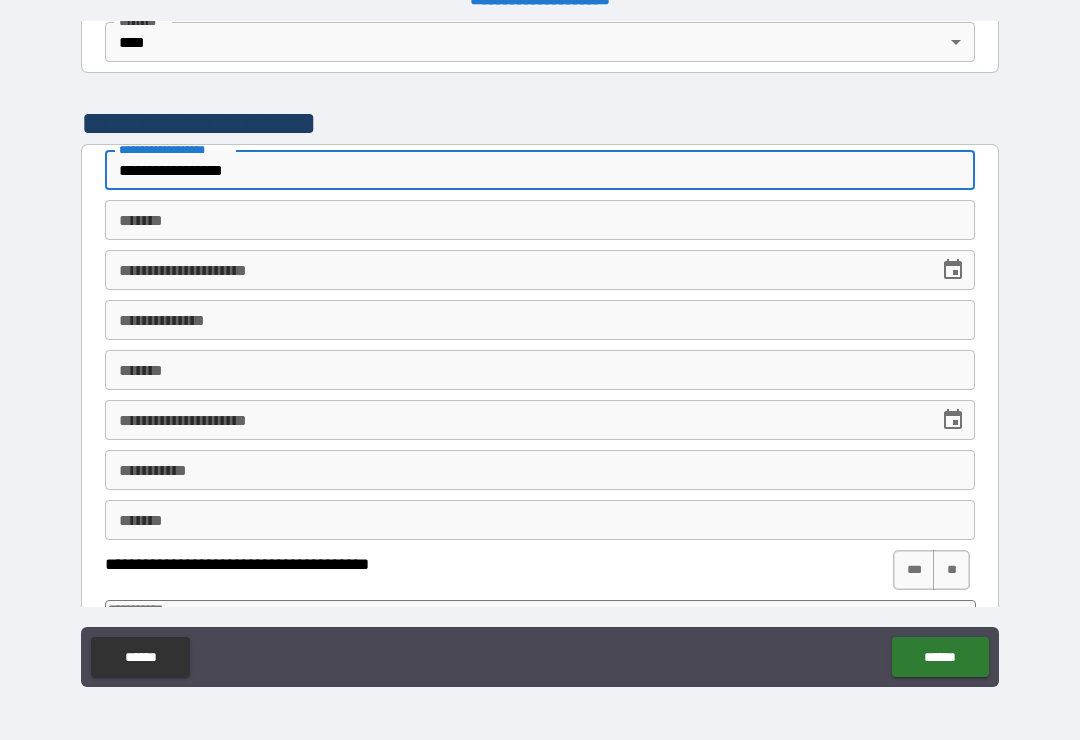 type on "*" 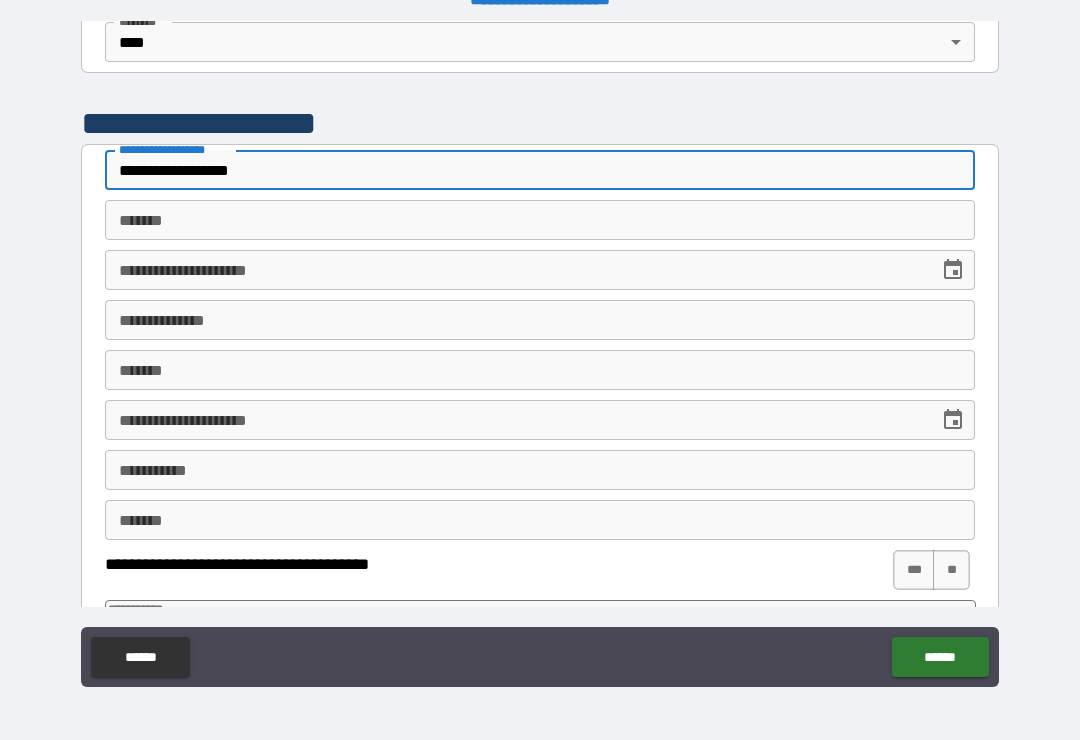 type on "*" 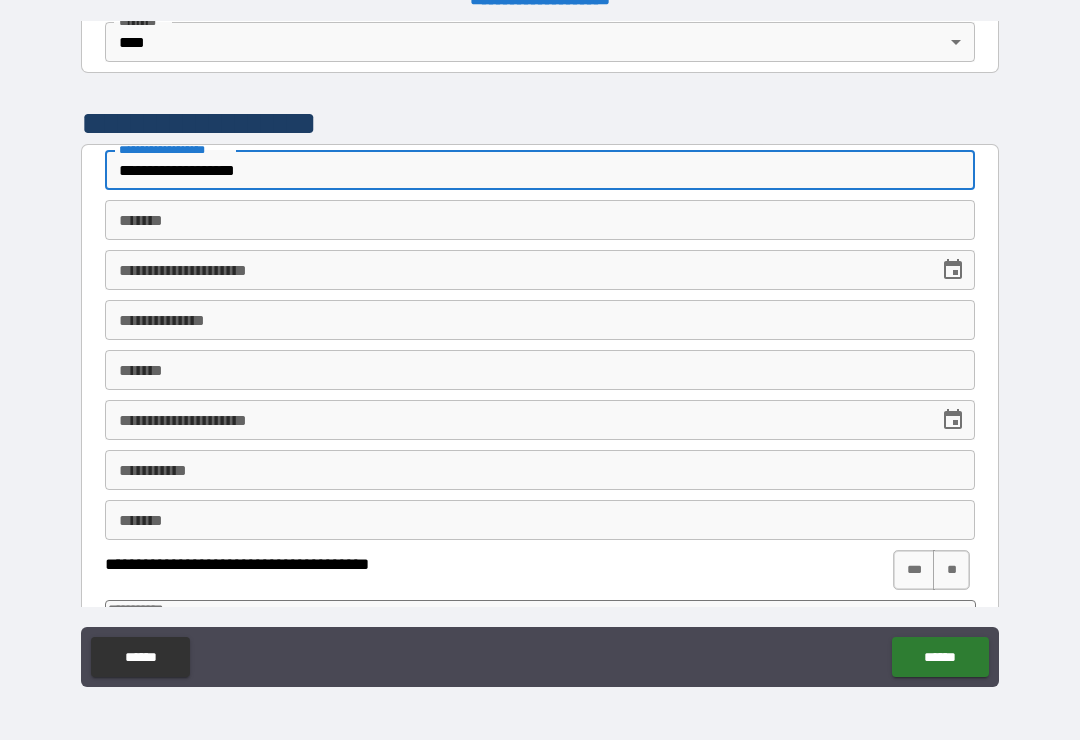 type on "**********" 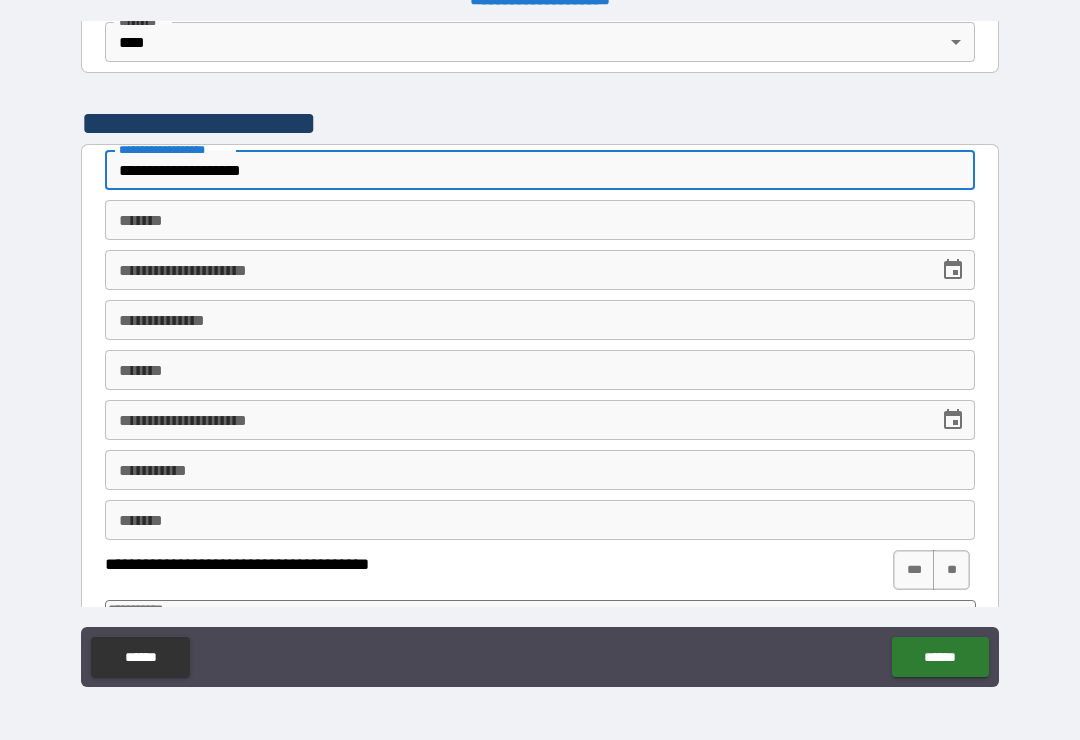 type on "*" 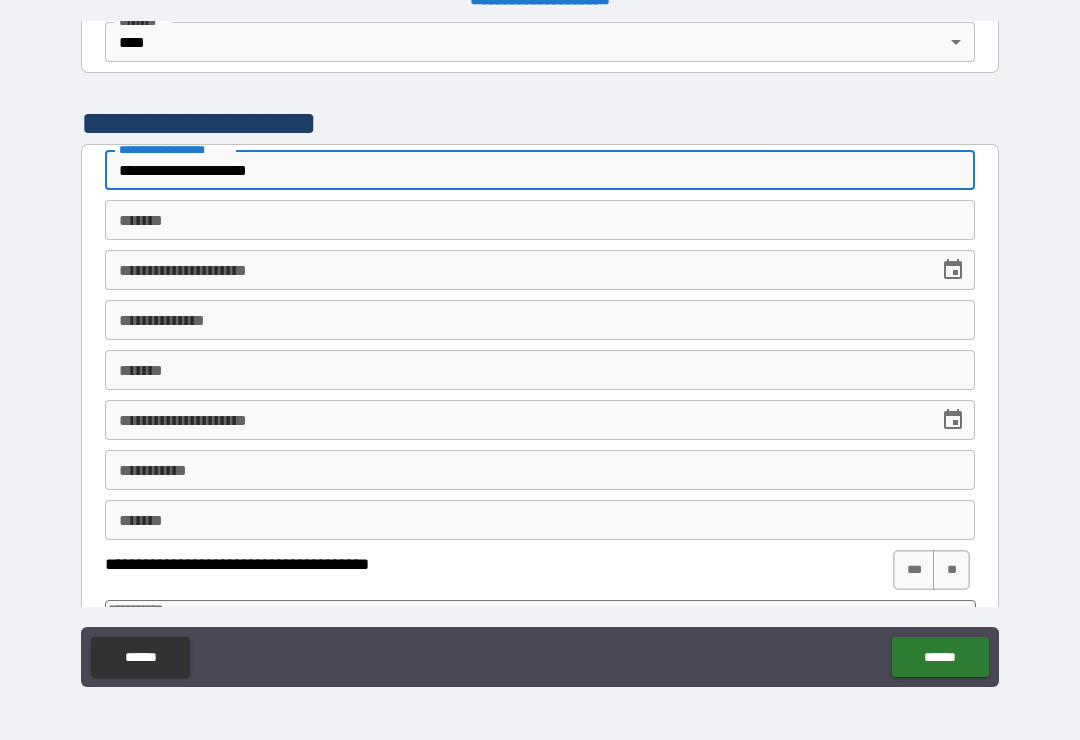 type on "*" 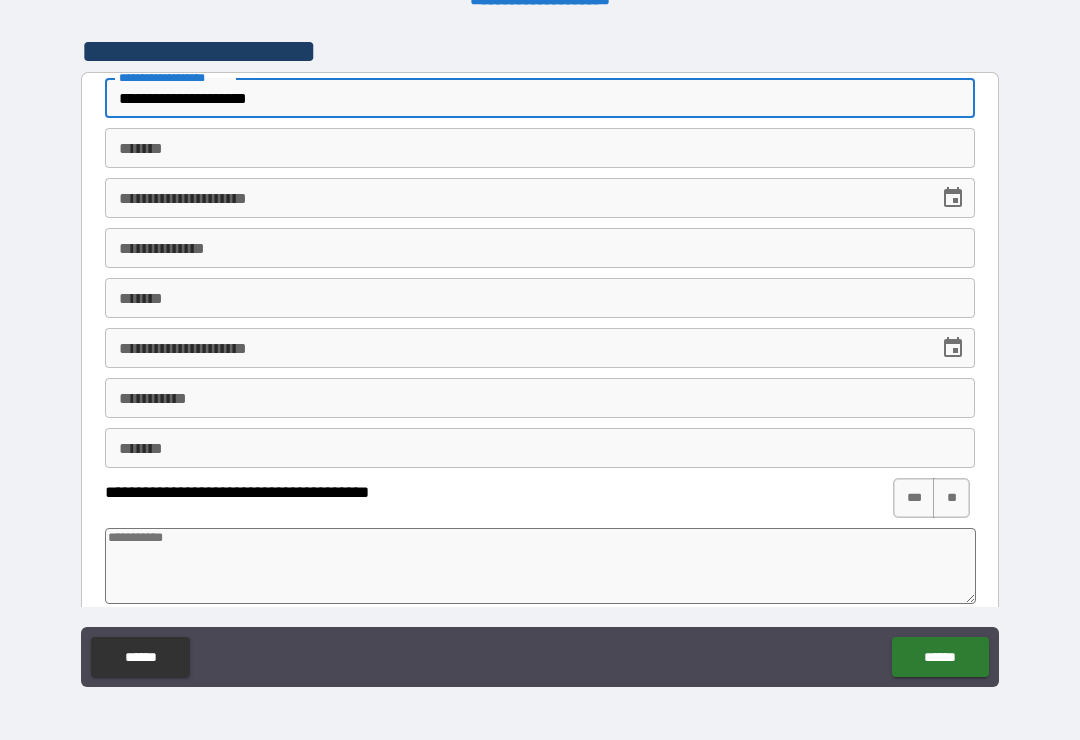 scroll, scrollTop: 735, scrollLeft: 0, axis: vertical 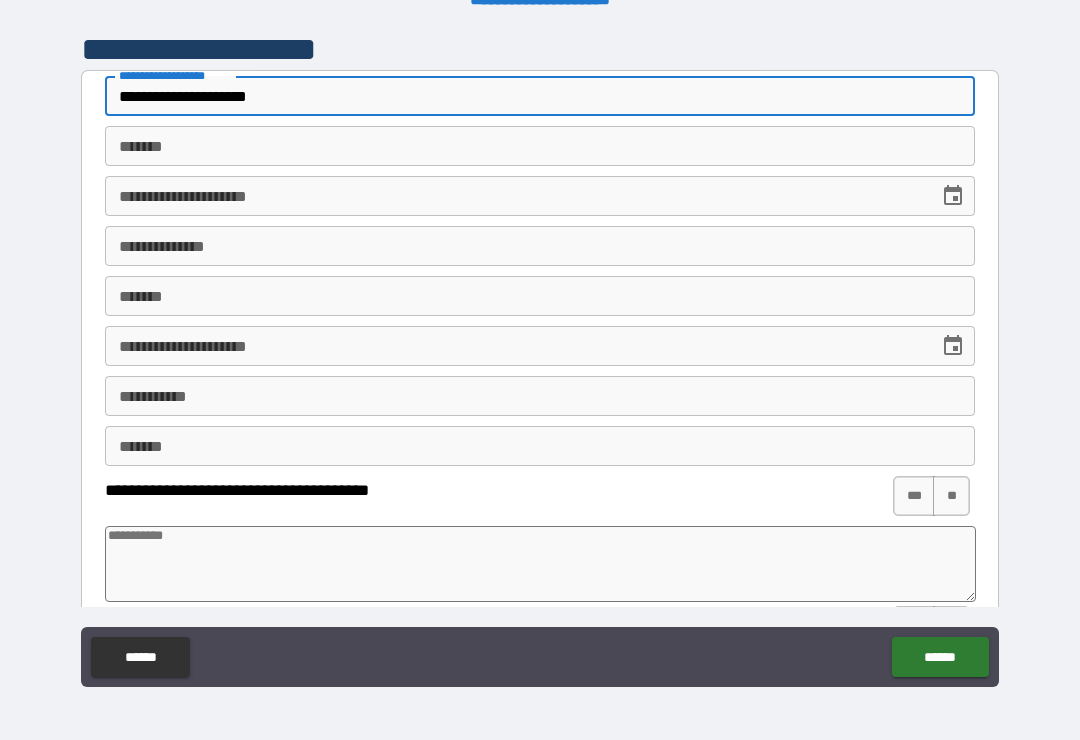 type on "**********" 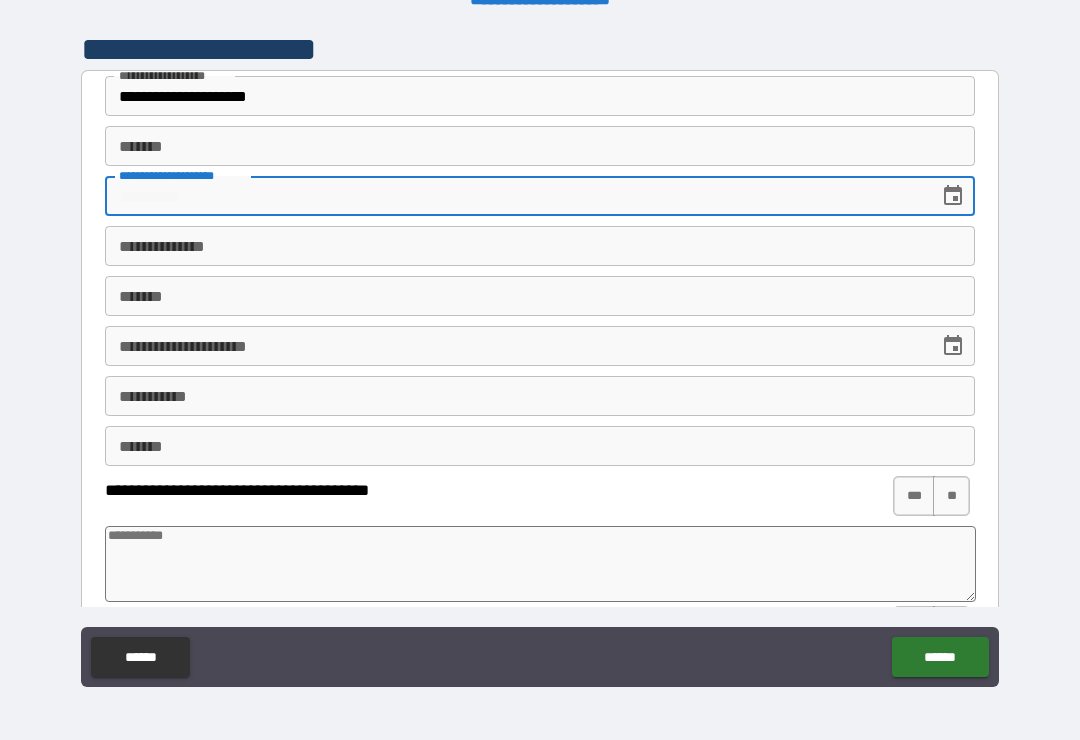 type on "*" 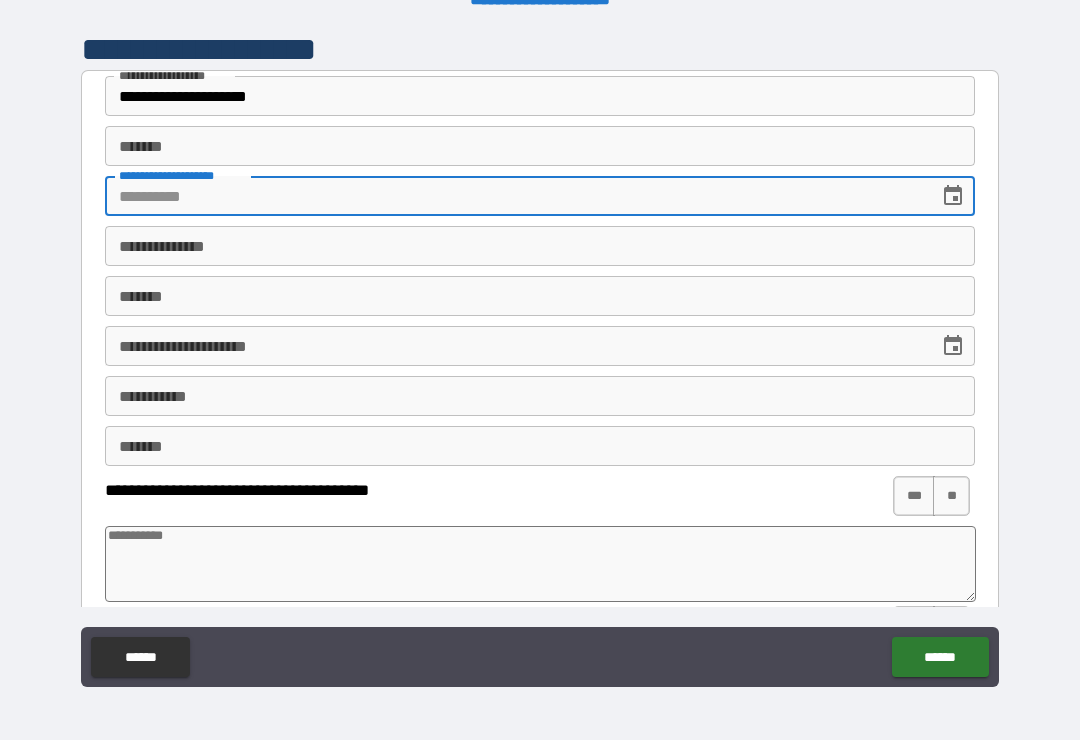 type on "*" 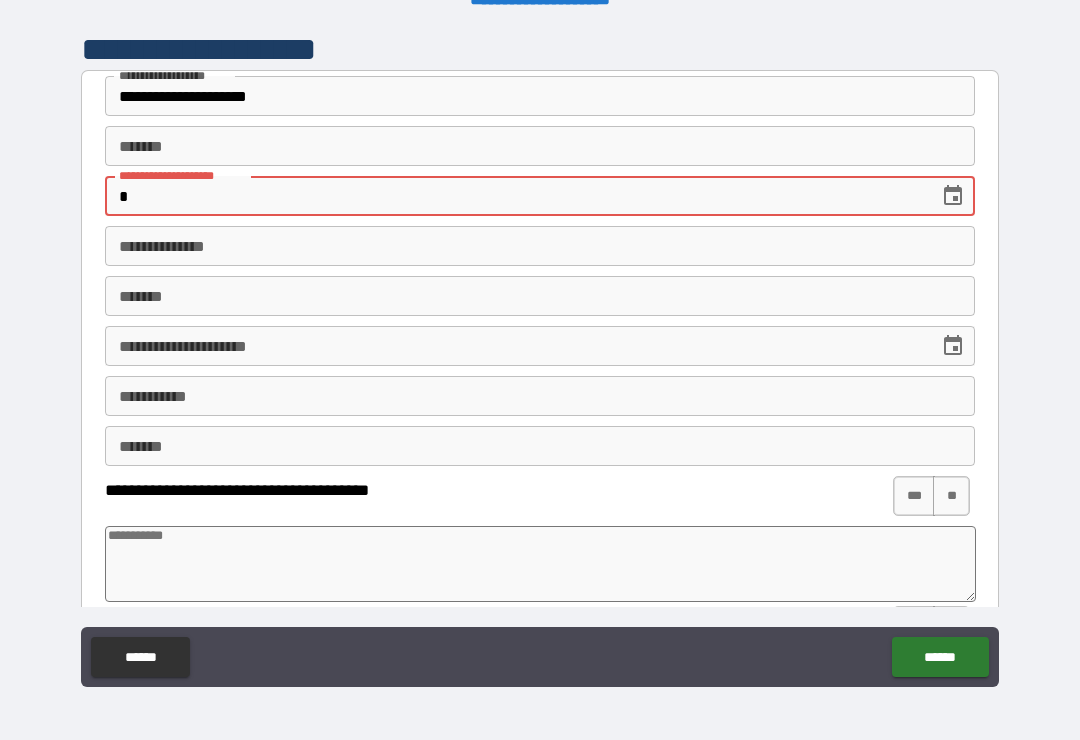 type on "*" 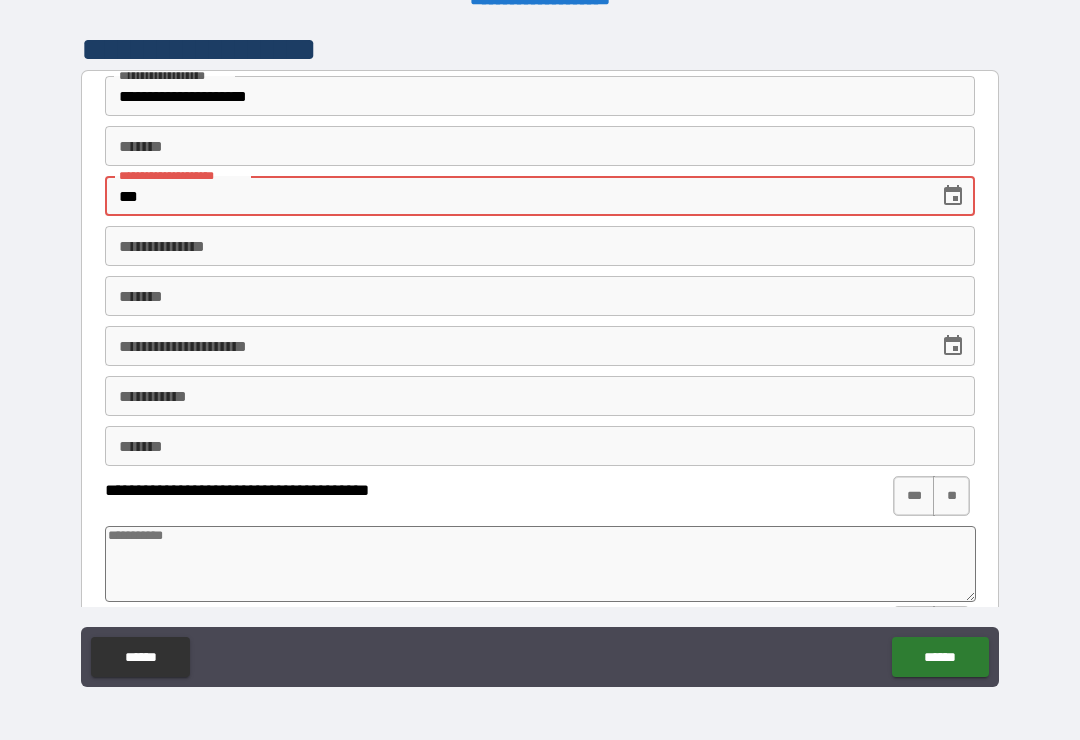 type on "*" 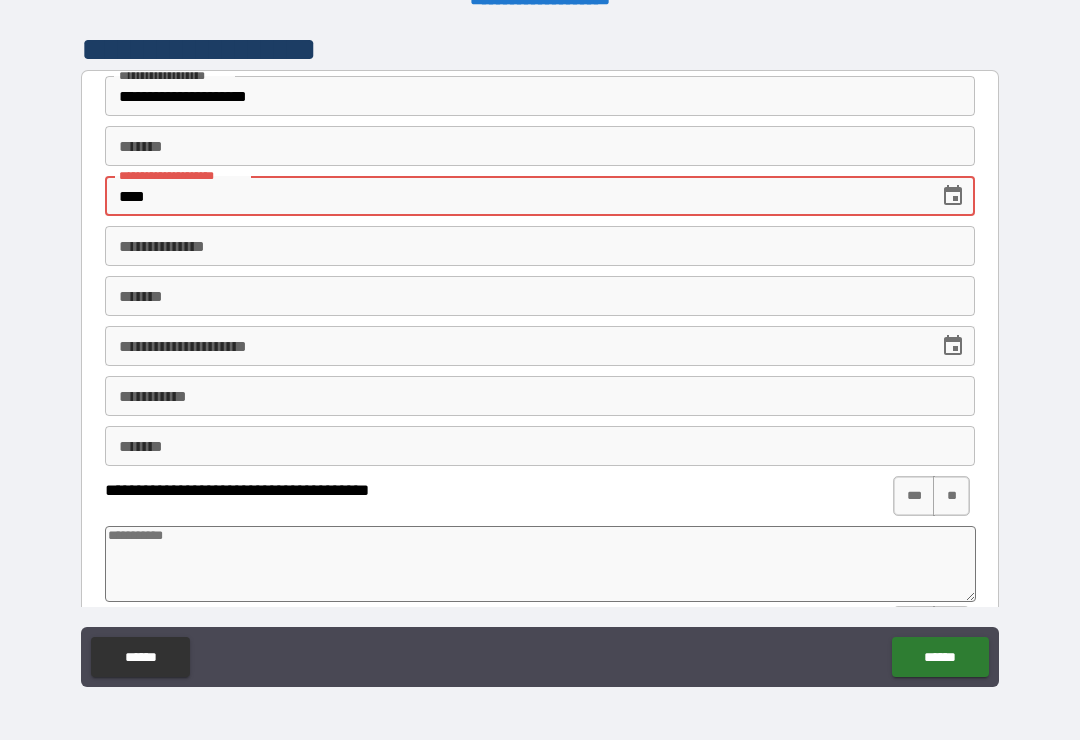 type on "*" 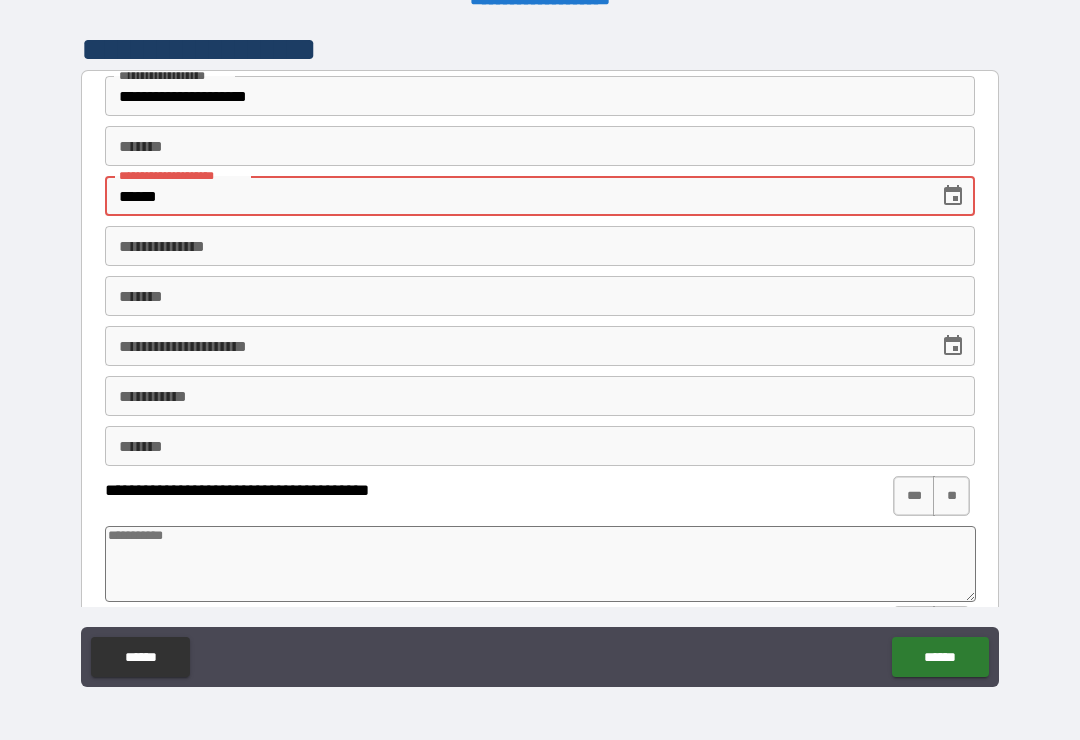 type on "*" 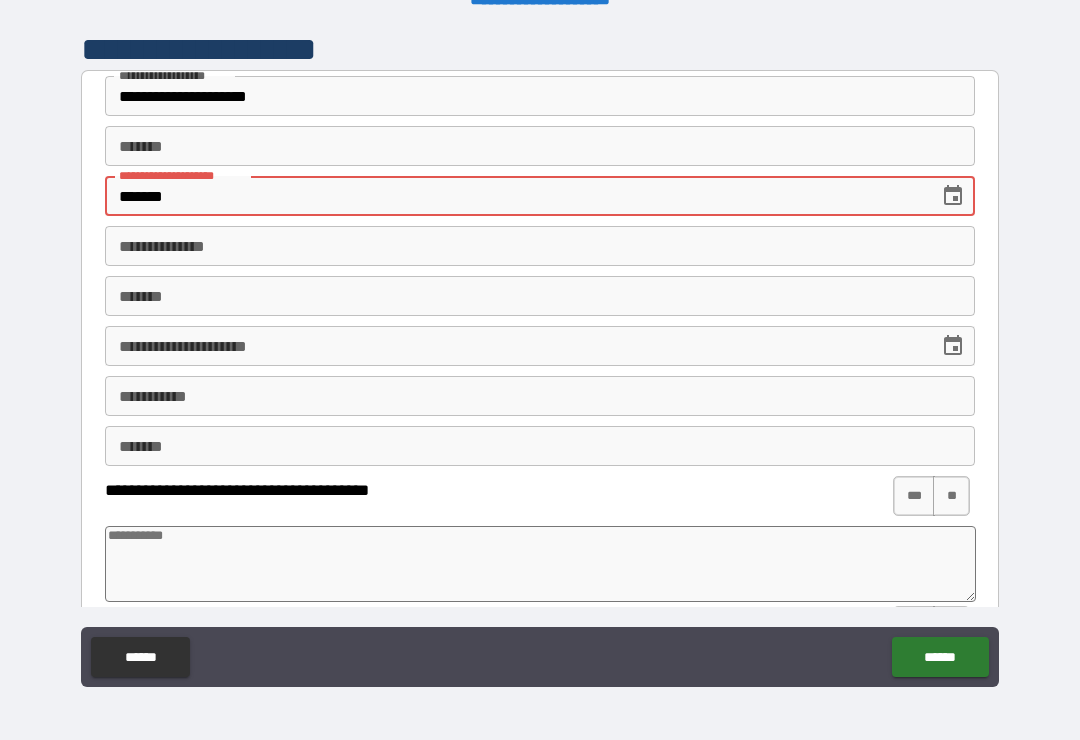 type on "*" 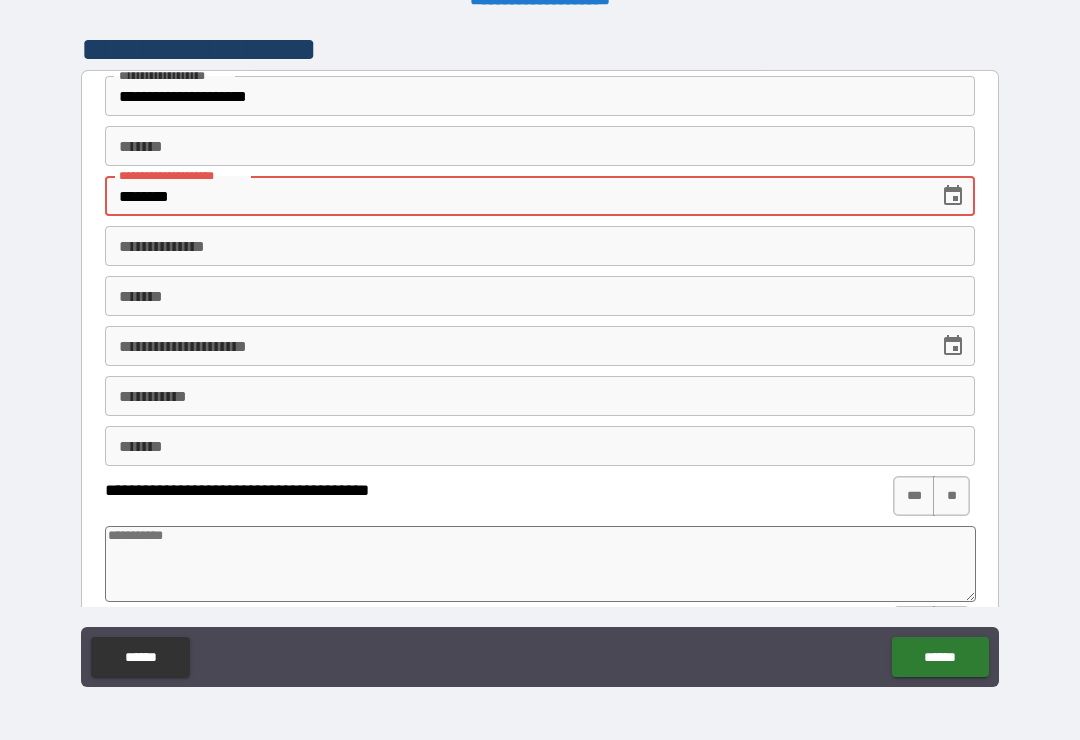 type on "*" 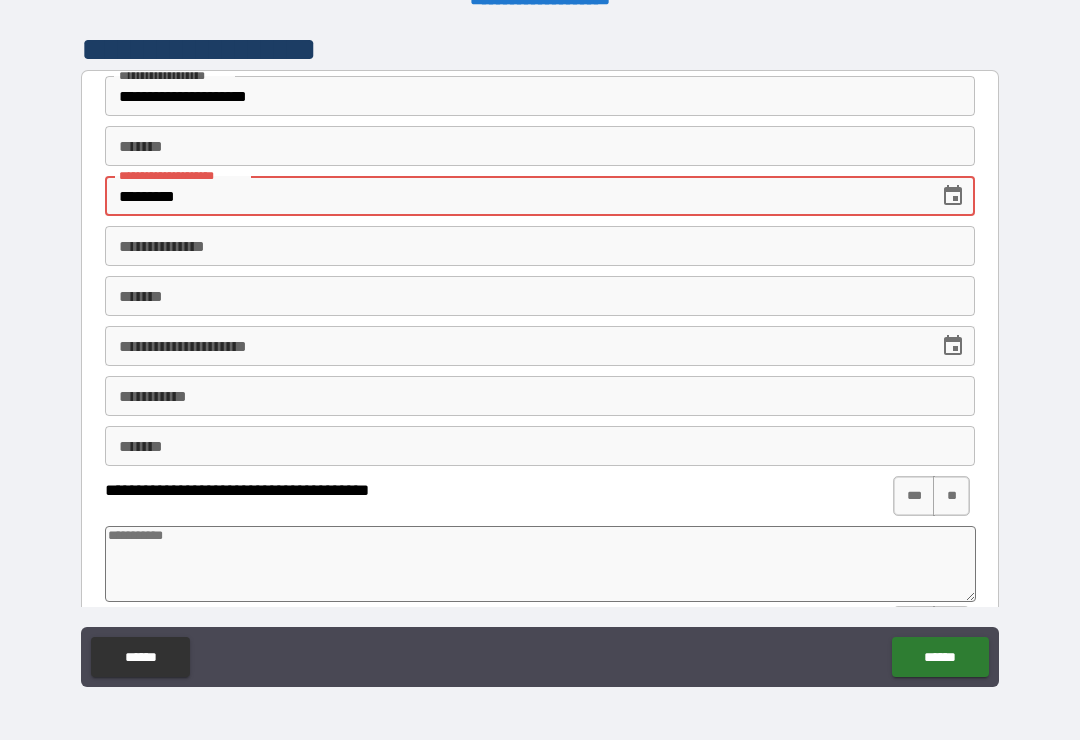 type on "*" 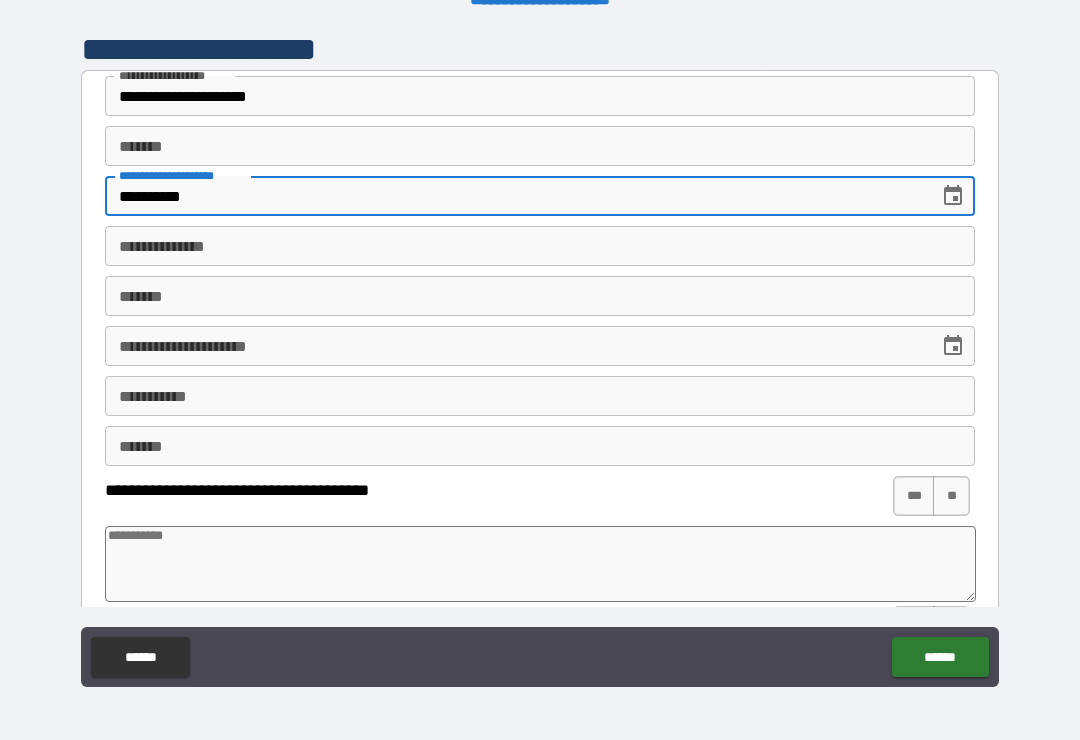 type on "*" 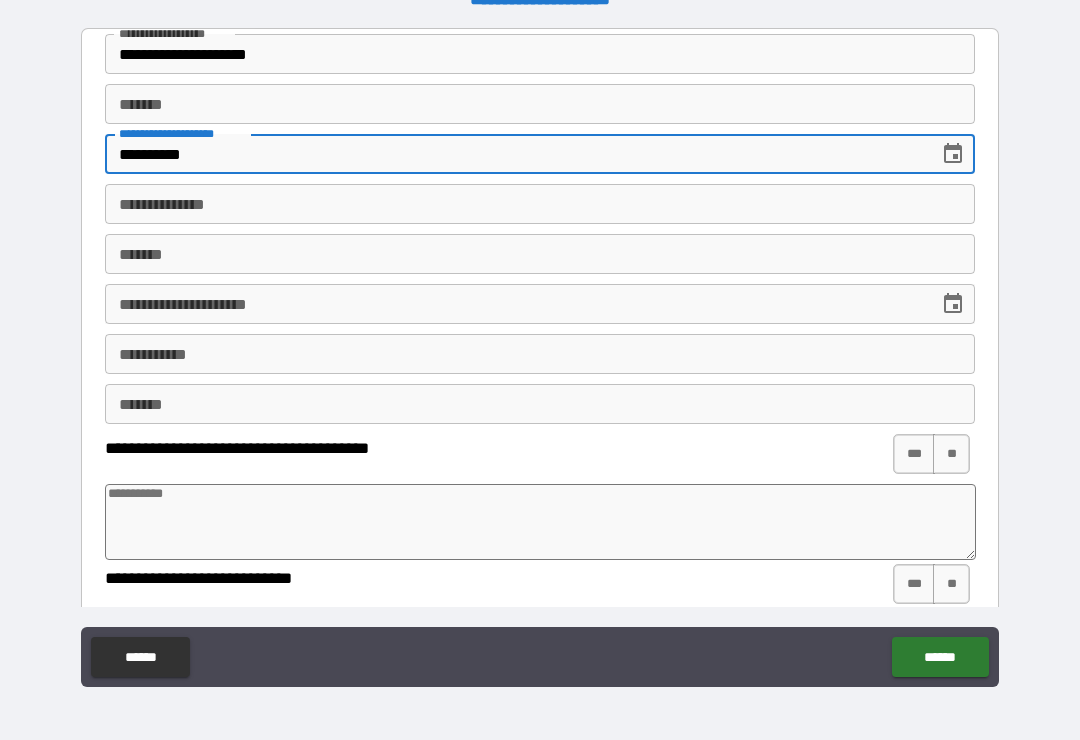 type on "**********" 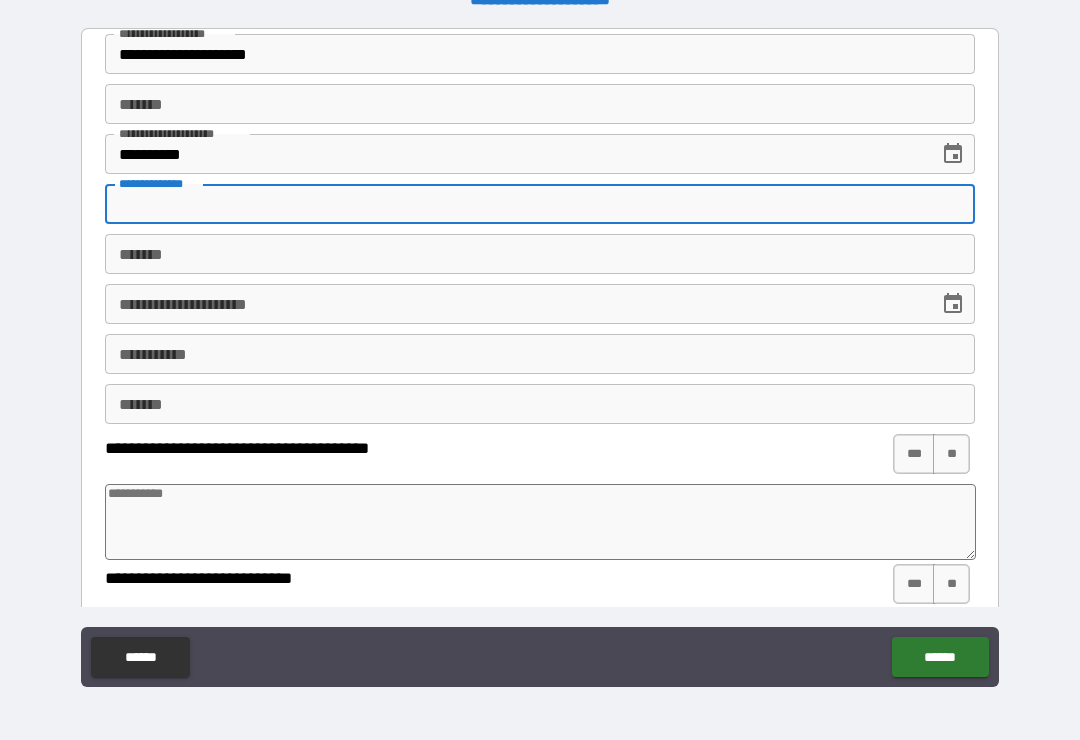 type on "*" 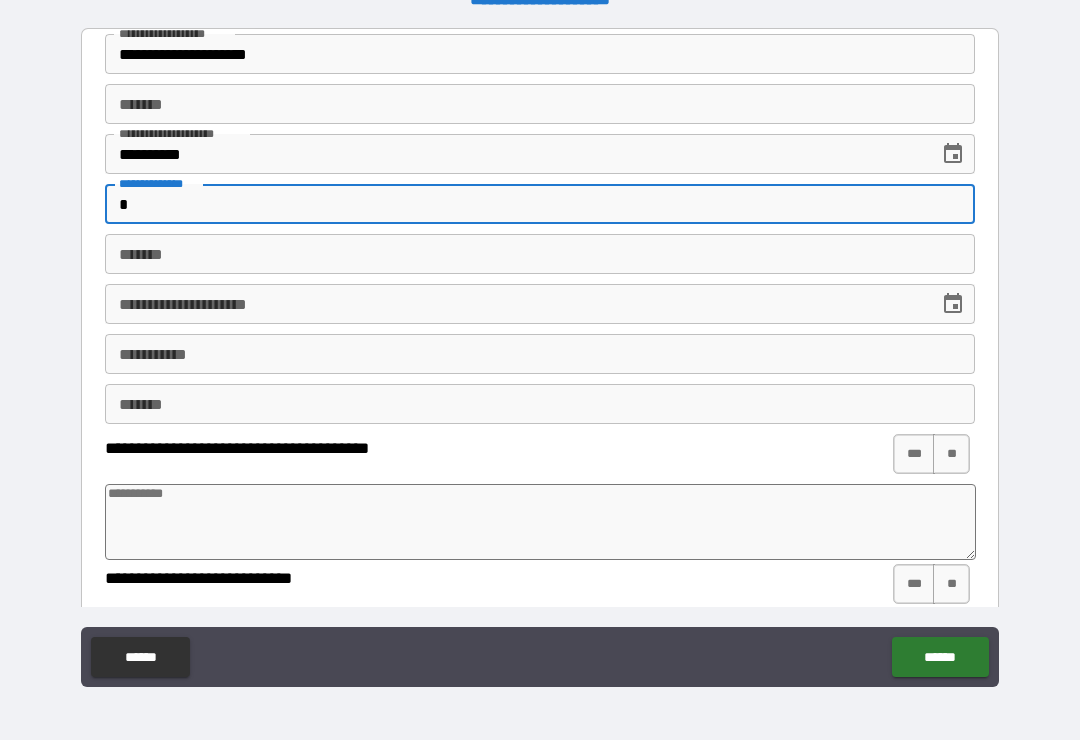 type on "**" 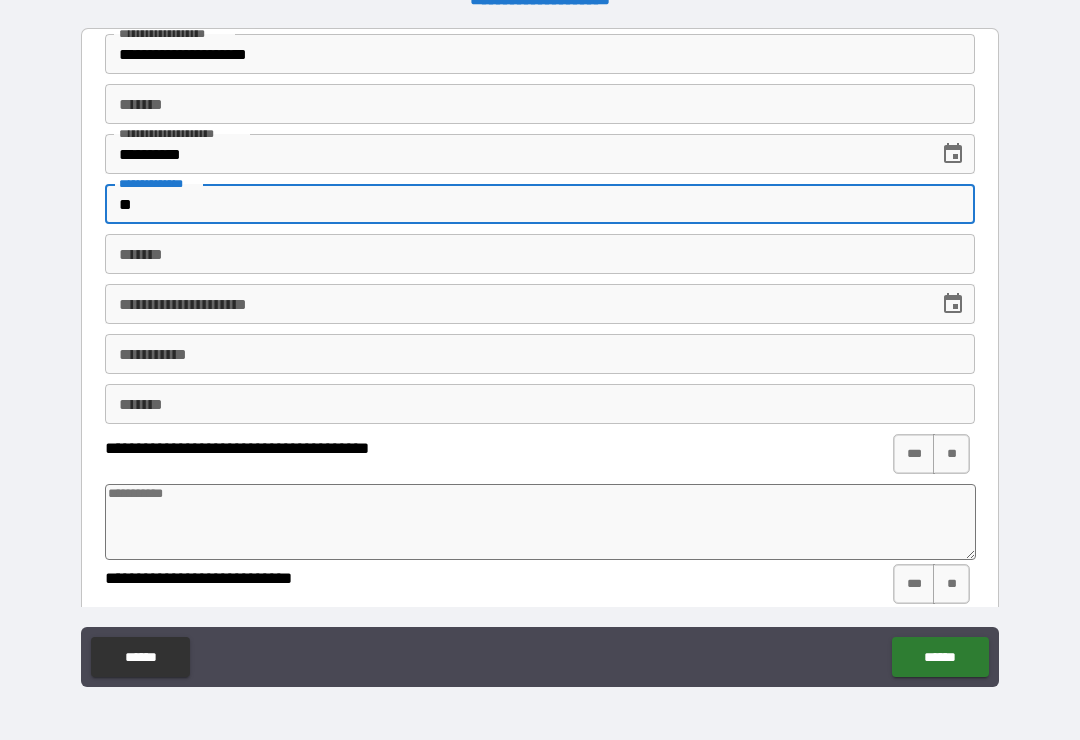 type on "*" 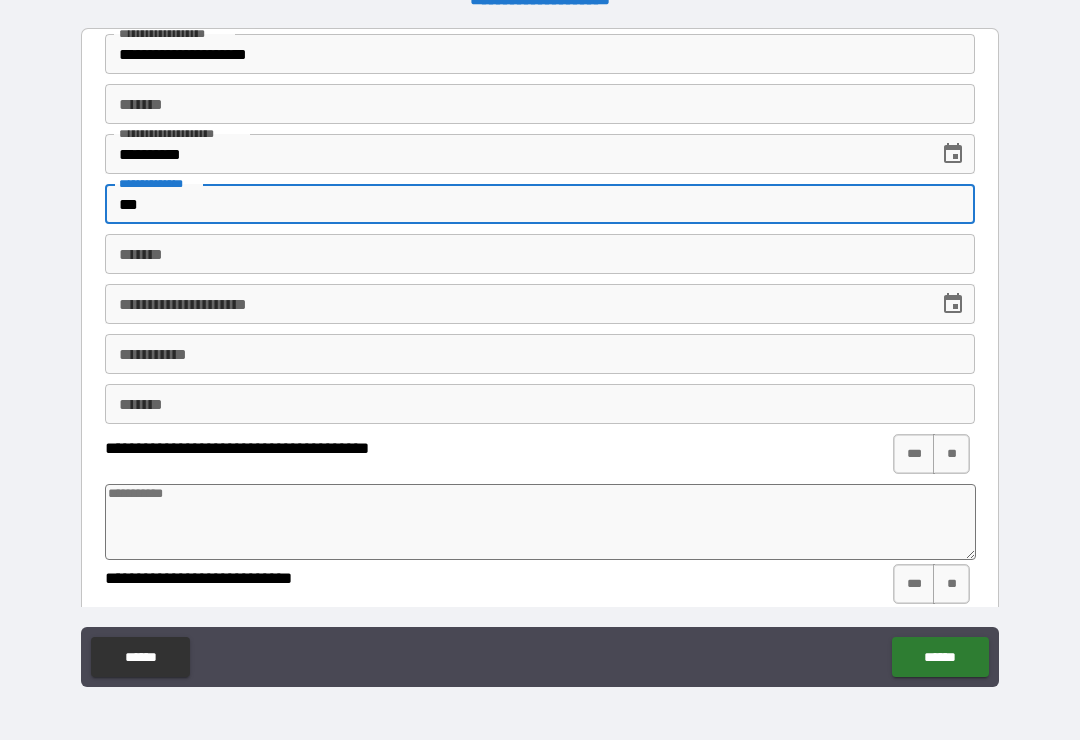 type on "*" 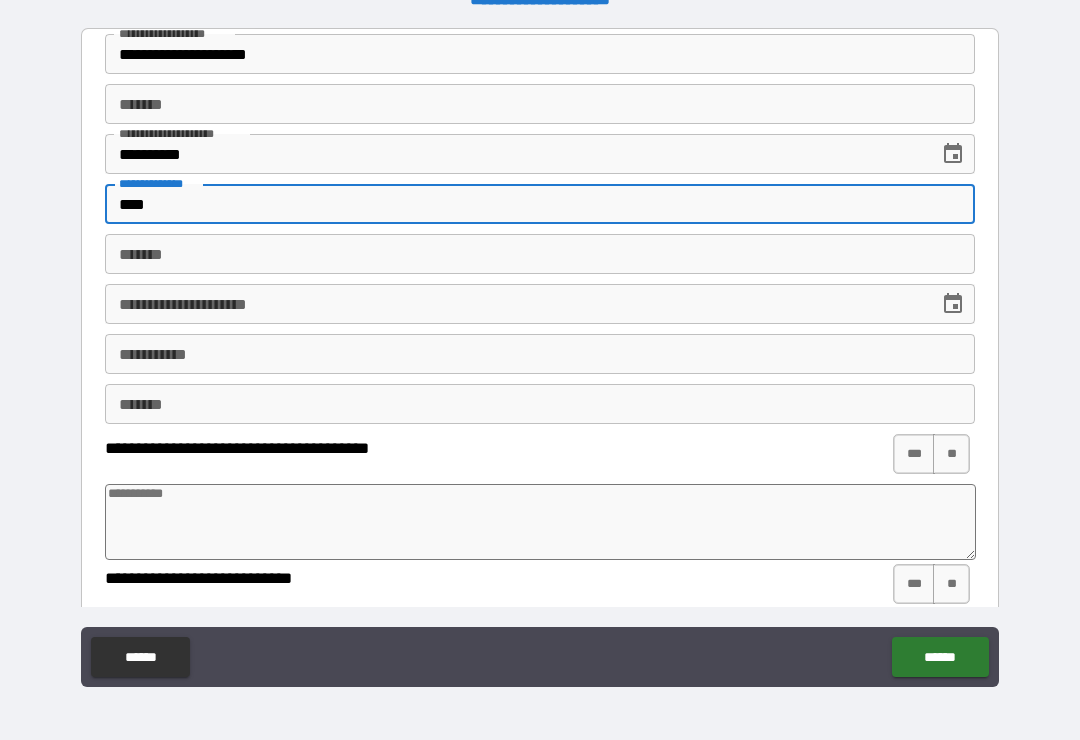 type on "*" 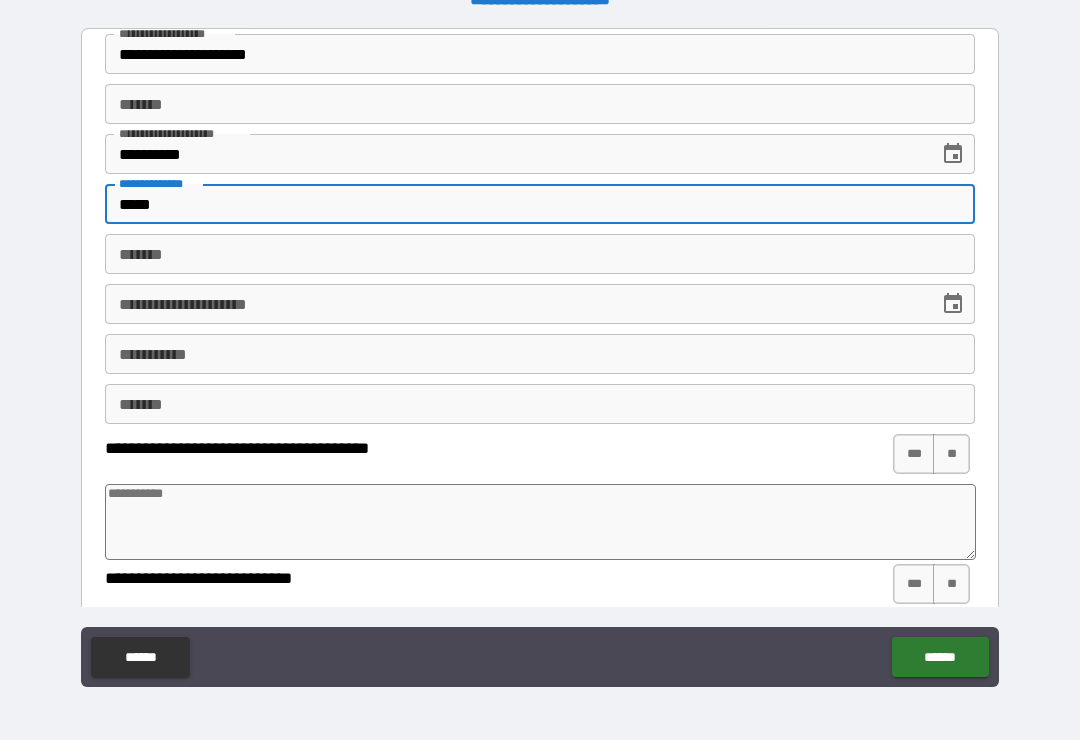 type on "******" 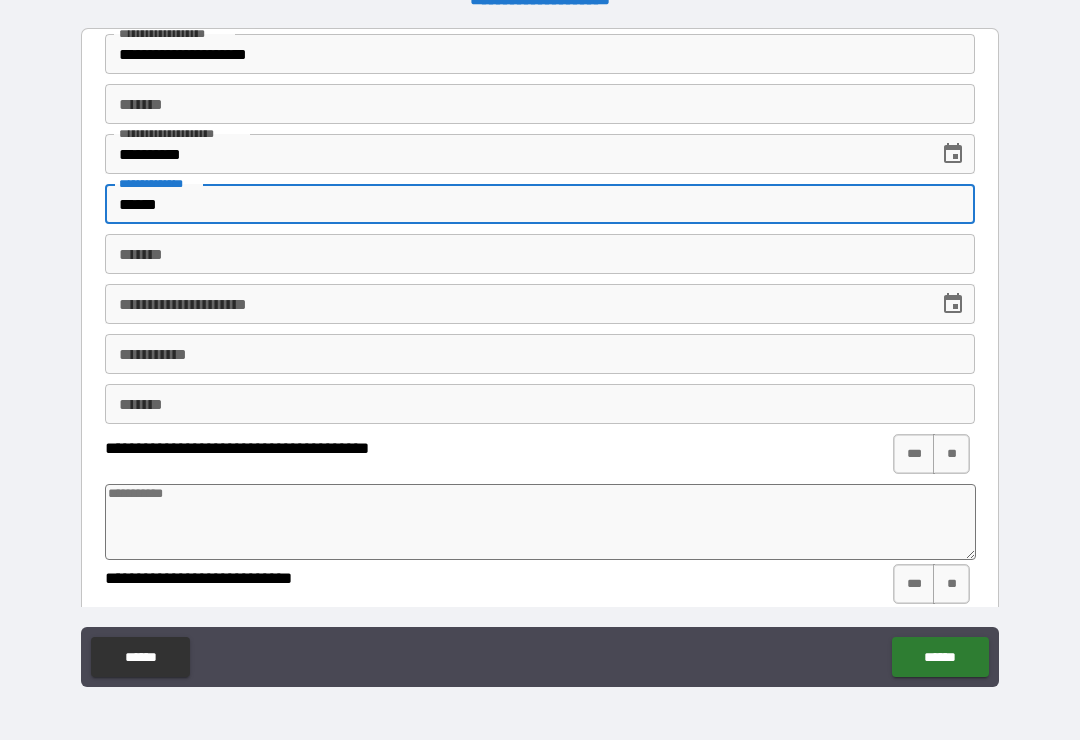 type on "*******" 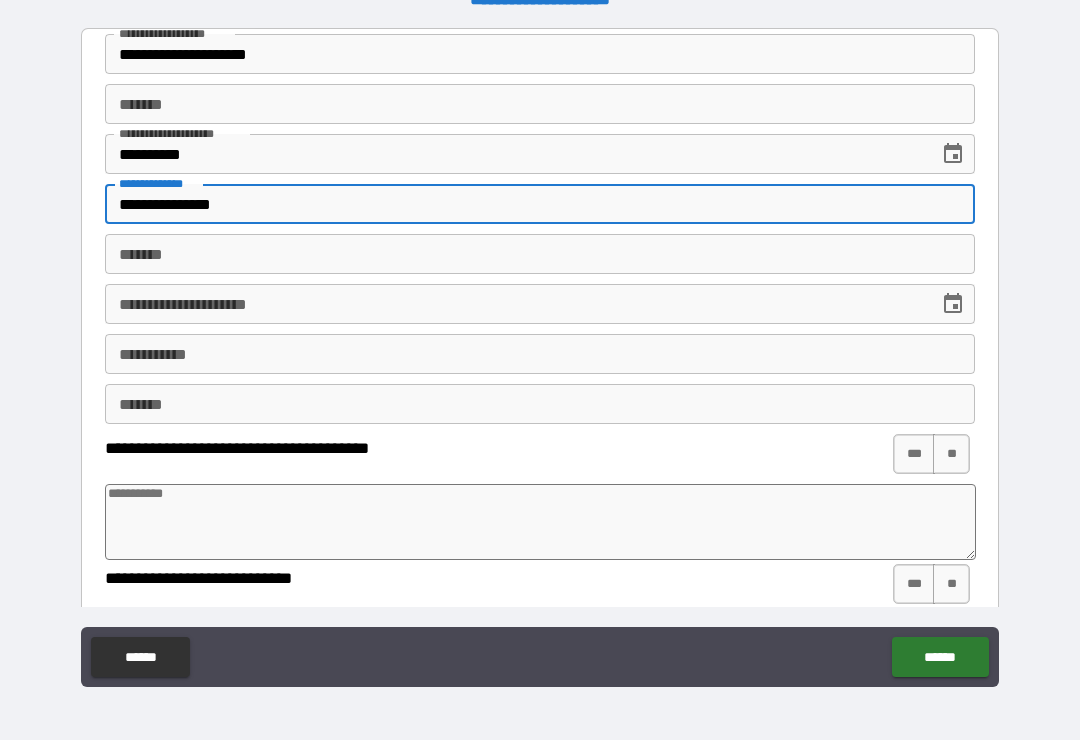 click on "******* *******" at bounding box center (540, 254) 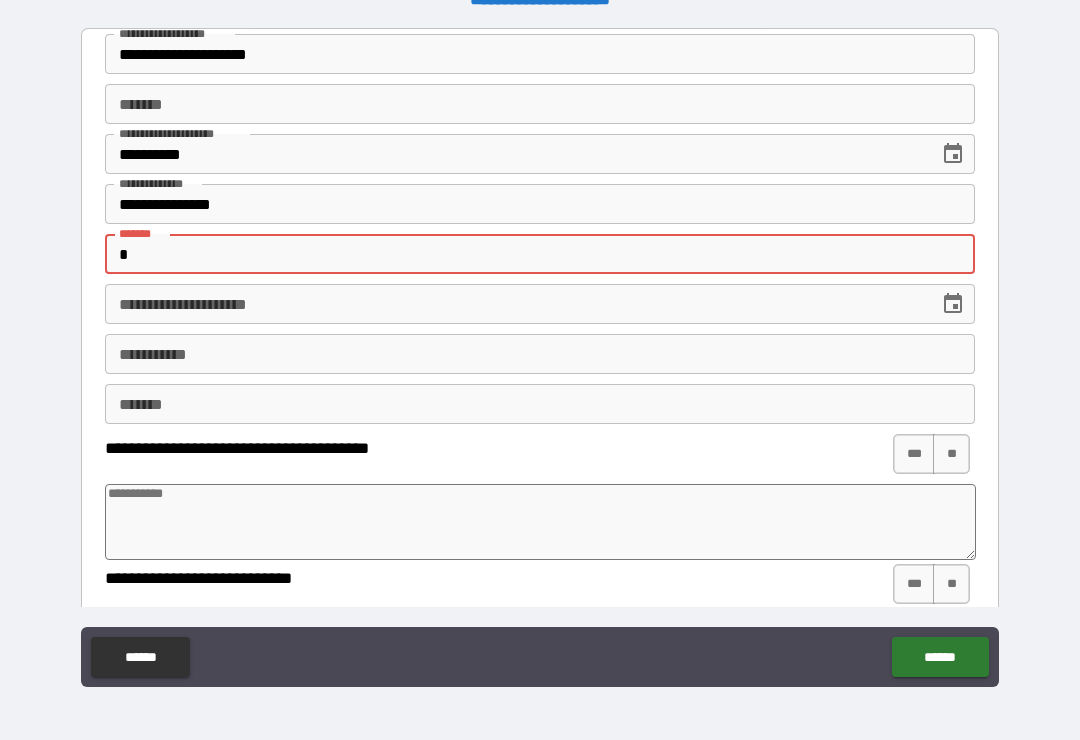 click on "**********" at bounding box center [540, 357] 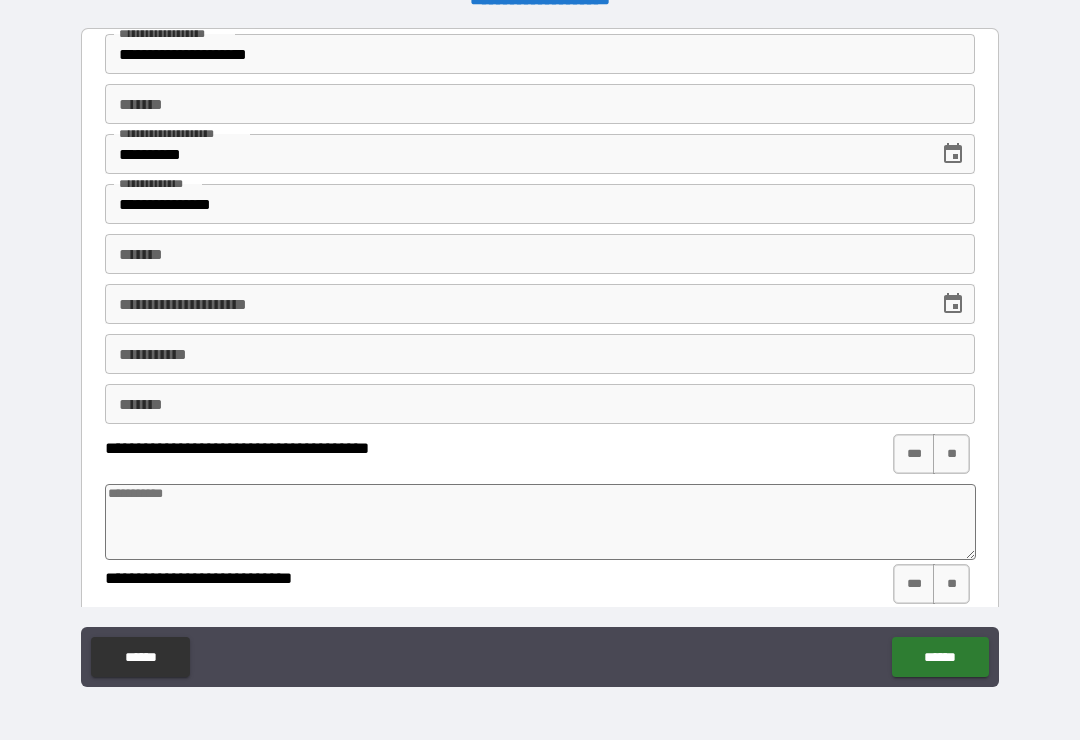 click on "**" at bounding box center (951, 584) 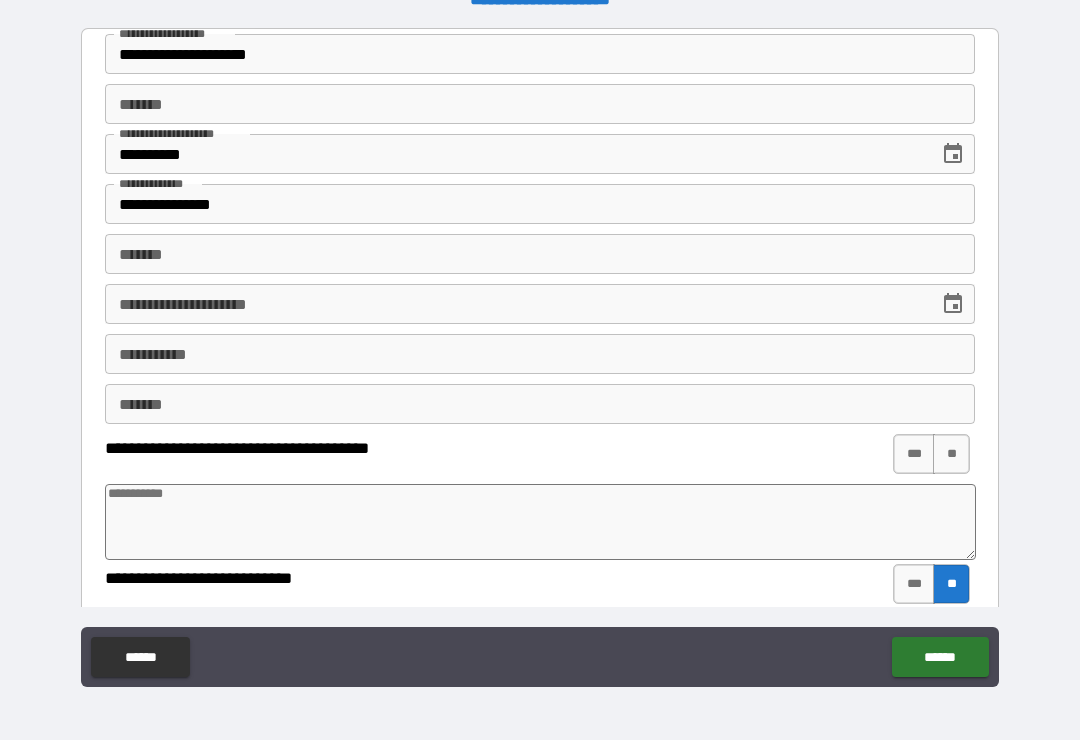 click on "**********" at bounding box center (540, 354) 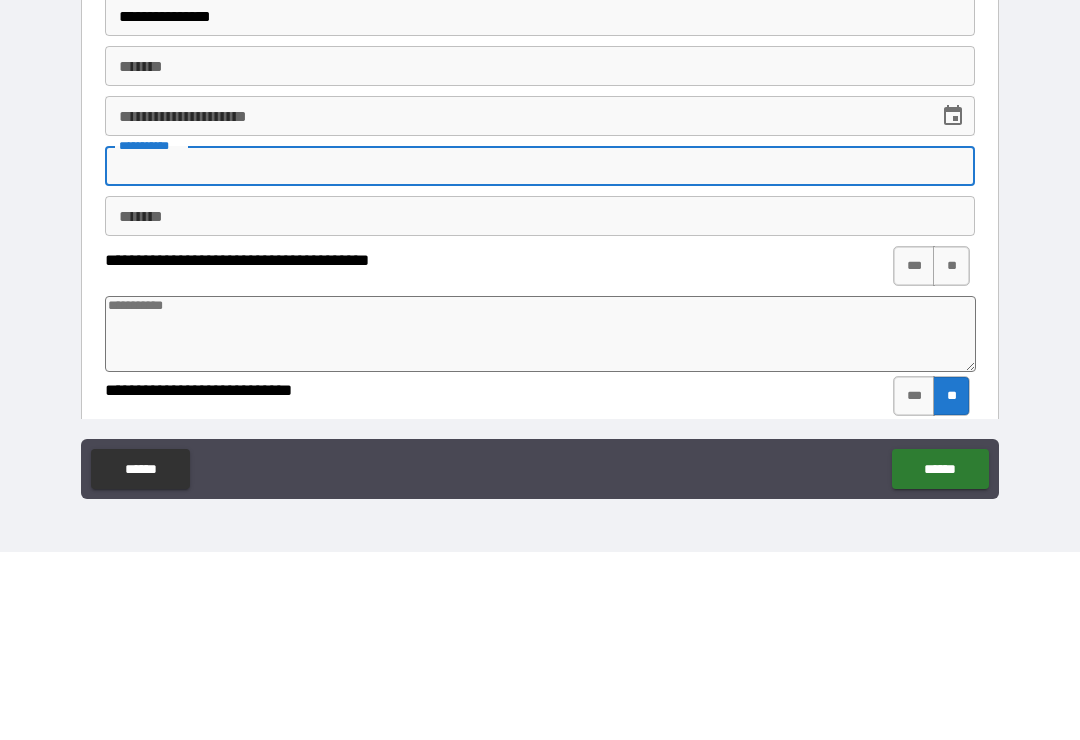 click on "**********" at bounding box center [540, 357] 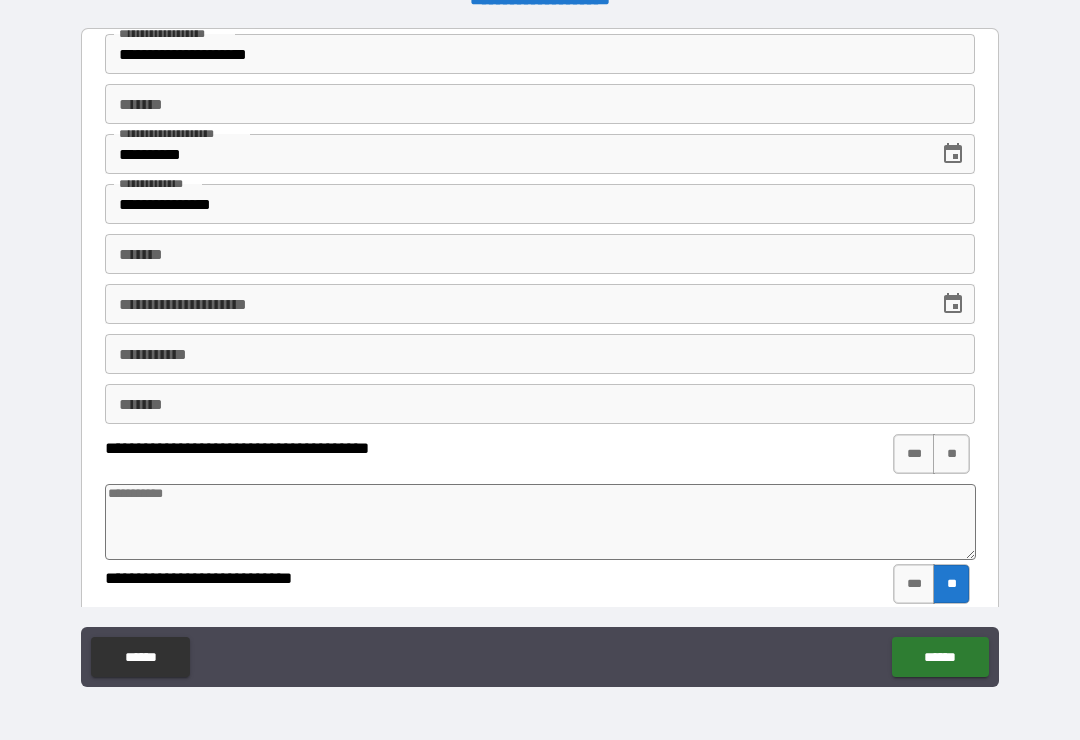 click on "**" at bounding box center [951, 454] 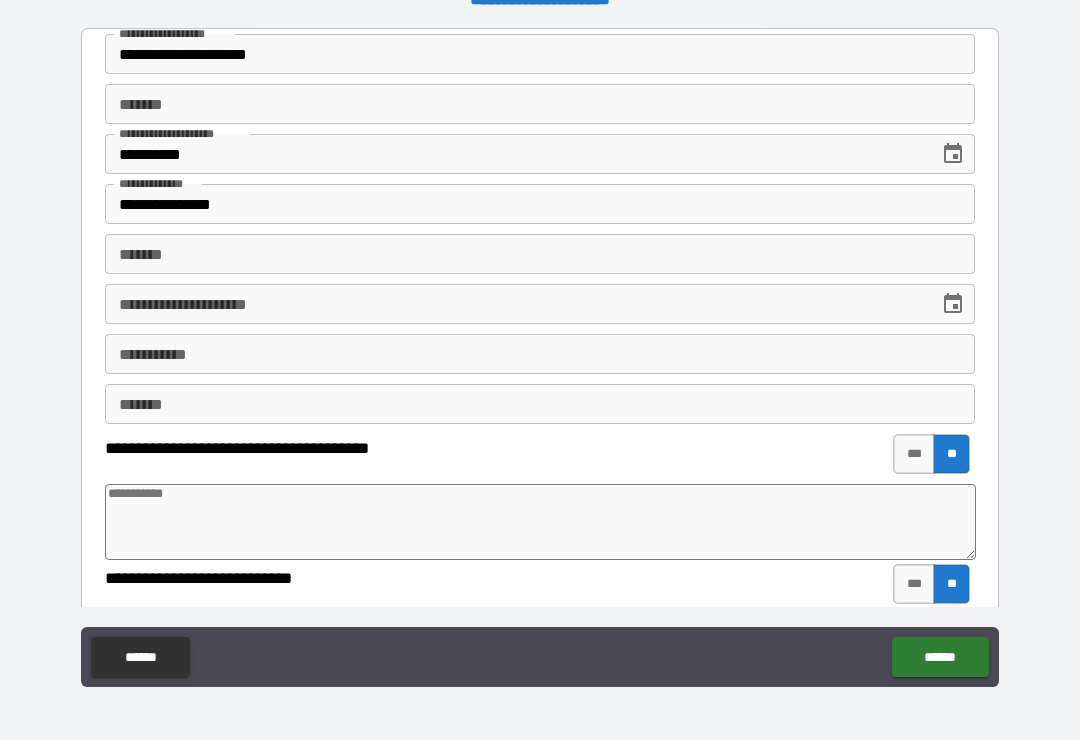click on "******" at bounding box center (940, 657) 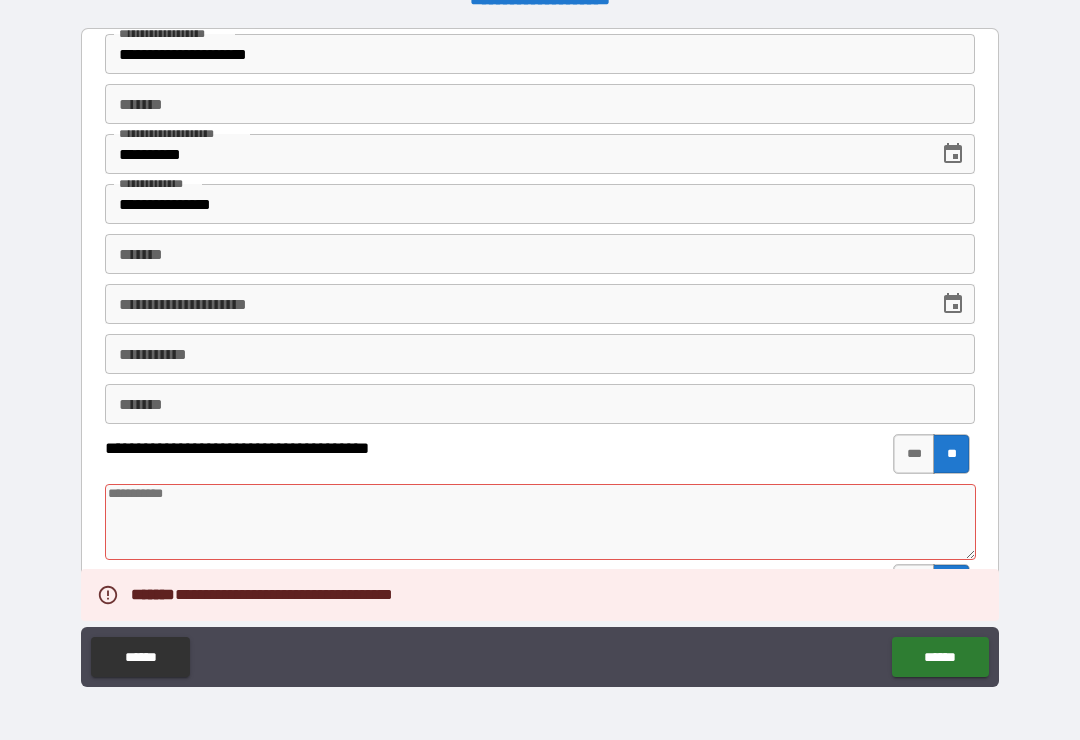 click on "*******" at bounding box center (540, 254) 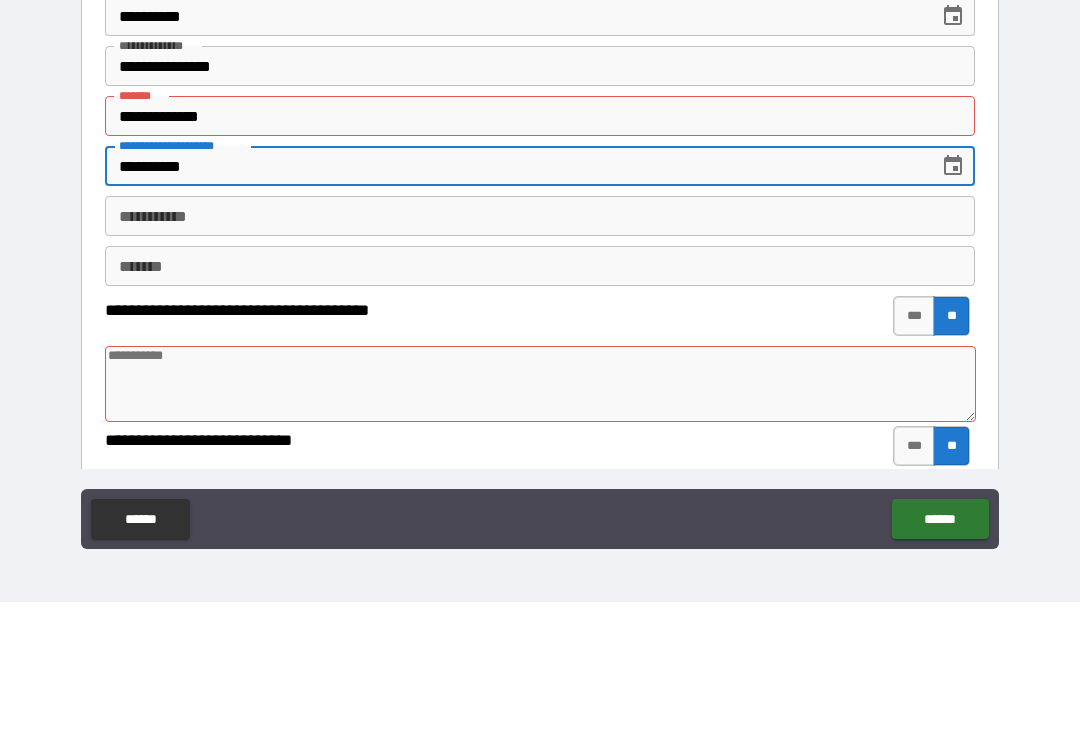 click on "**********" at bounding box center [540, 354] 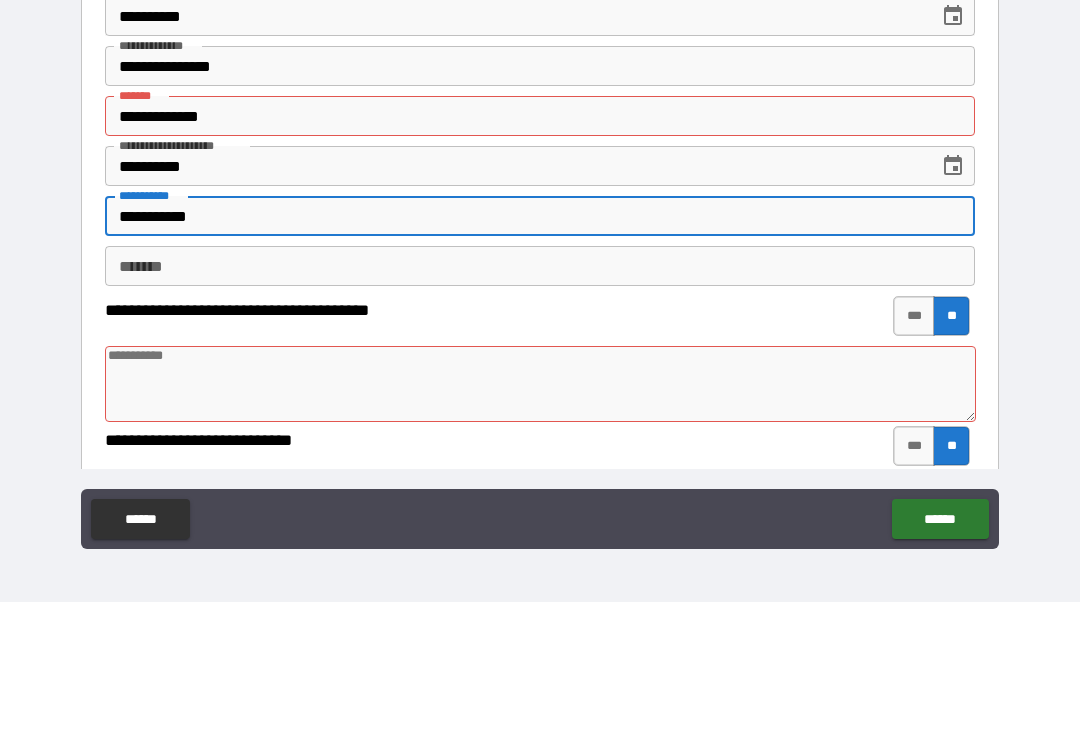 click on "*******" at bounding box center (540, 404) 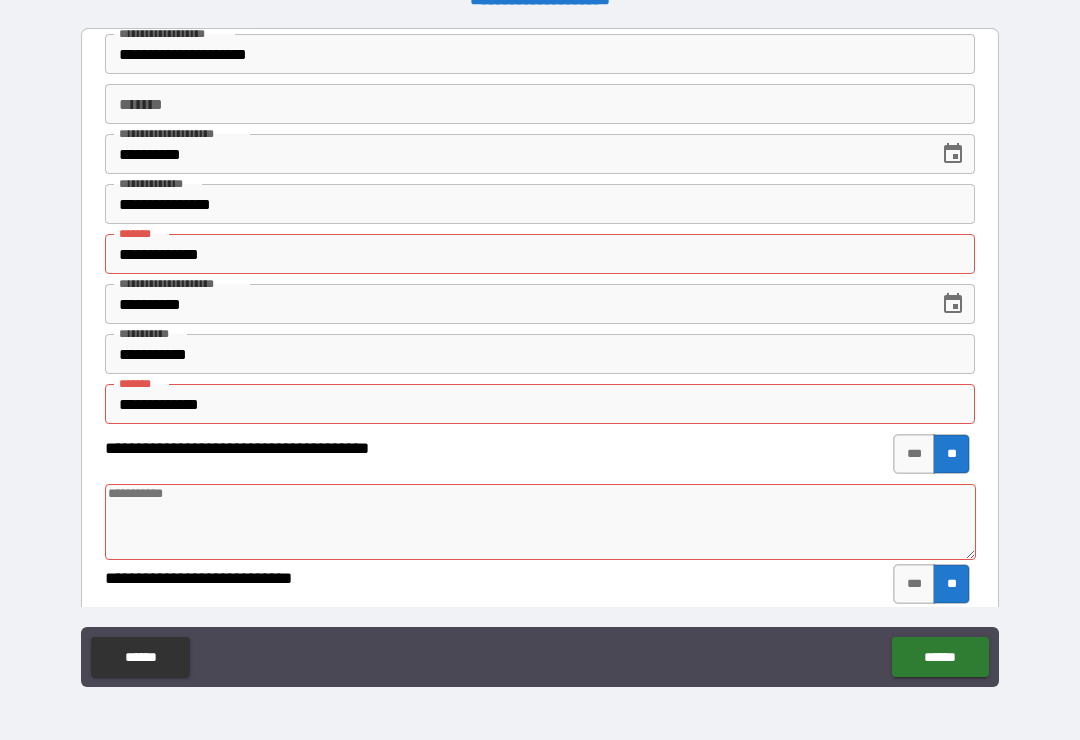 click on "**********" at bounding box center [540, 254] 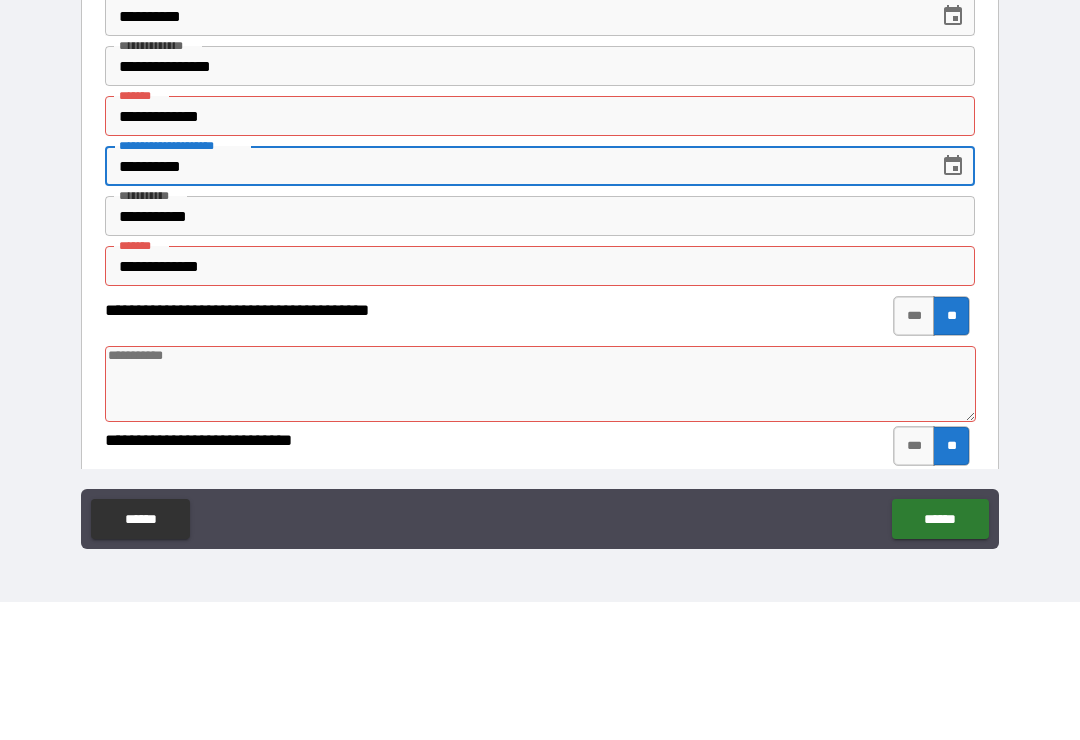 click on "**********" at bounding box center (540, 404) 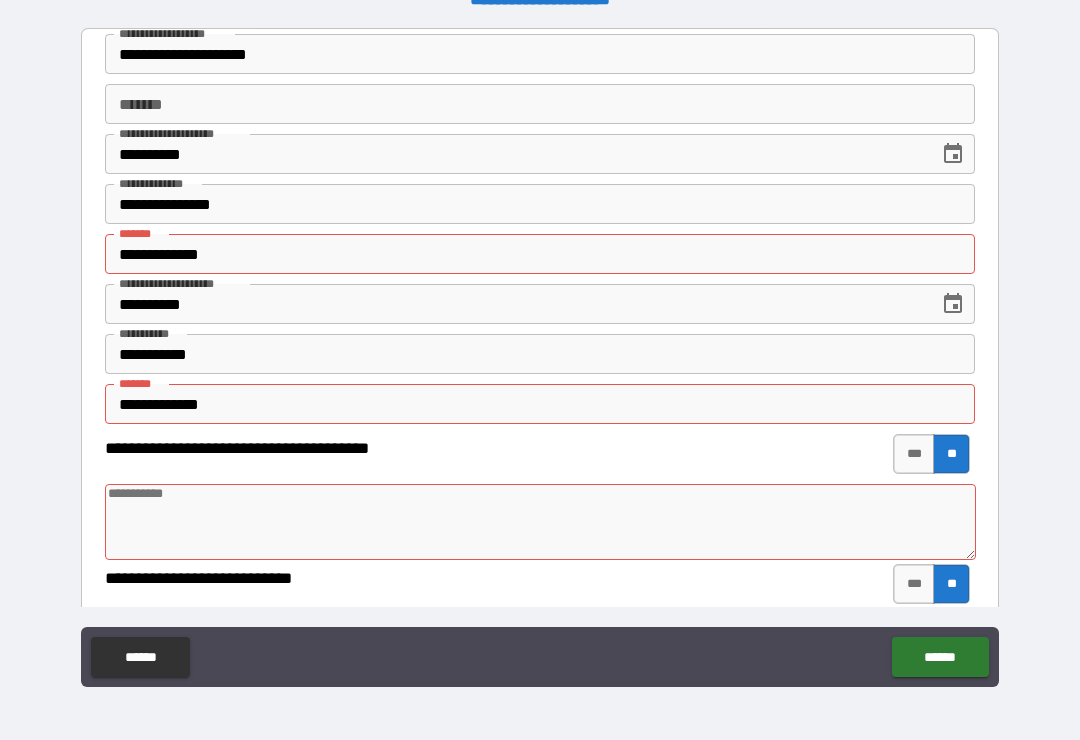 click on "**********" at bounding box center (540, 254) 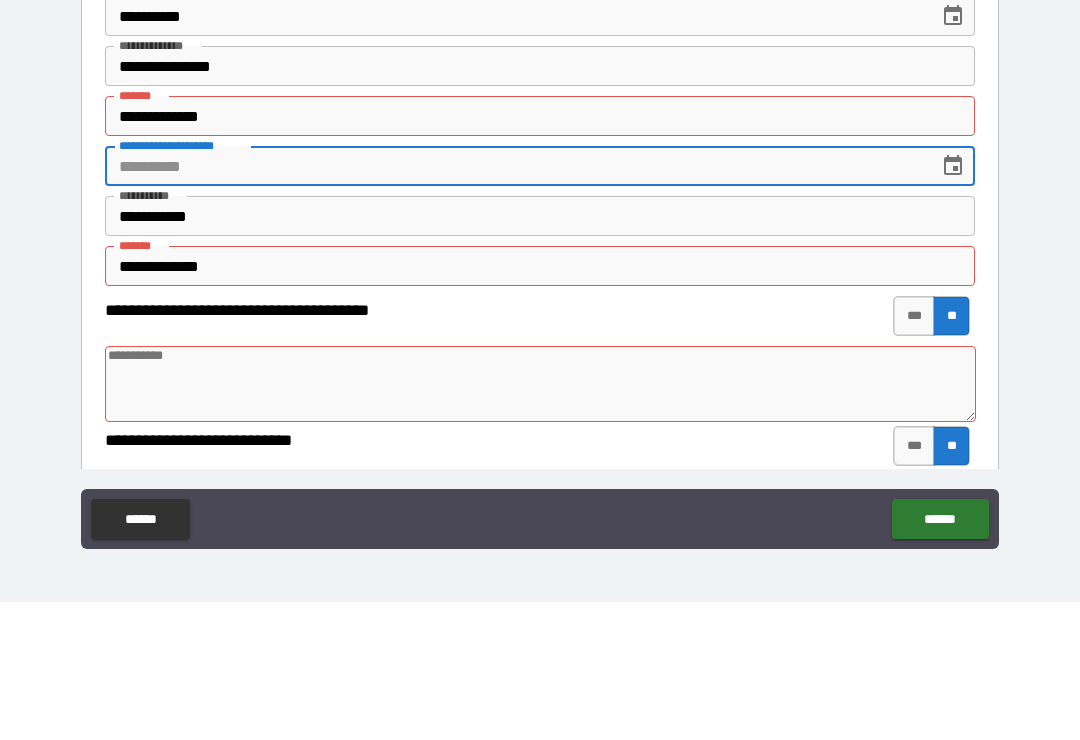 click on "**********" at bounding box center [540, 254] 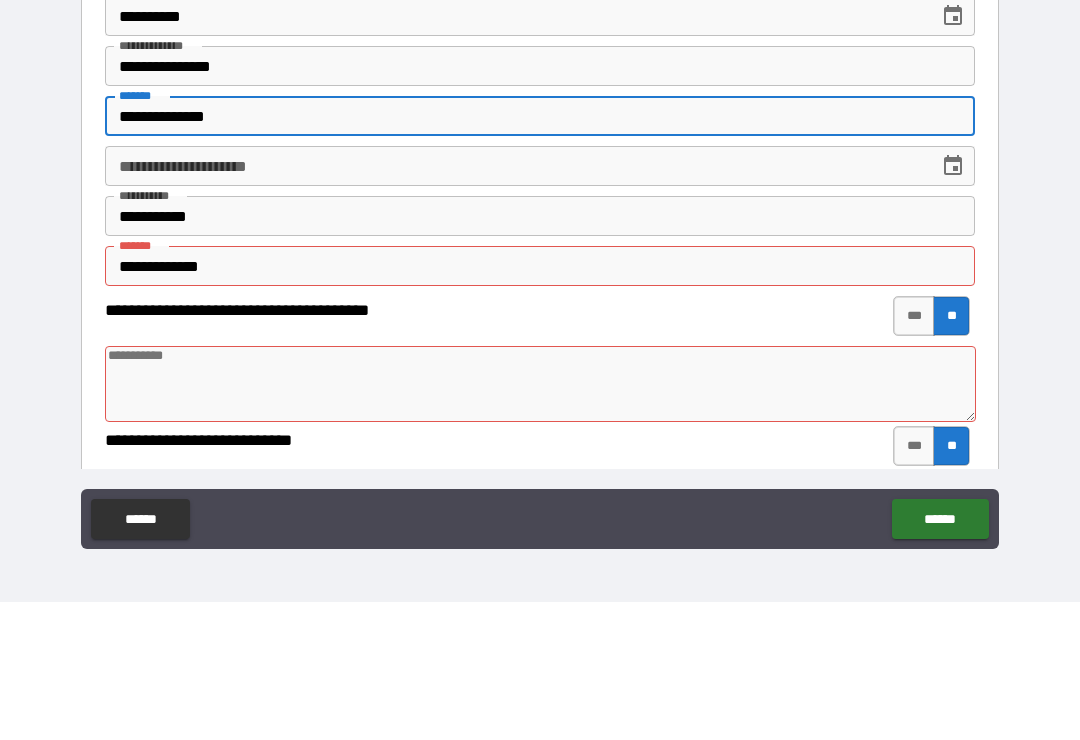 click on "**********" at bounding box center [515, 304] 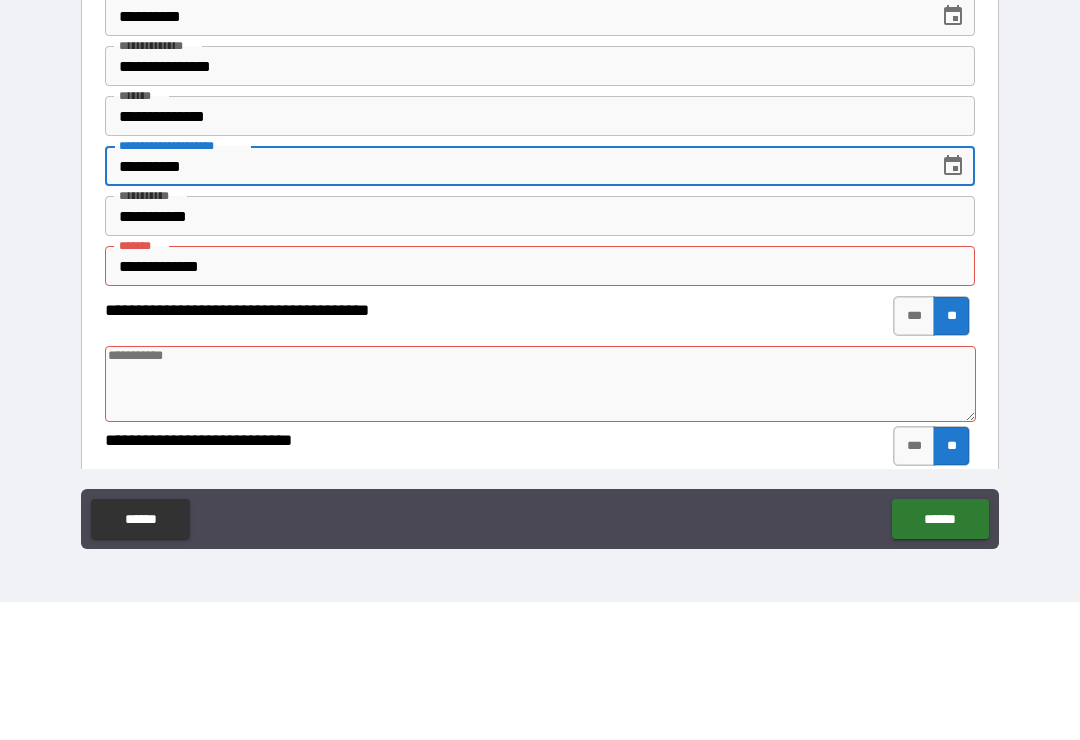 click on "**********" at bounding box center (540, 404) 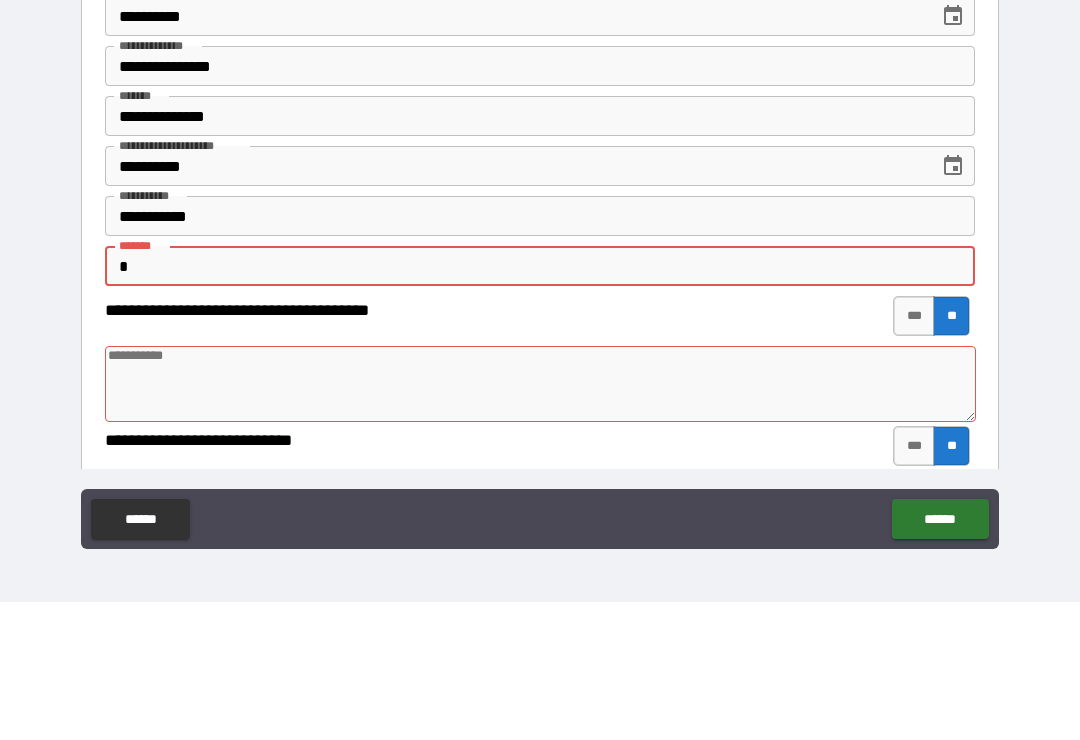 click on "*" at bounding box center (540, 404) 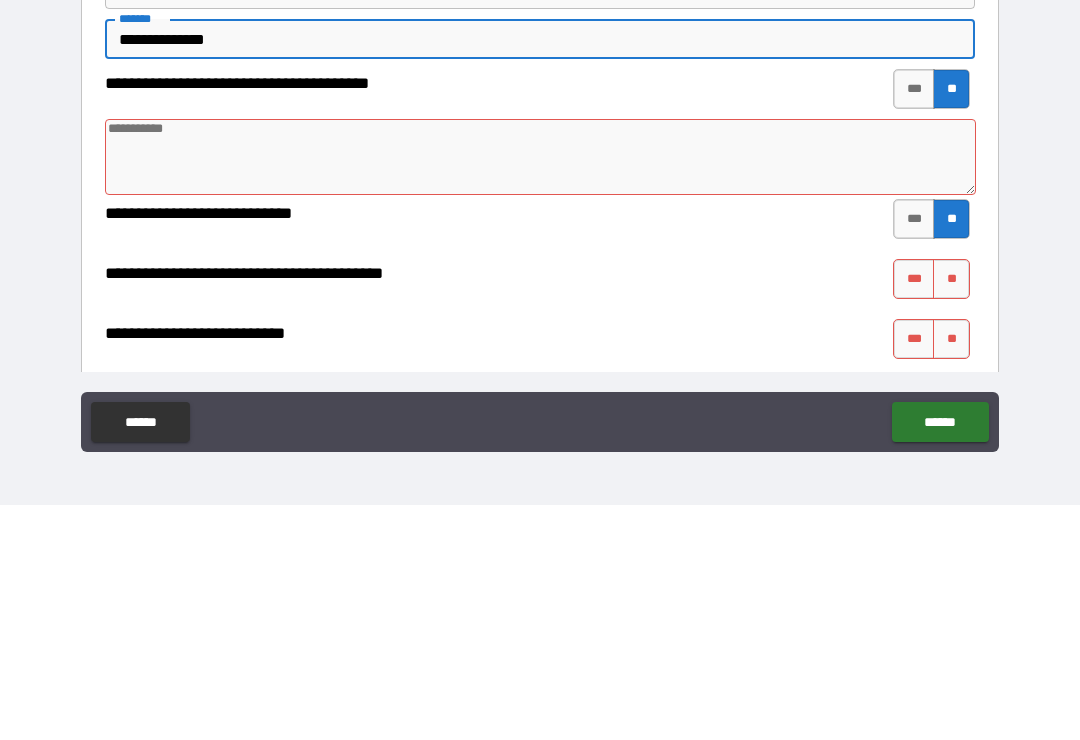 scroll, scrollTop: 918, scrollLeft: 0, axis: vertical 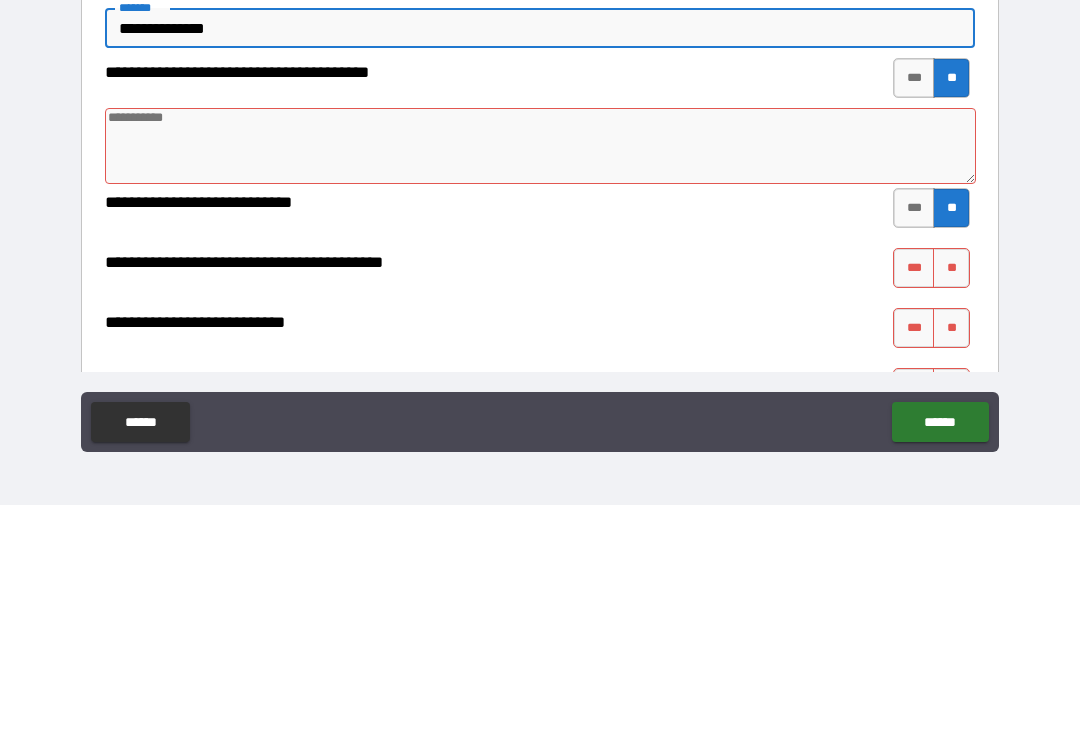 click on "**" at bounding box center (951, 503) 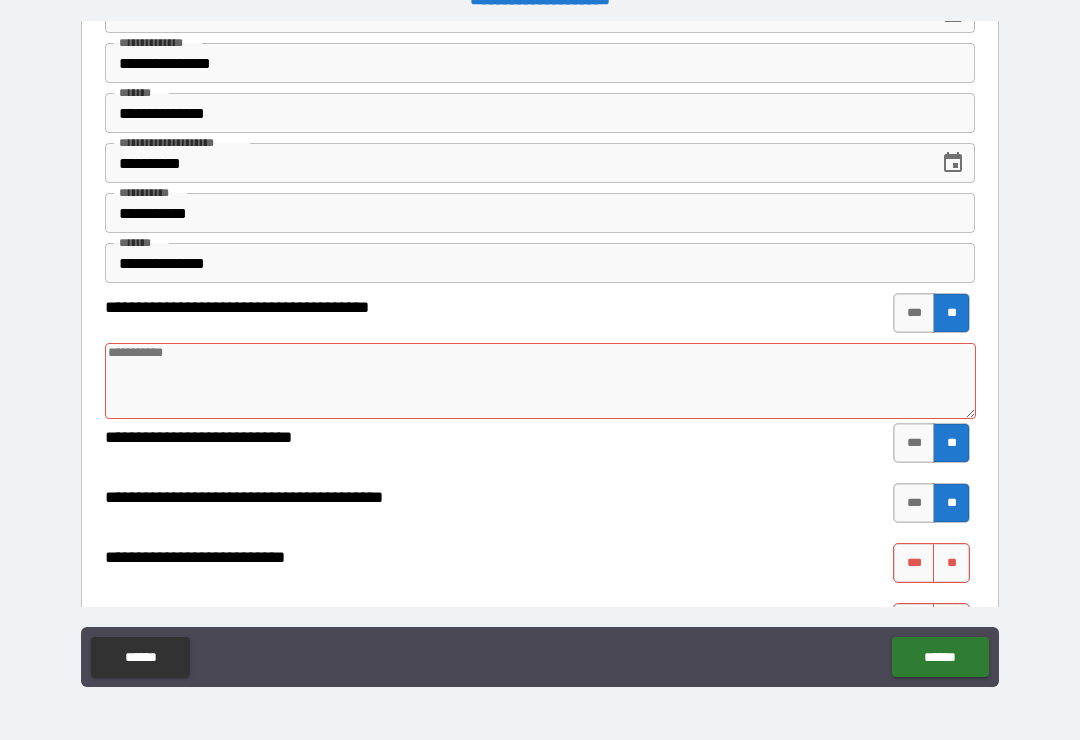 click on "**" at bounding box center (951, 563) 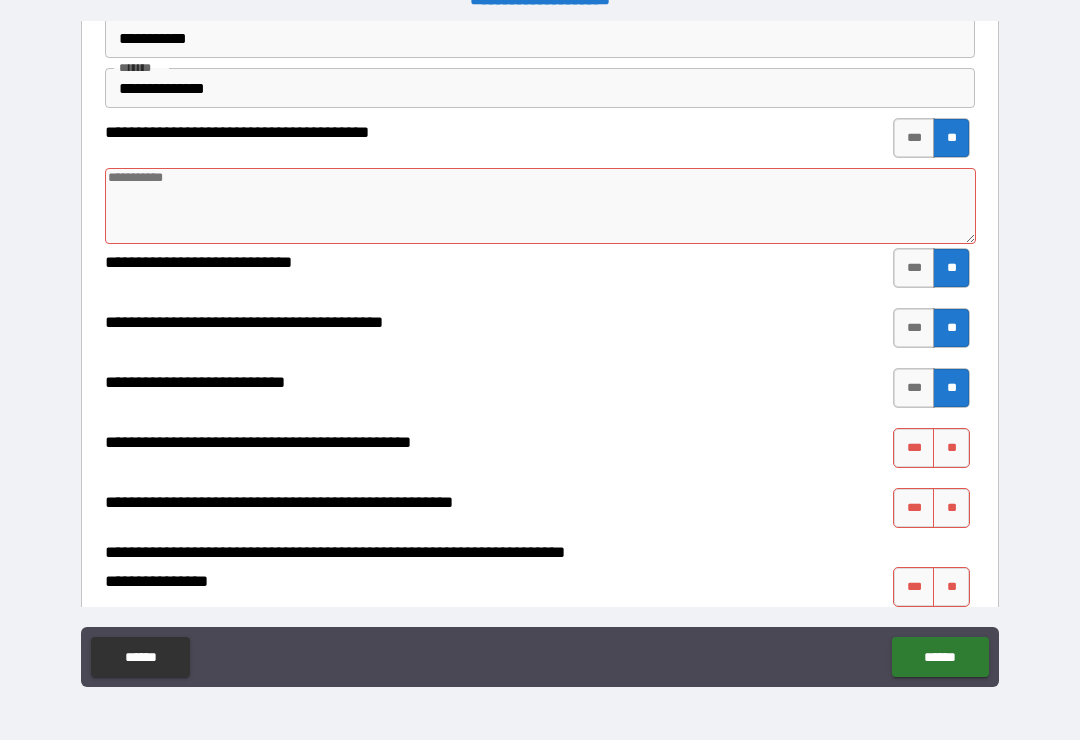 scroll, scrollTop: 1104, scrollLeft: 0, axis: vertical 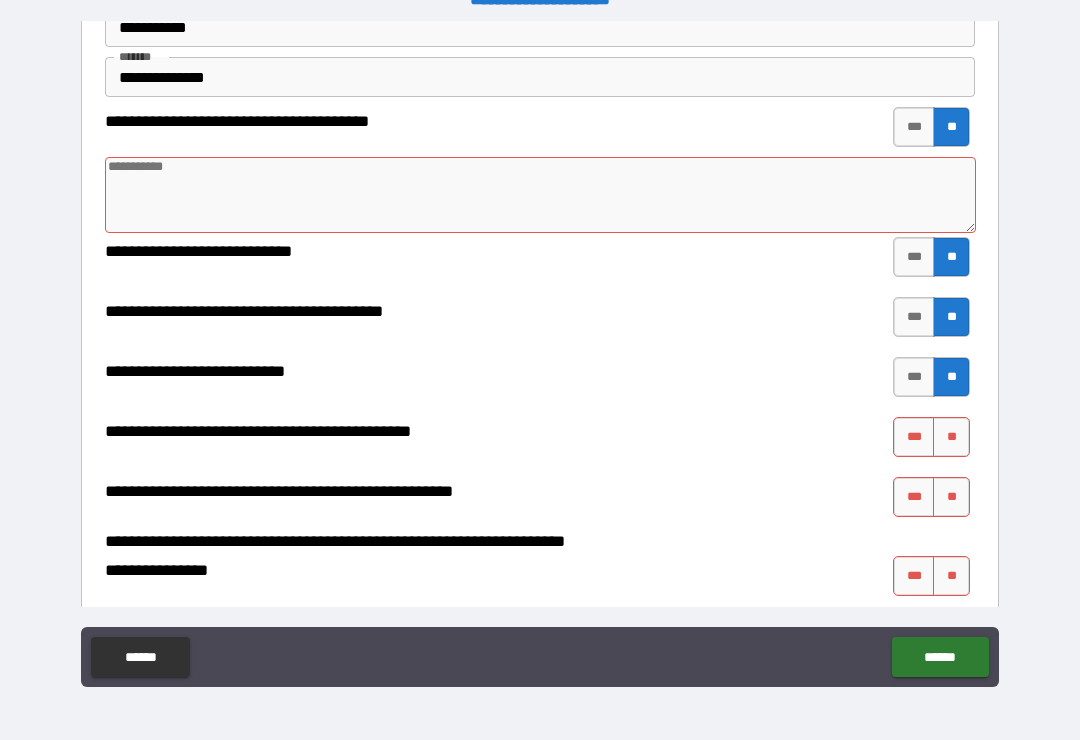 click on "**" at bounding box center [951, 437] 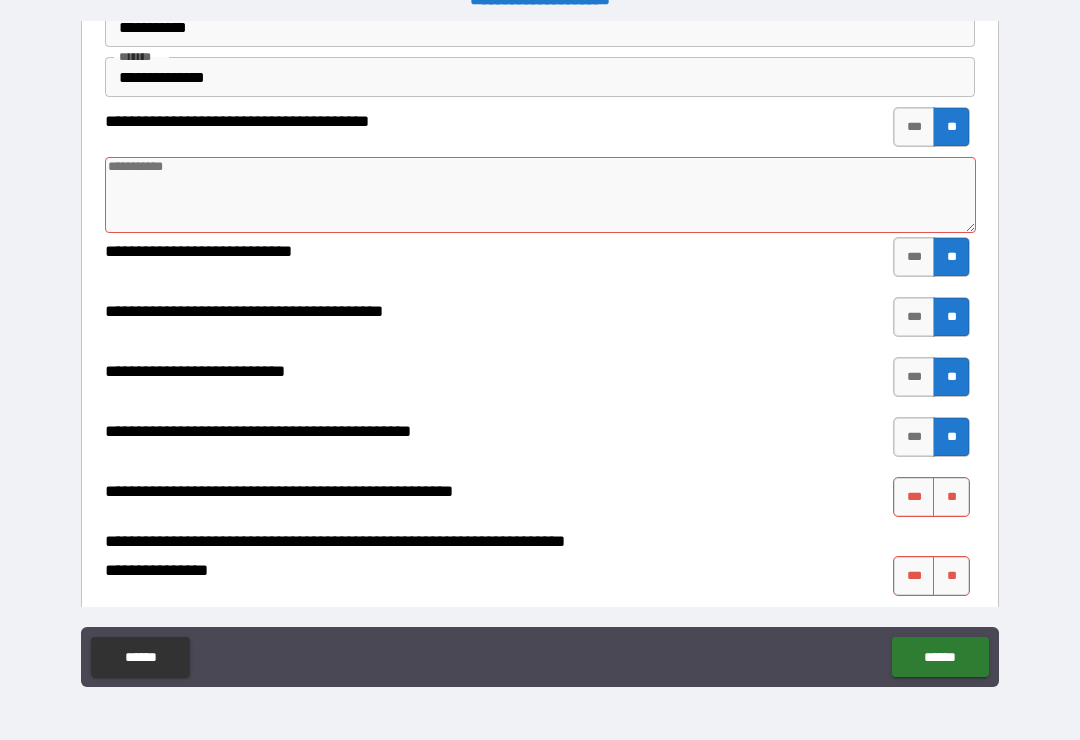 click on "**" at bounding box center [951, 497] 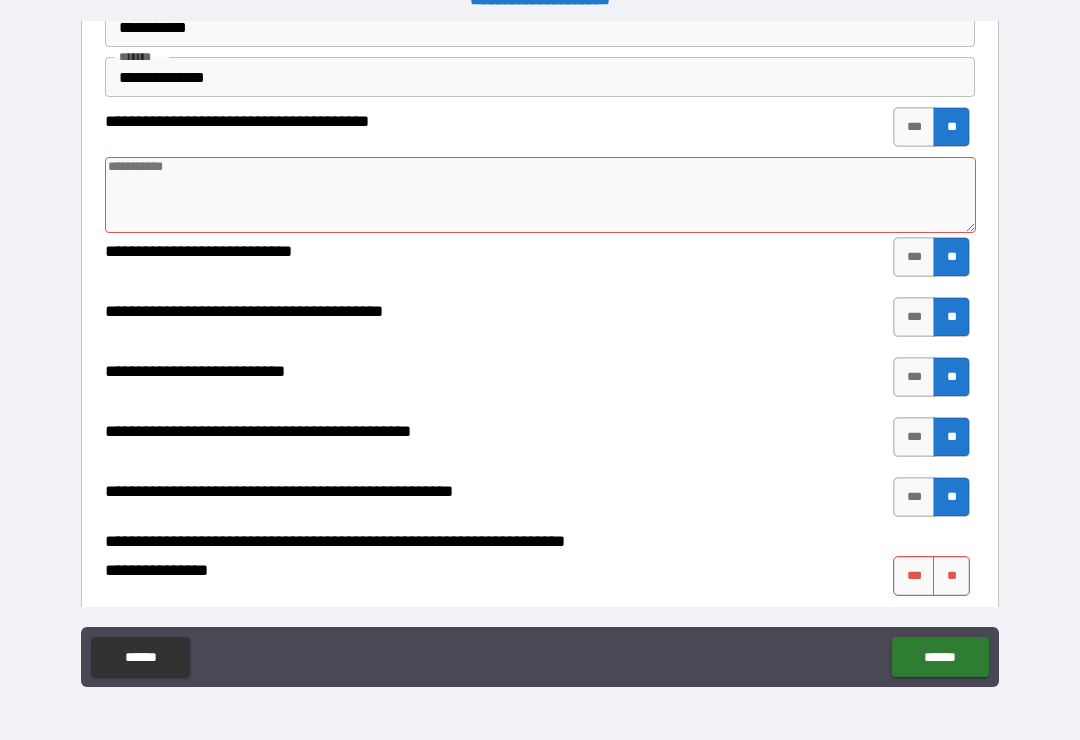 click on "**" at bounding box center [951, 576] 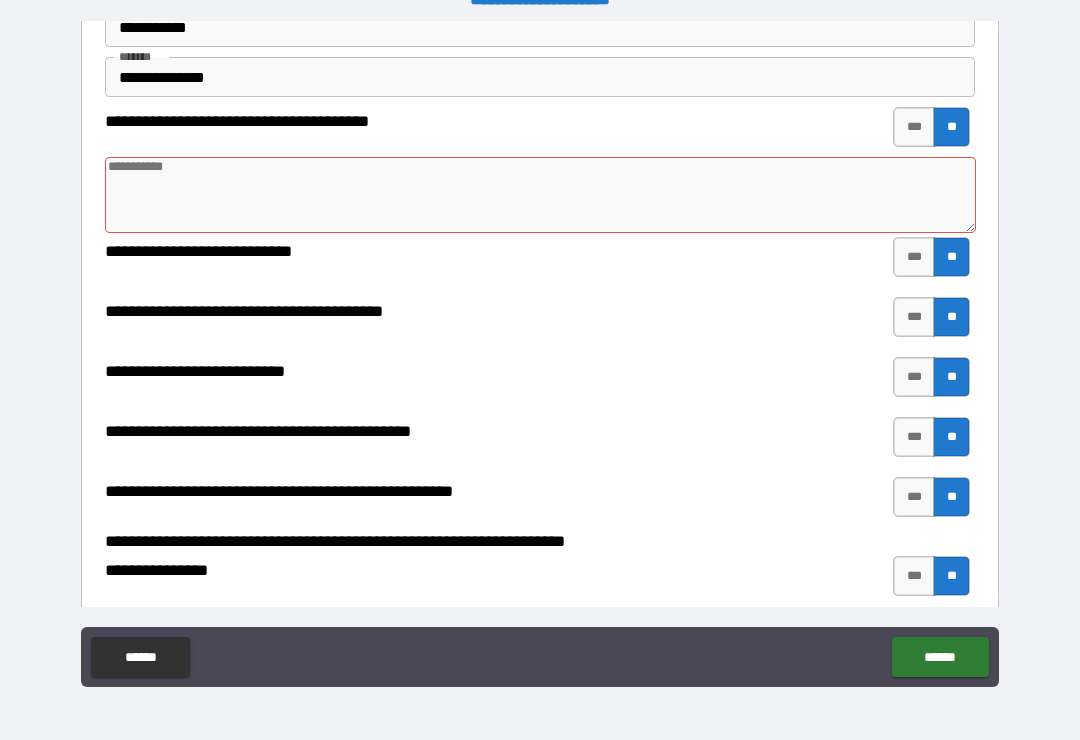 click on "******" at bounding box center (940, 657) 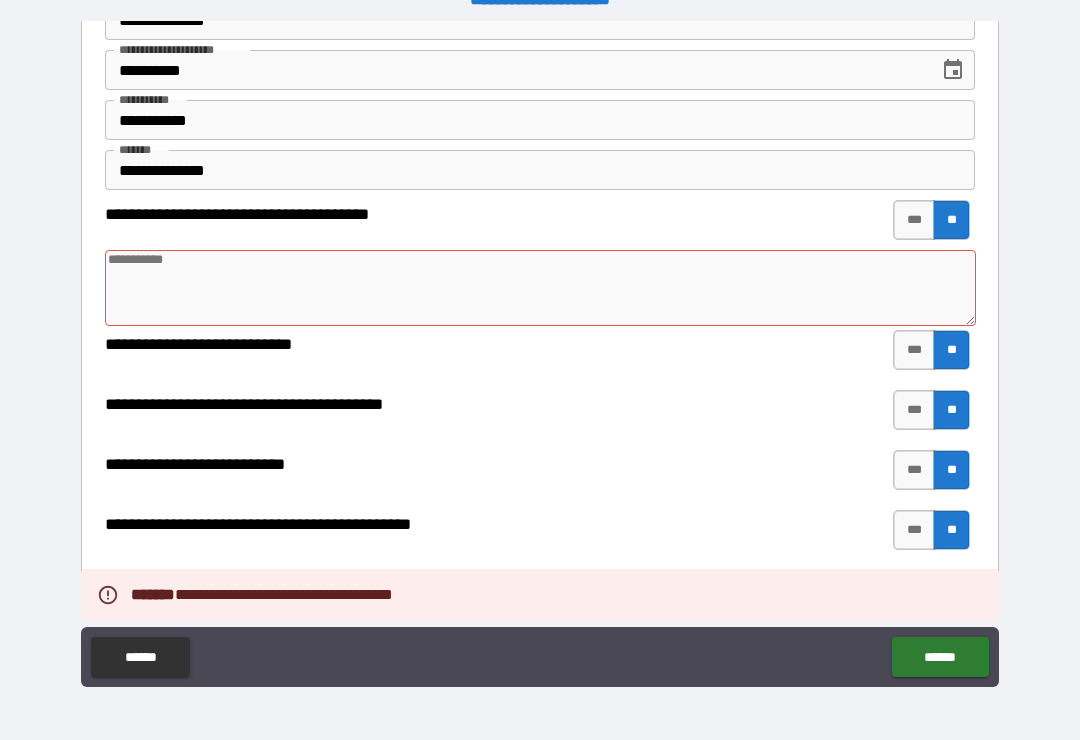 scroll, scrollTop: 1014, scrollLeft: 0, axis: vertical 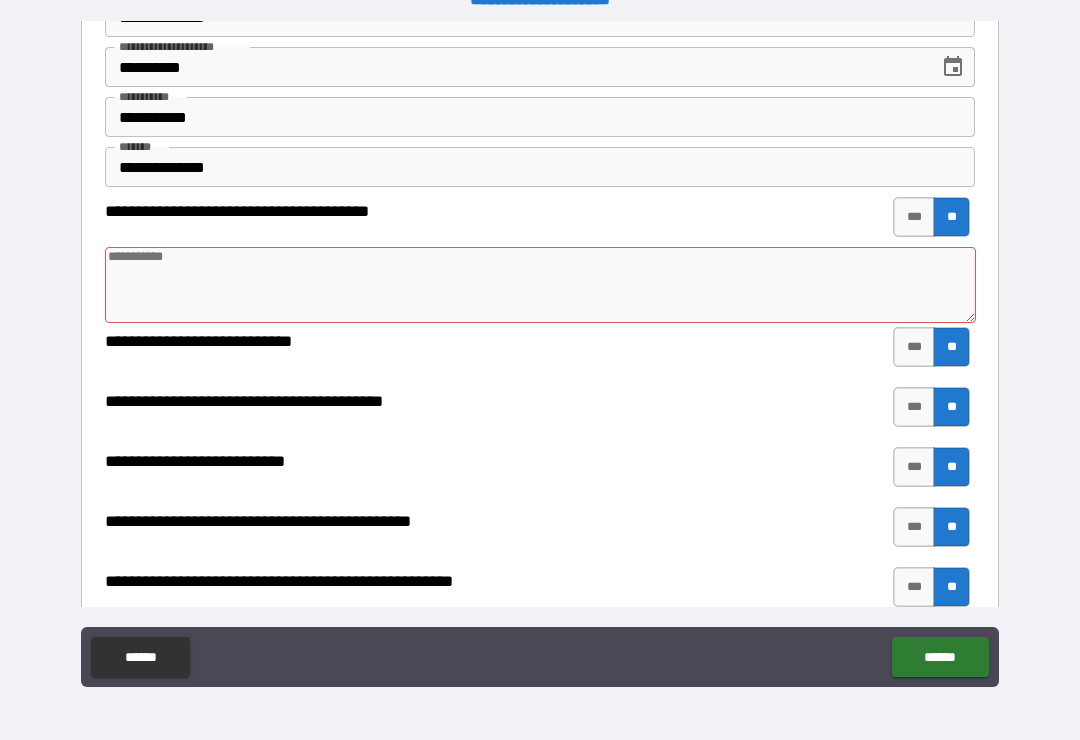 click at bounding box center [540, 285] 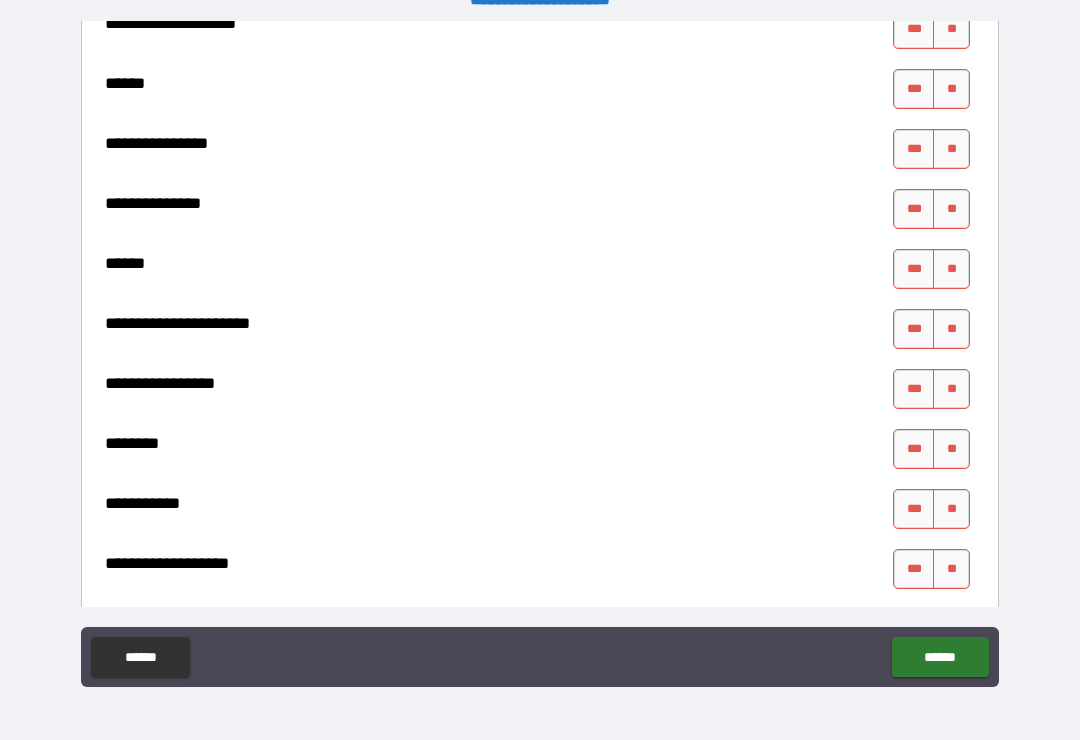 scroll, scrollTop: 1802, scrollLeft: 0, axis: vertical 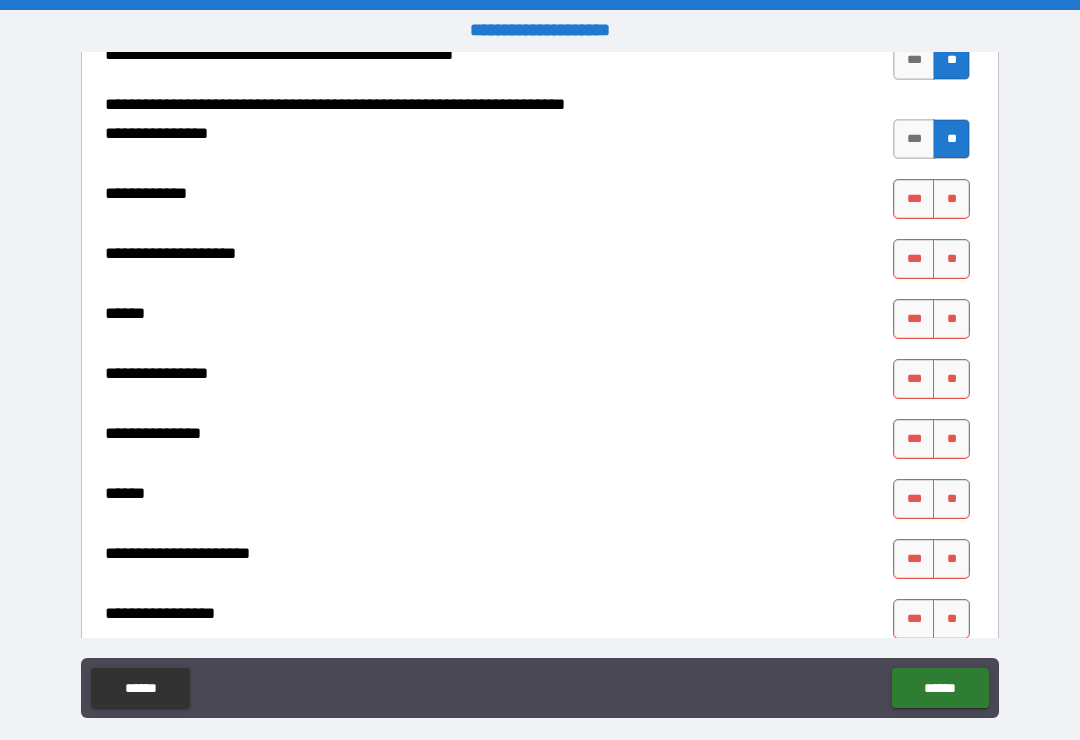 click on "**" at bounding box center (951, 199) 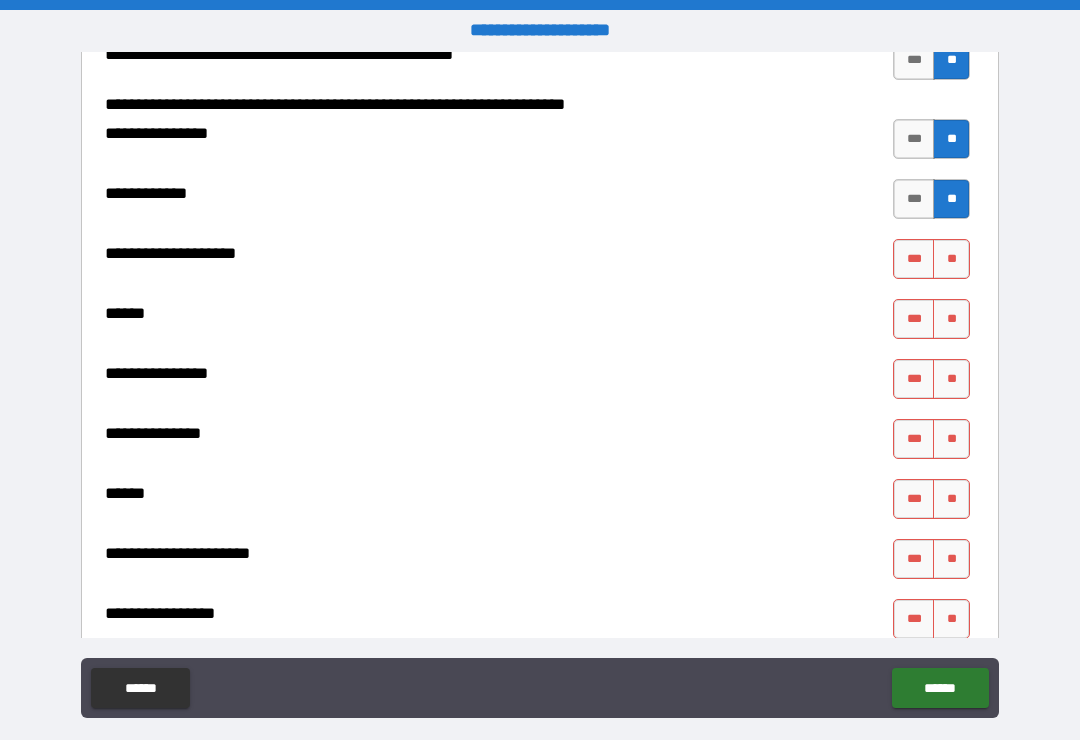 click on "***" at bounding box center [914, 259] 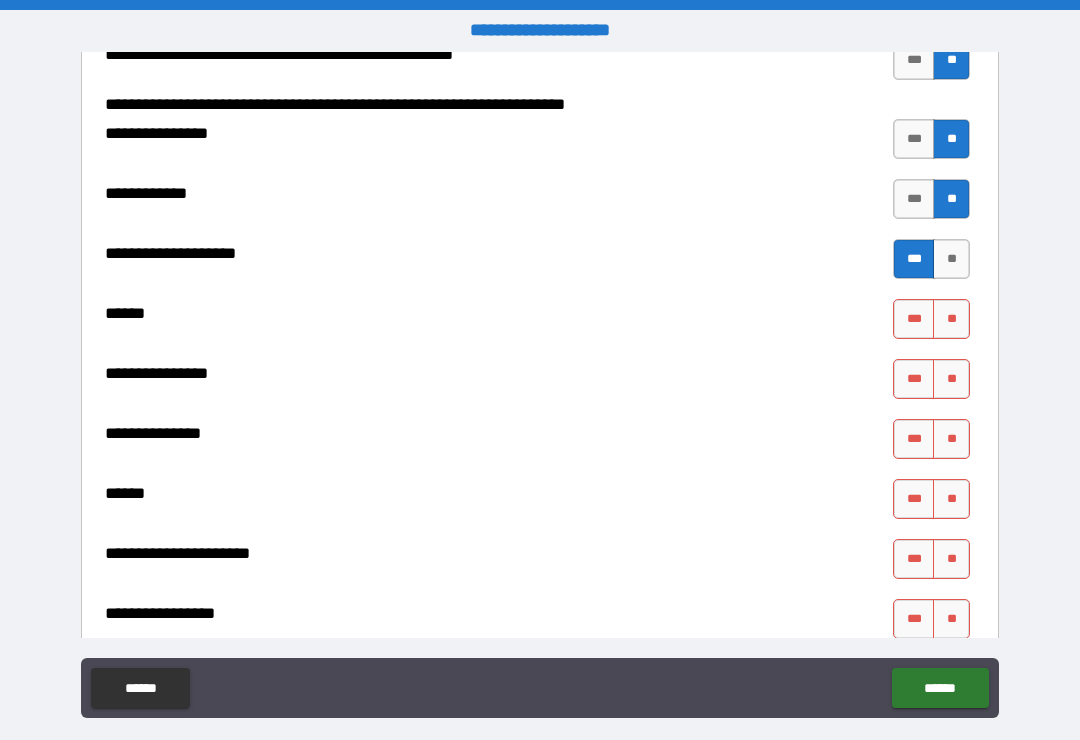 click on "**" at bounding box center (951, 259) 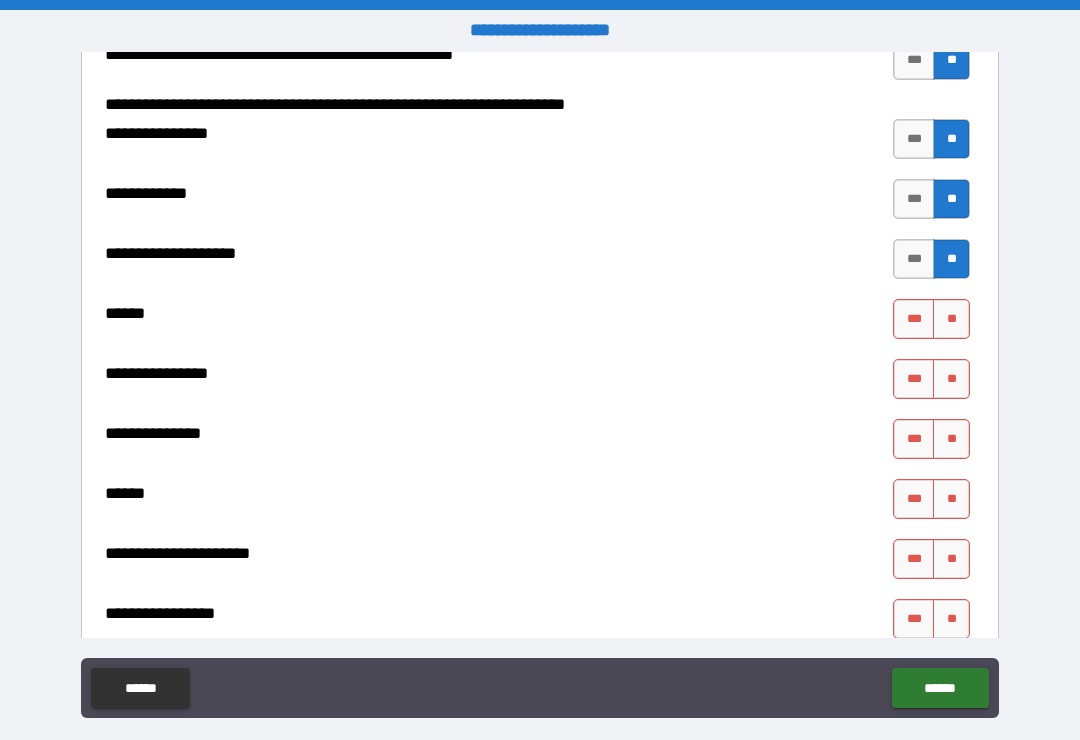 click on "**" at bounding box center [951, 319] 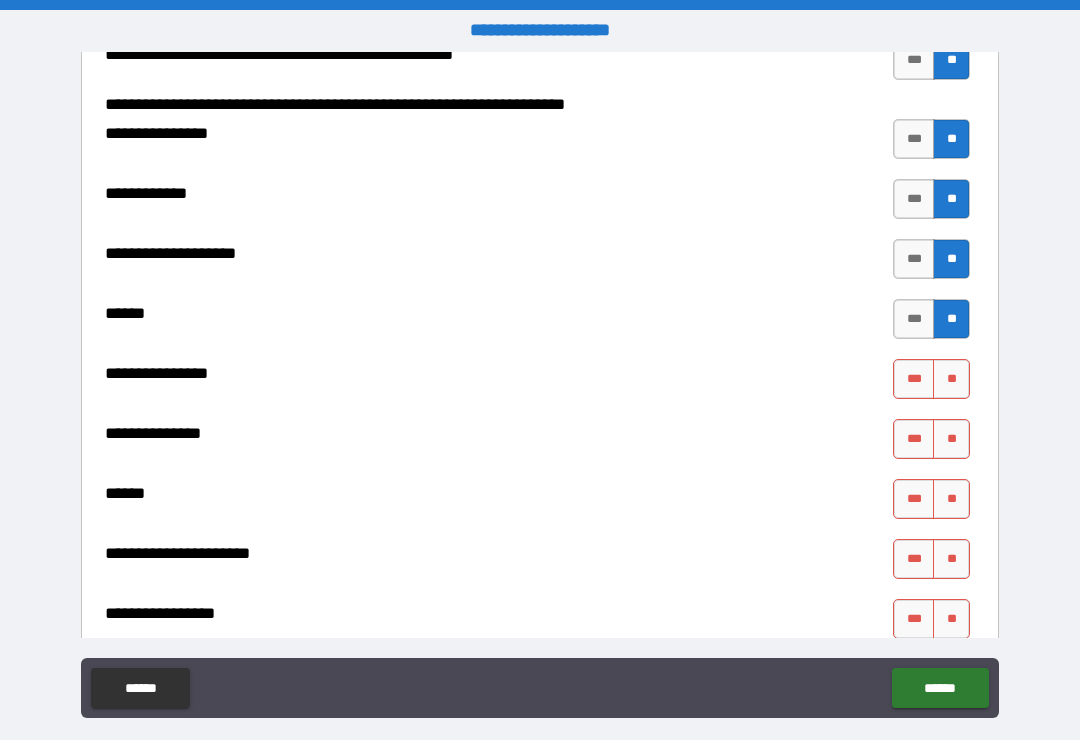 click on "**" at bounding box center [951, 379] 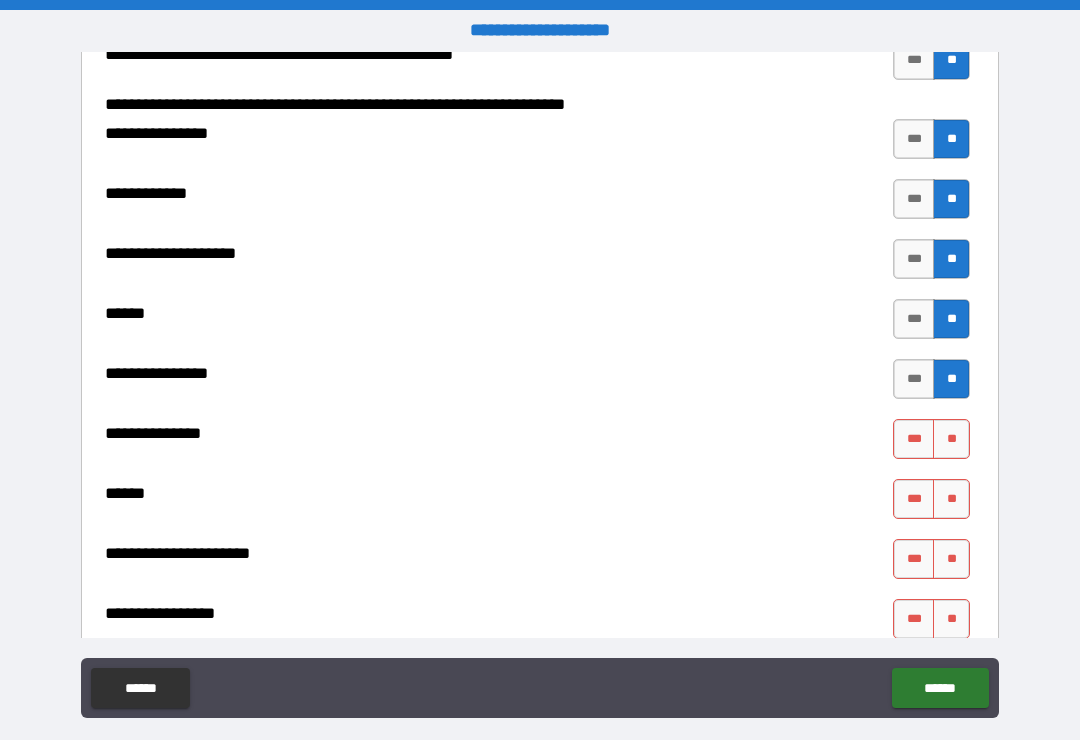 click on "**" at bounding box center [951, 439] 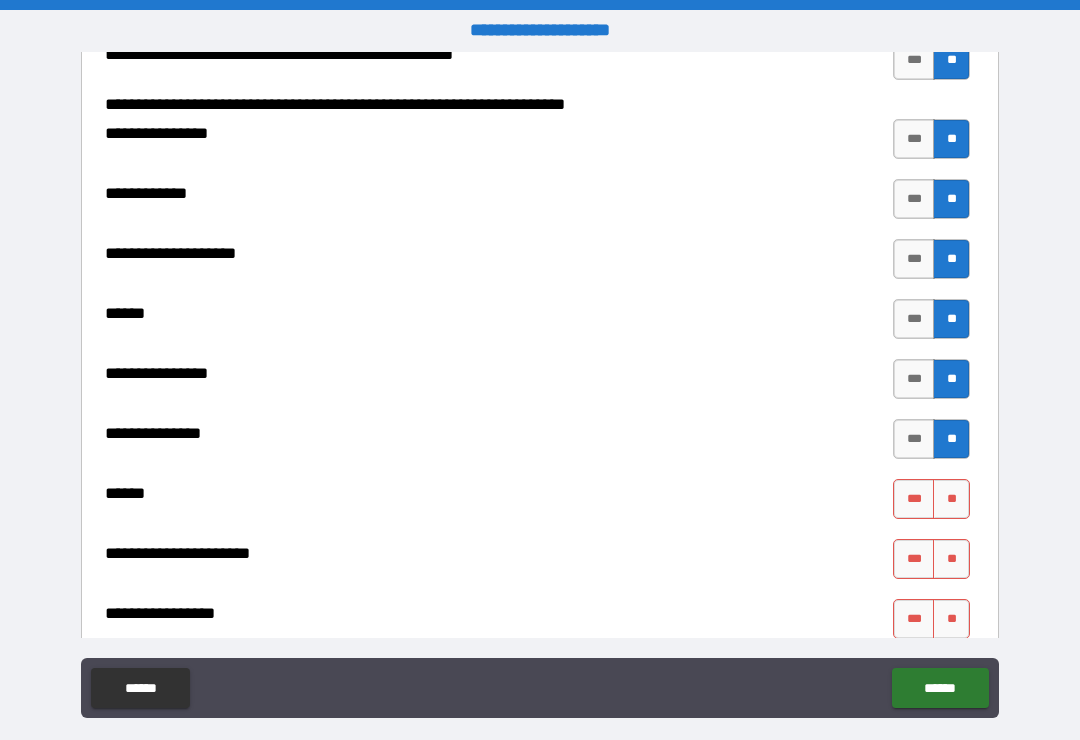 click on "**" at bounding box center (951, 499) 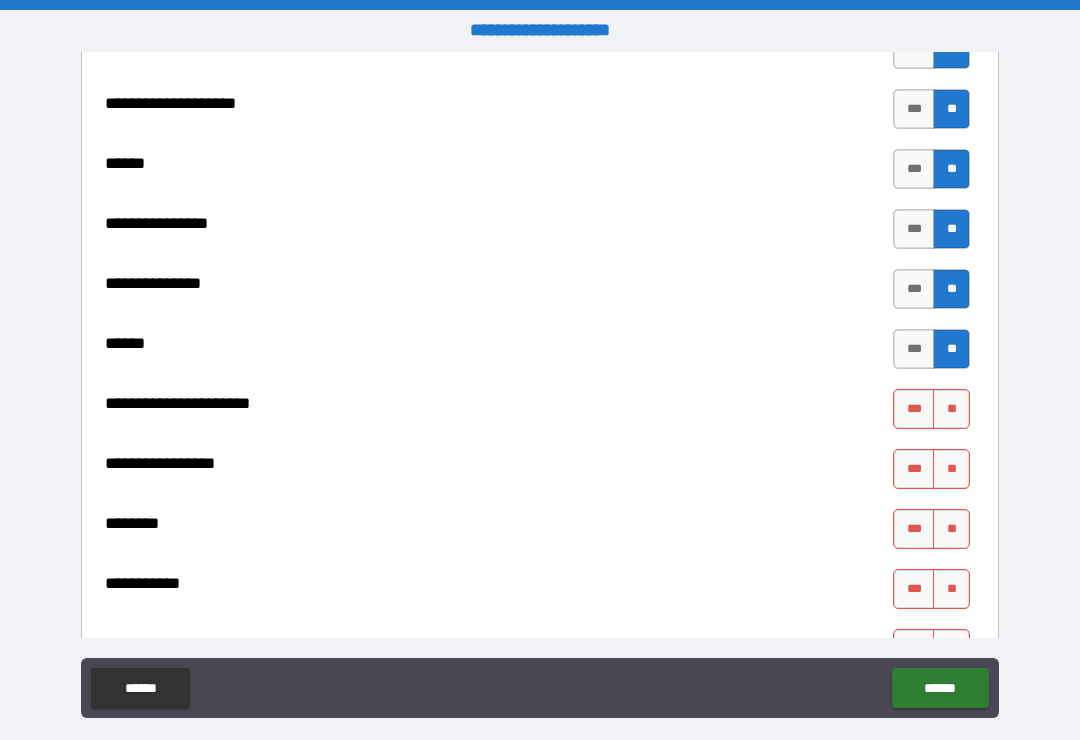 scroll, scrollTop: 1723, scrollLeft: 0, axis: vertical 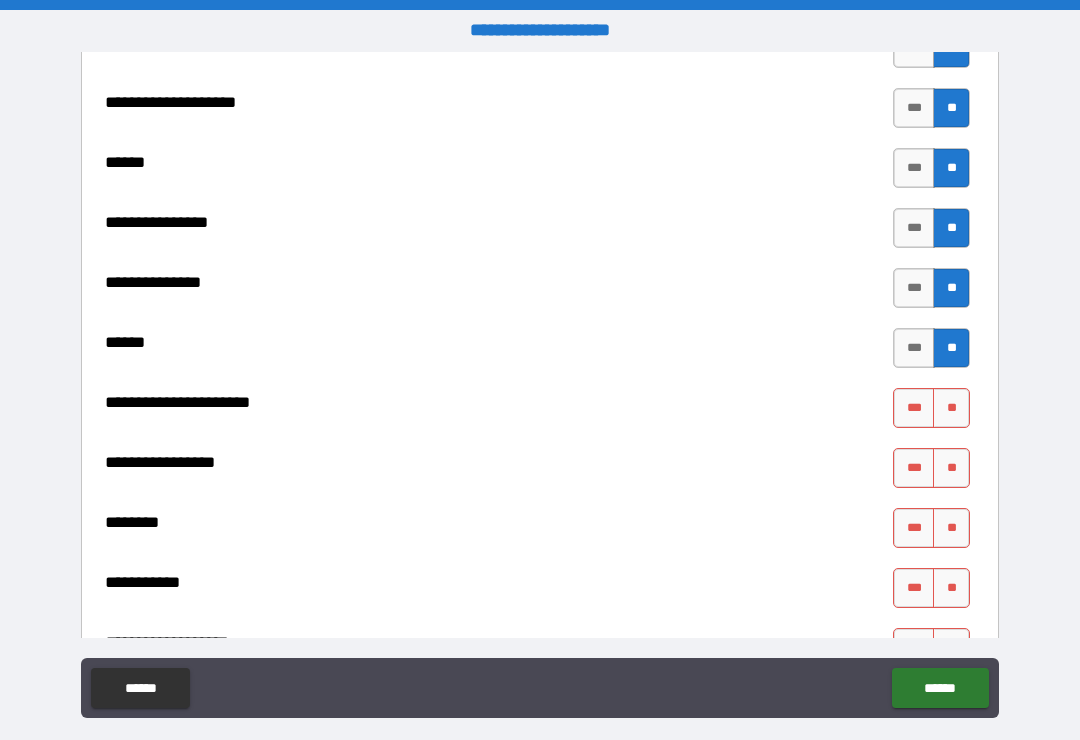 click on "**" at bounding box center (951, 408) 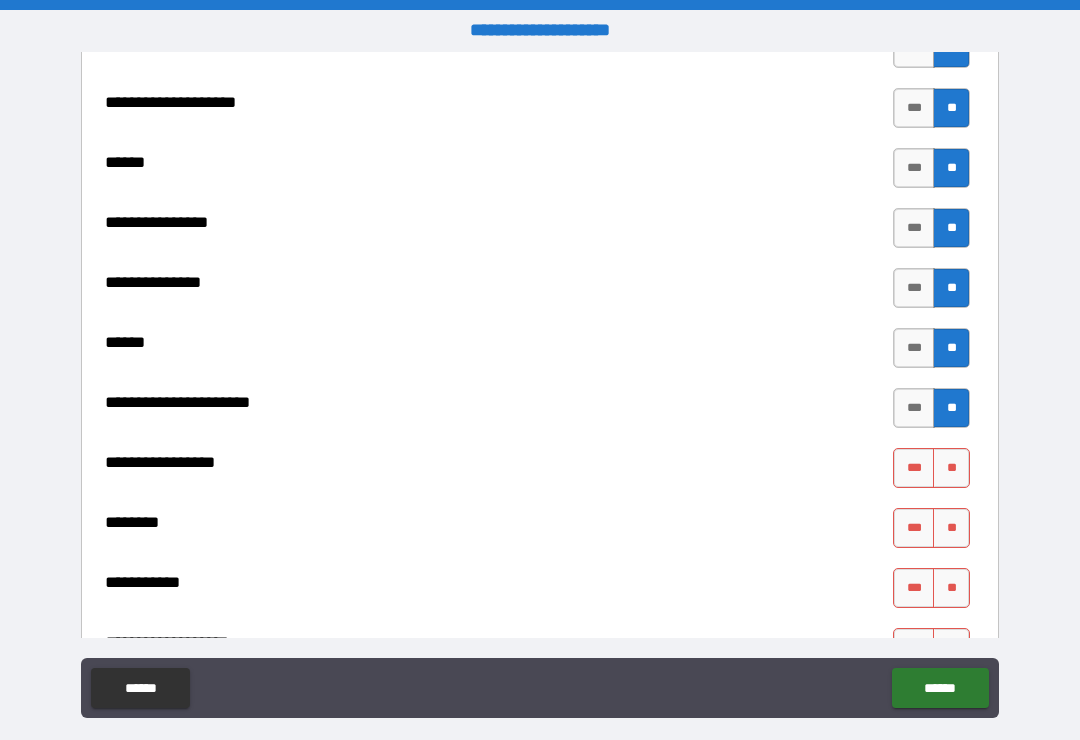 click on "**" at bounding box center (951, 468) 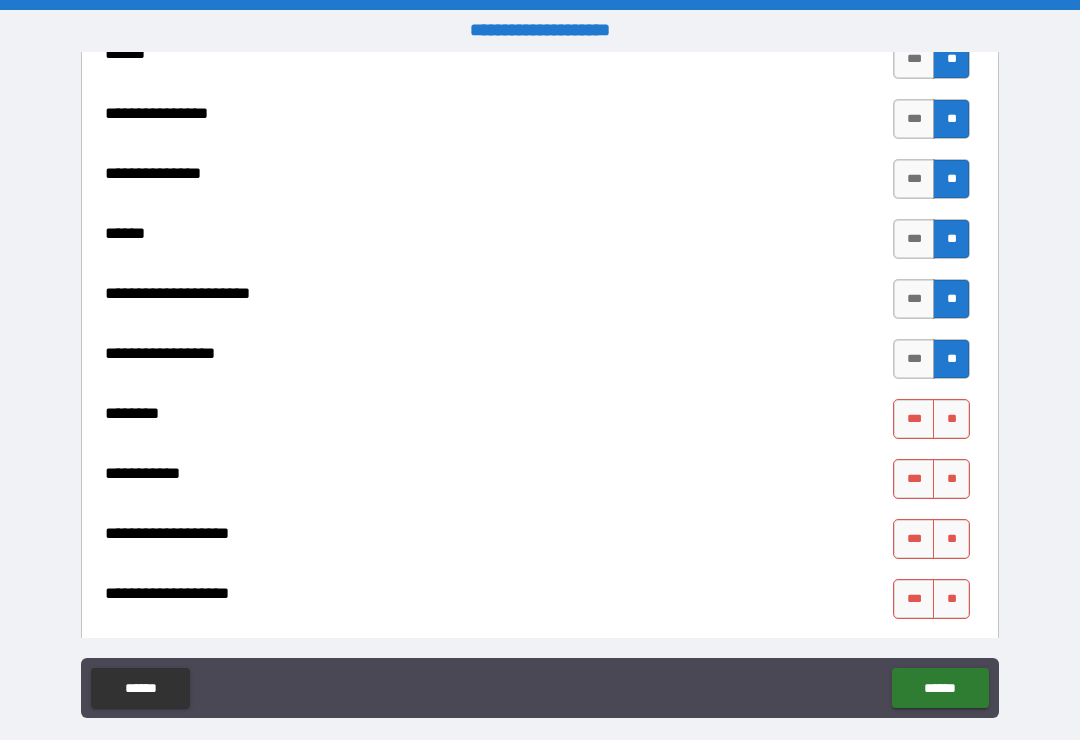 scroll, scrollTop: 1841, scrollLeft: 0, axis: vertical 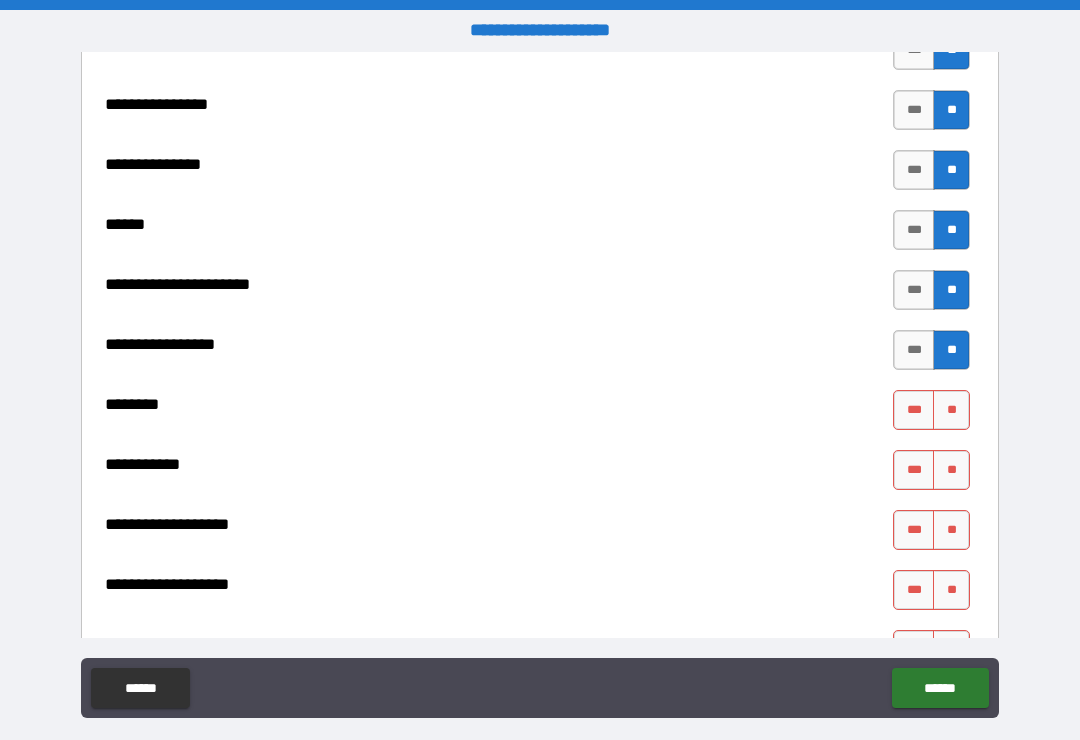click on "**" at bounding box center (951, 350) 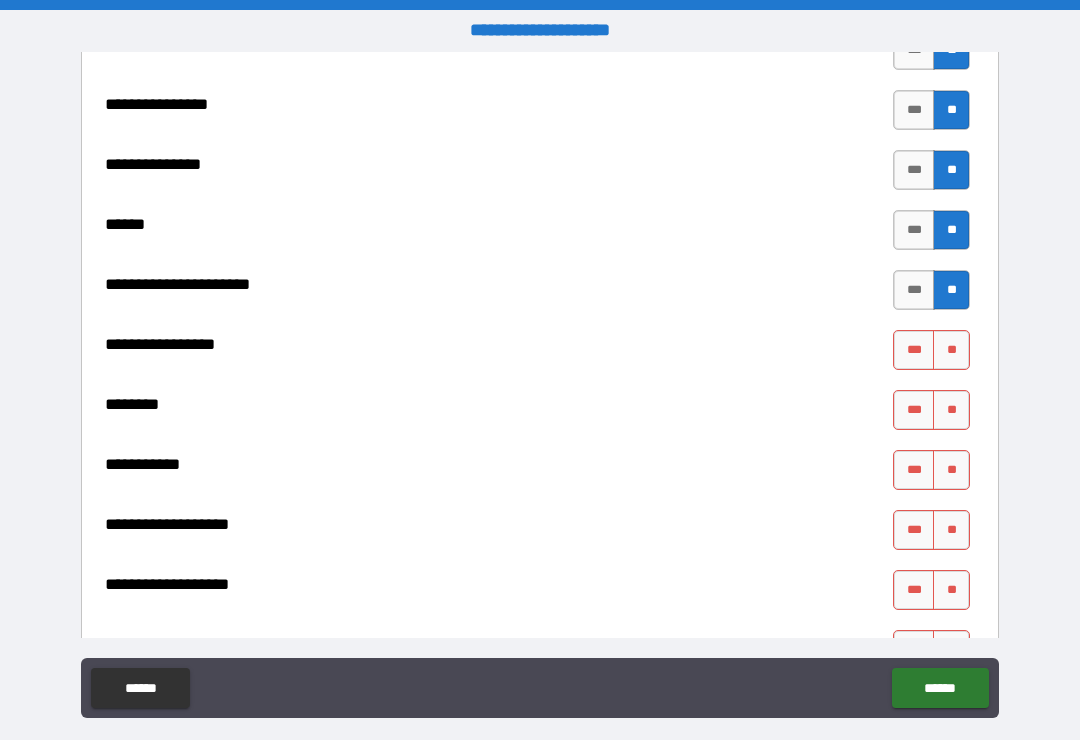 click on "***" at bounding box center (914, 350) 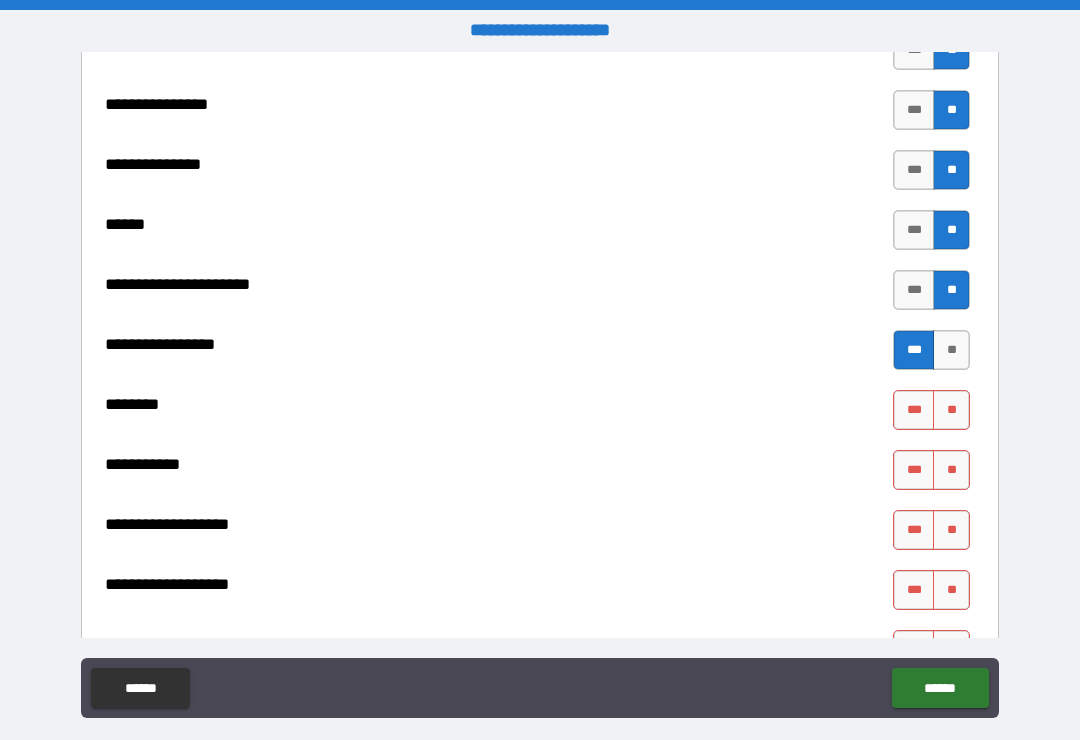 click on "**" at bounding box center [951, 410] 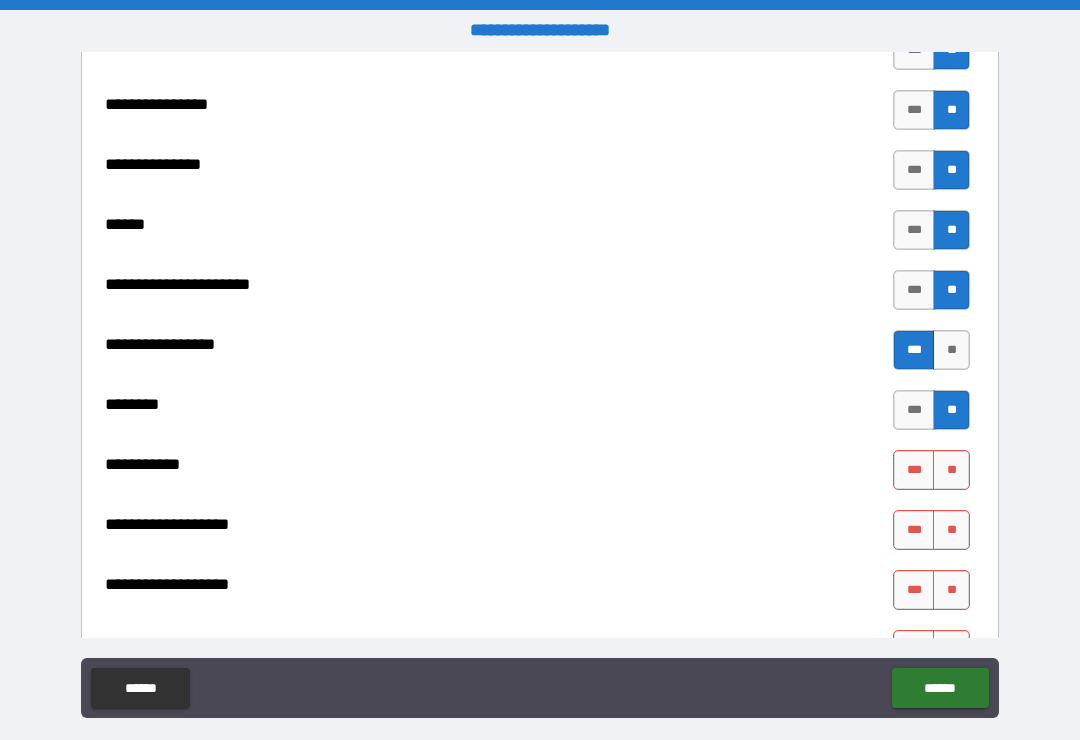 click on "**" at bounding box center [951, 470] 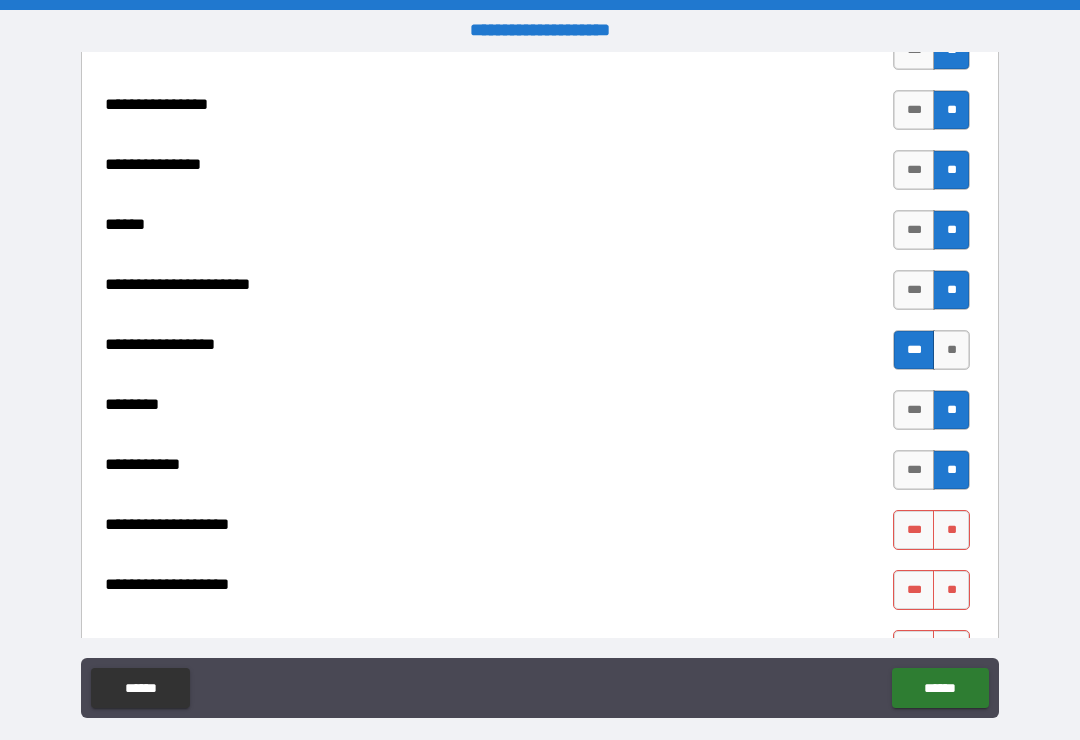 click on "**" at bounding box center (951, 530) 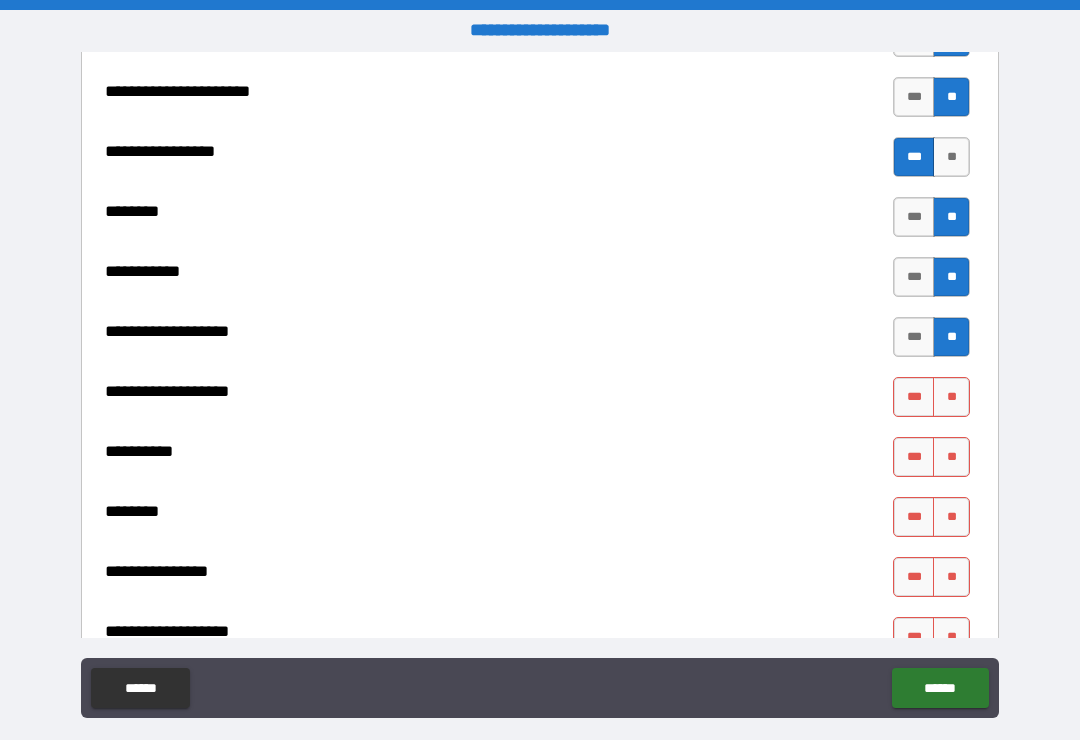 scroll, scrollTop: 2036, scrollLeft: 0, axis: vertical 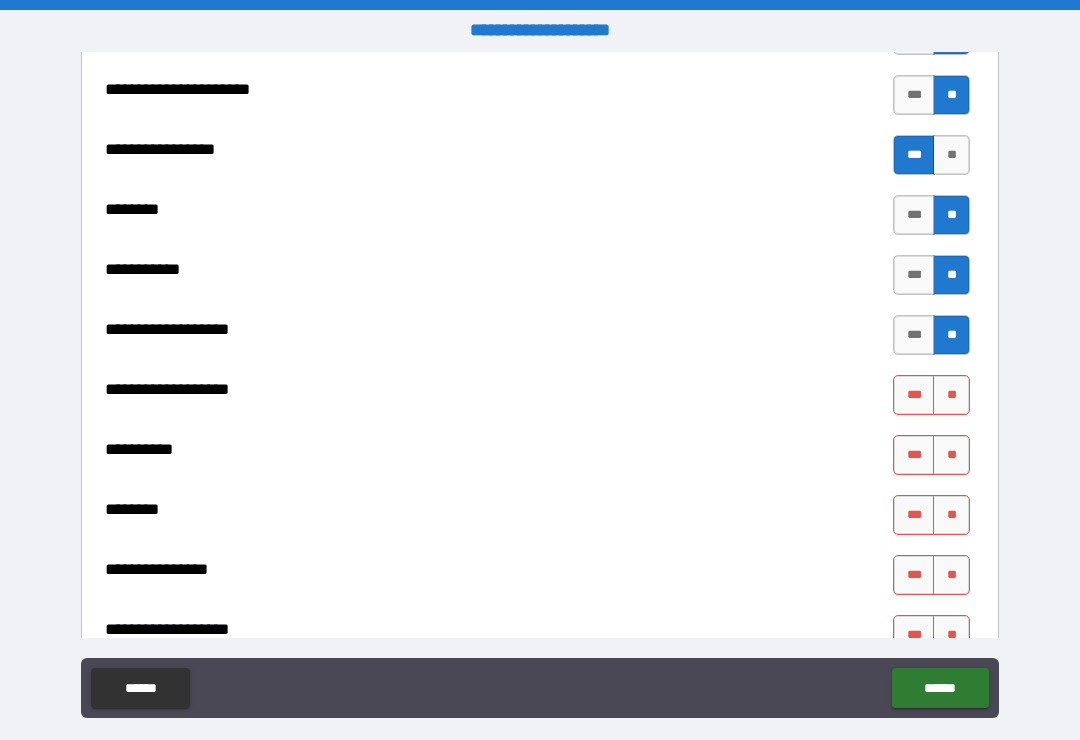 click on "**" at bounding box center [951, 395] 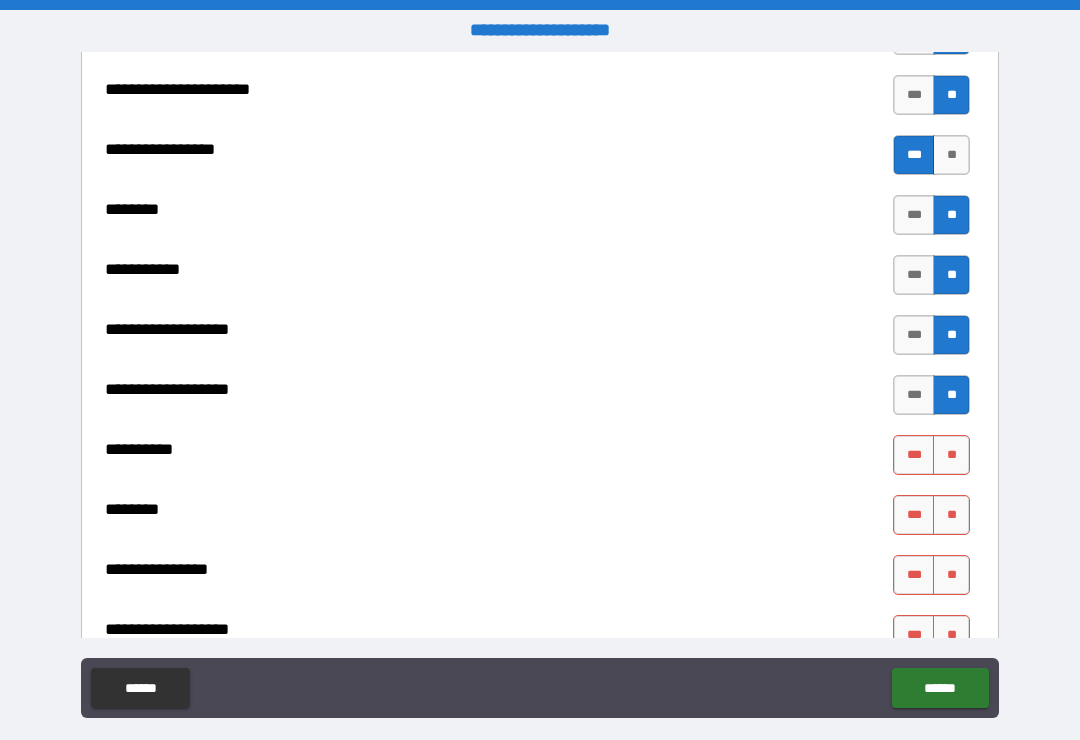 click on "**" at bounding box center [951, 455] 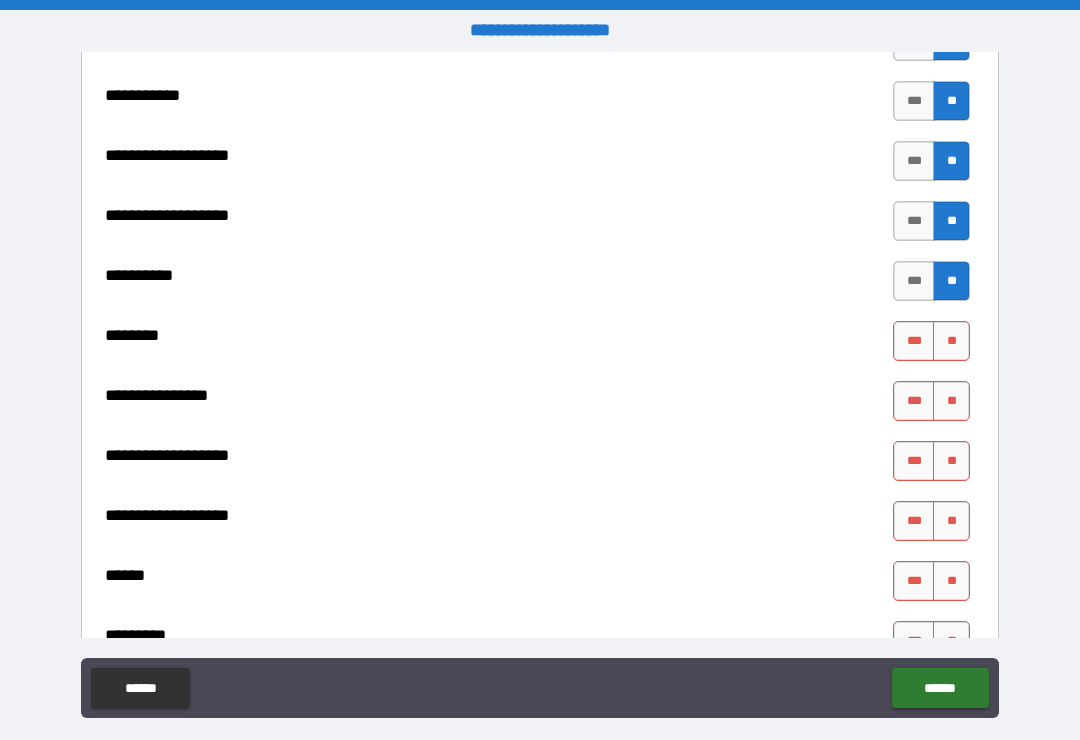 scroll, scrollTop: 2220, scrollLeft: 0, axis: vertical 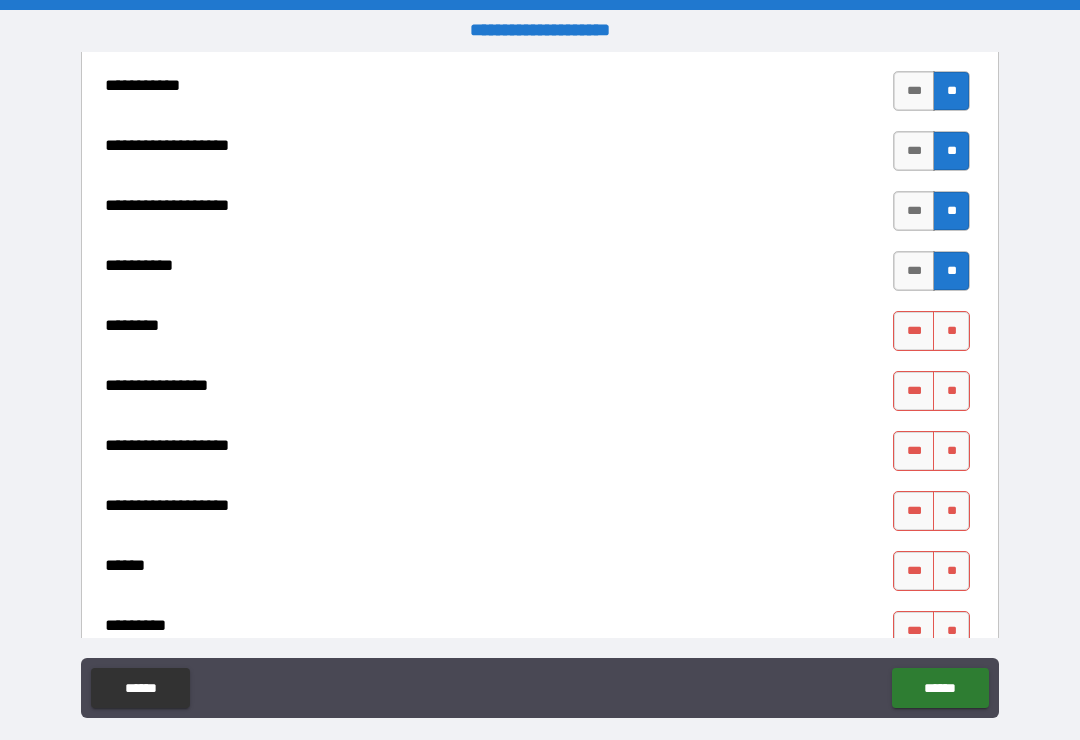 click on "**" at bounding box center [951, 331] 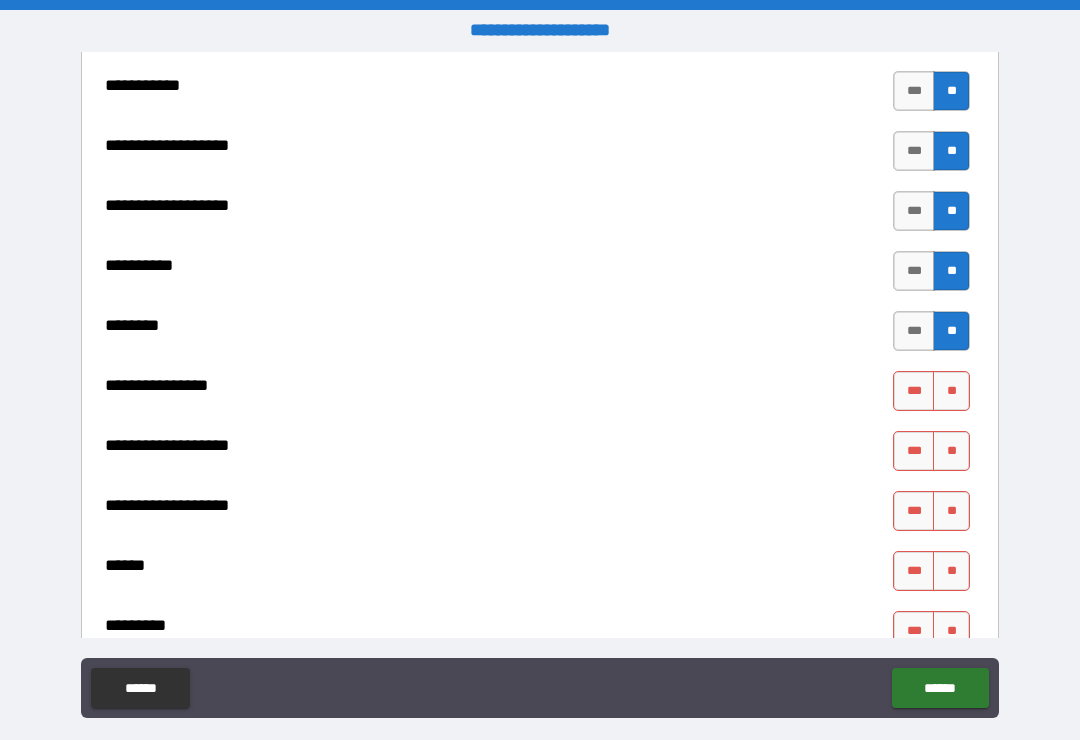 click on "**" at bounding box center [951, 391] 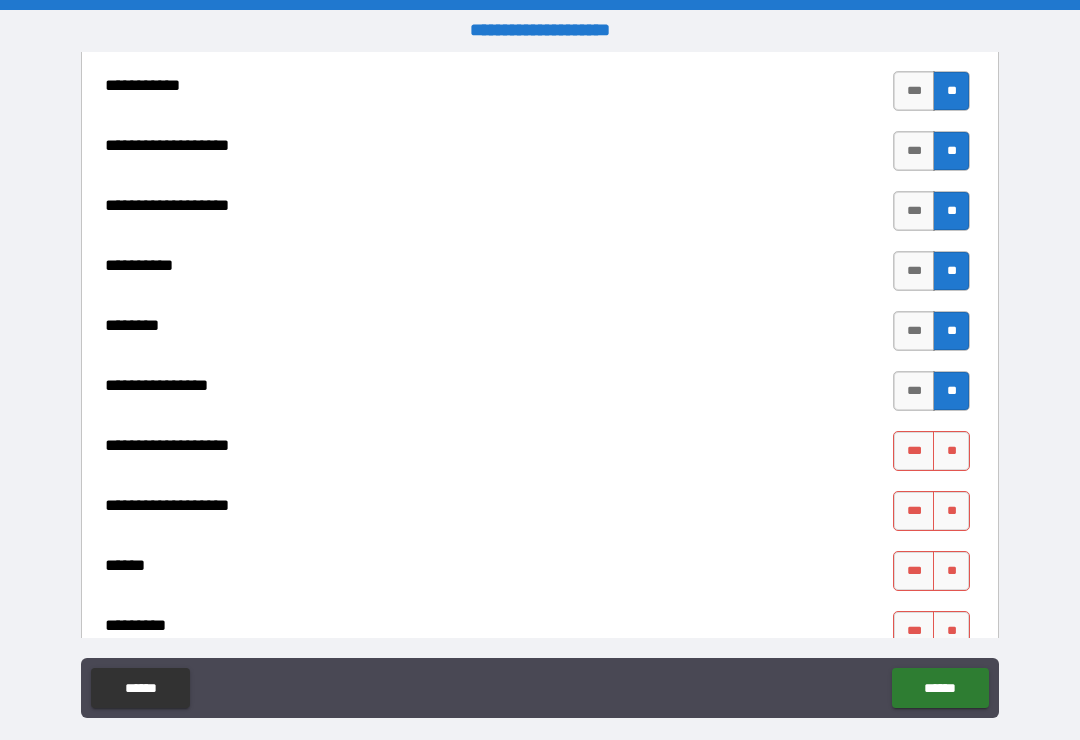 click on "**" at bounding box center [951, 451] 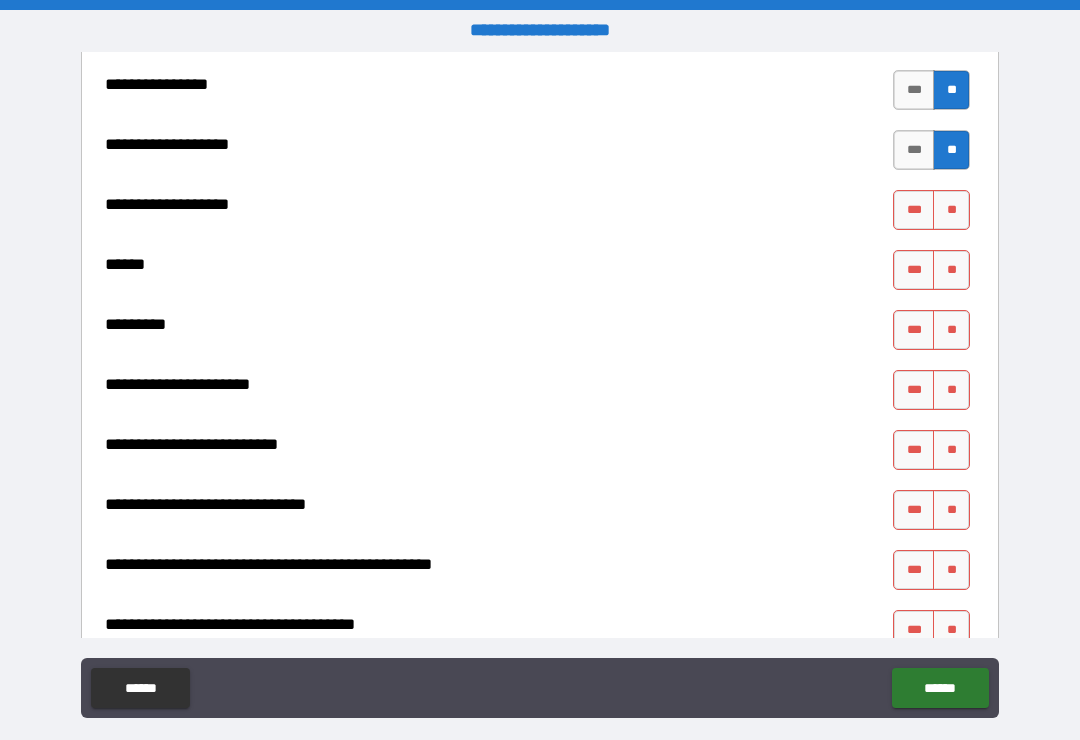 scroll, scrollTop: 2521, scrollLeft: 0, axis: vertical 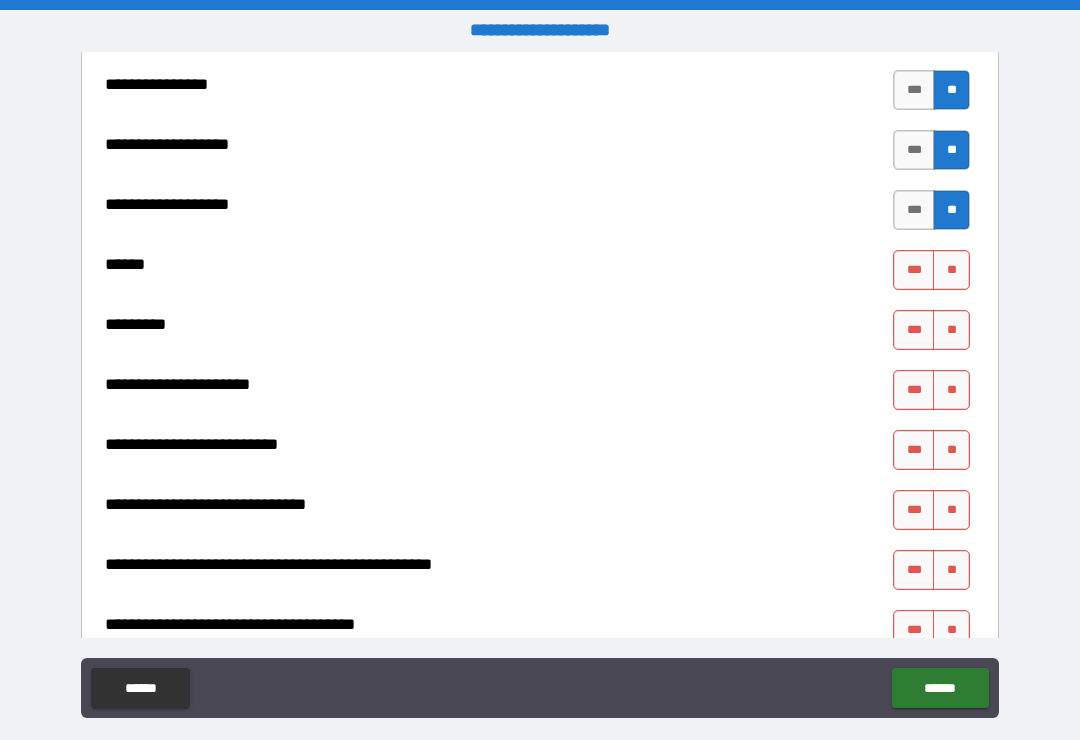 click on "**" at bounding box center (951, 270) 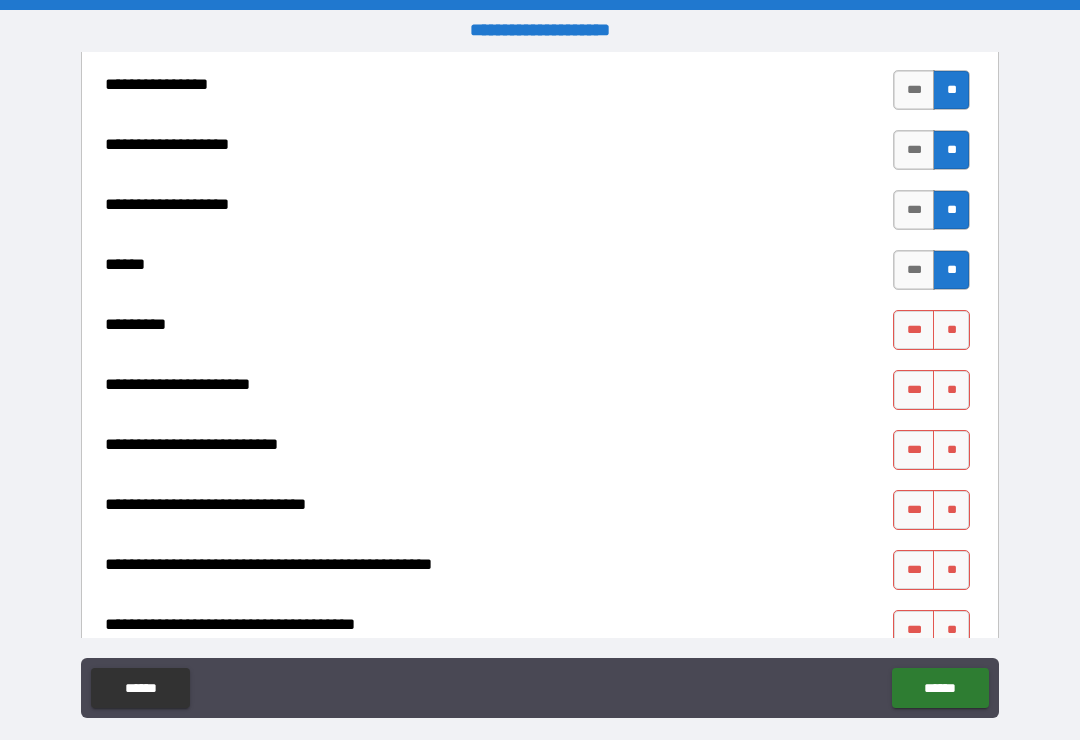 click on "**" at bounding box center (951, 330) 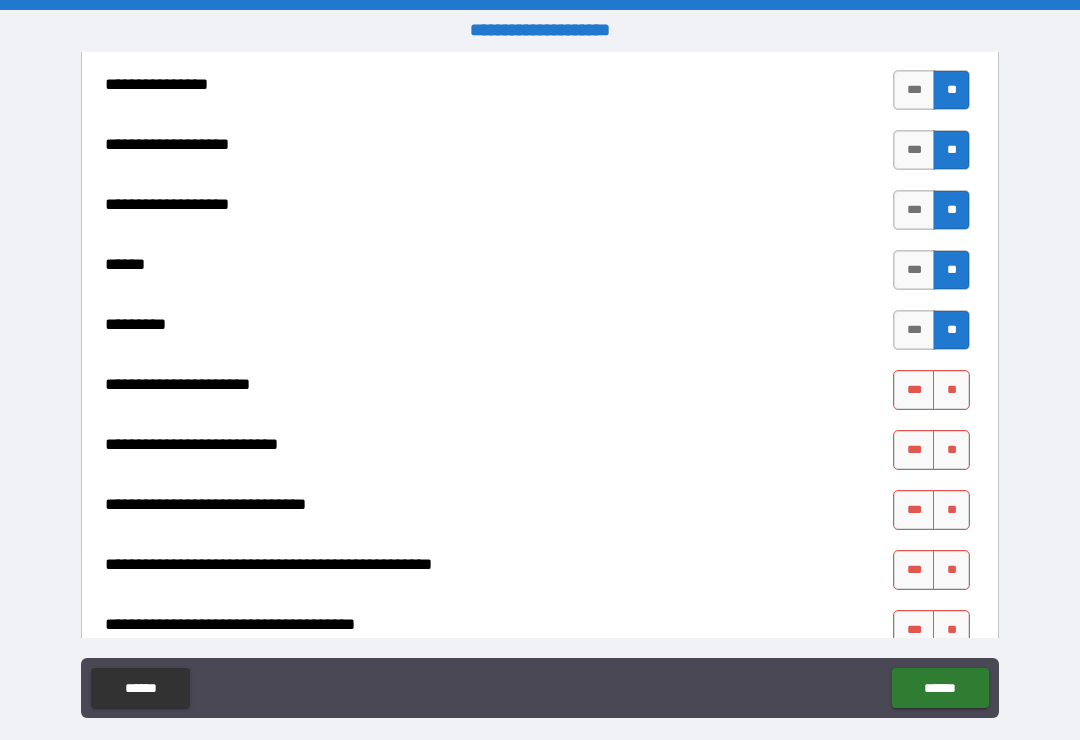 click on "***" at bounding box center (914, 390) 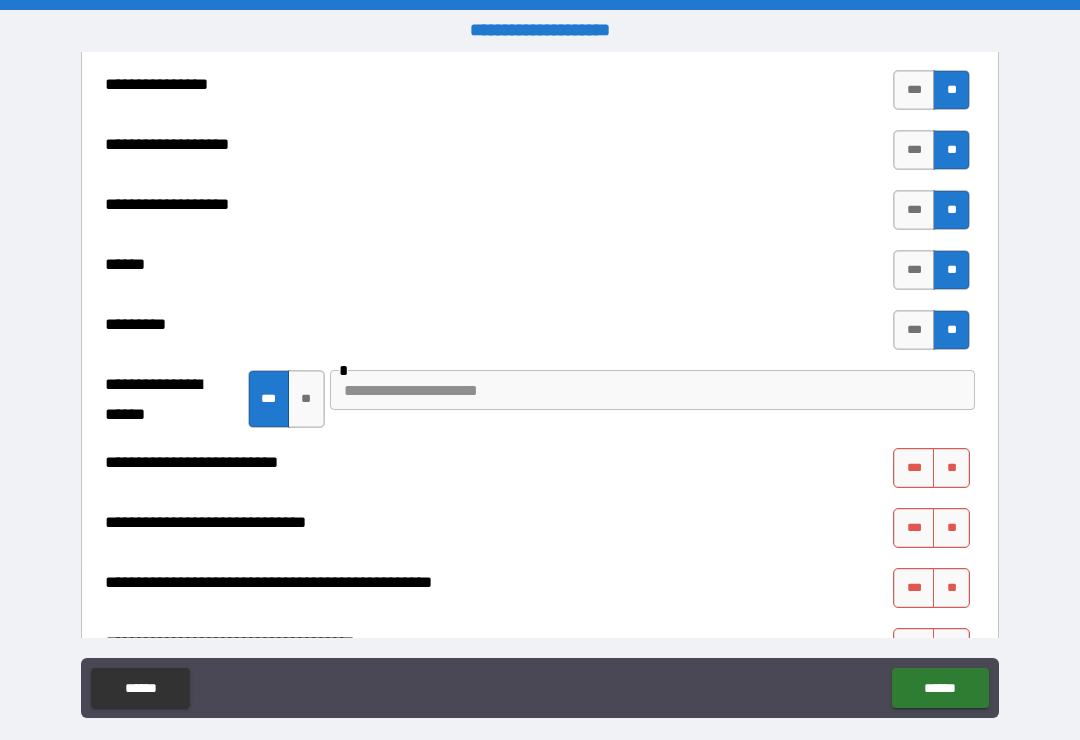 click at bounding box center [652, 390] 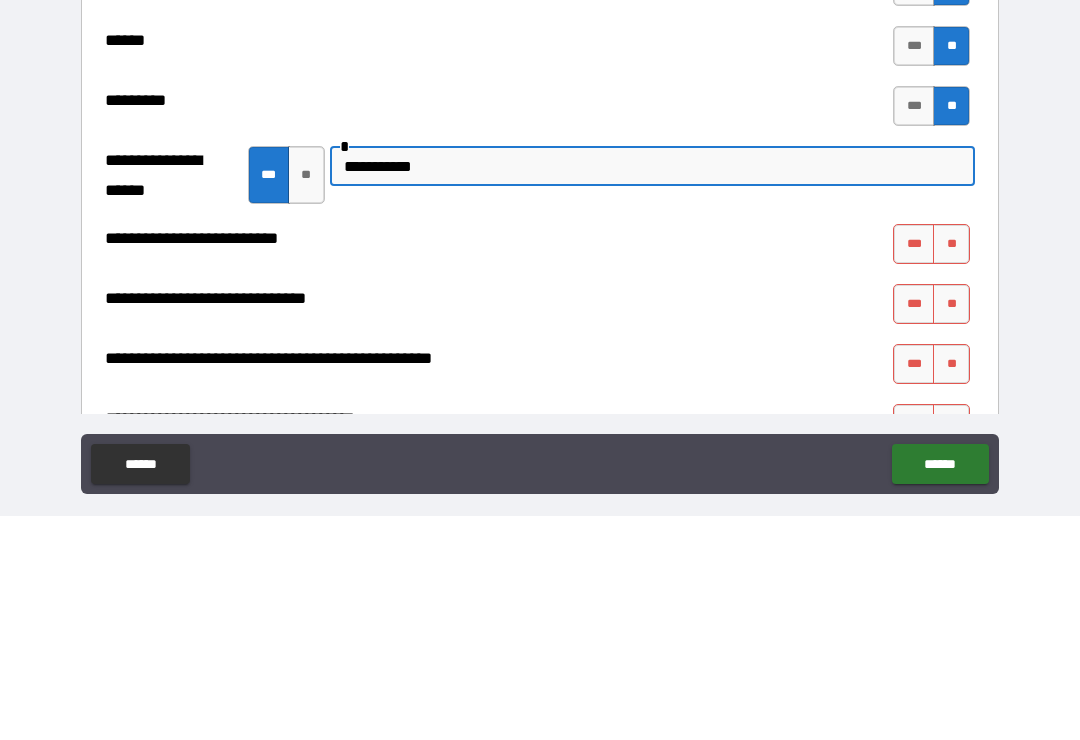 click on "**" at bounding box center (951, 468) 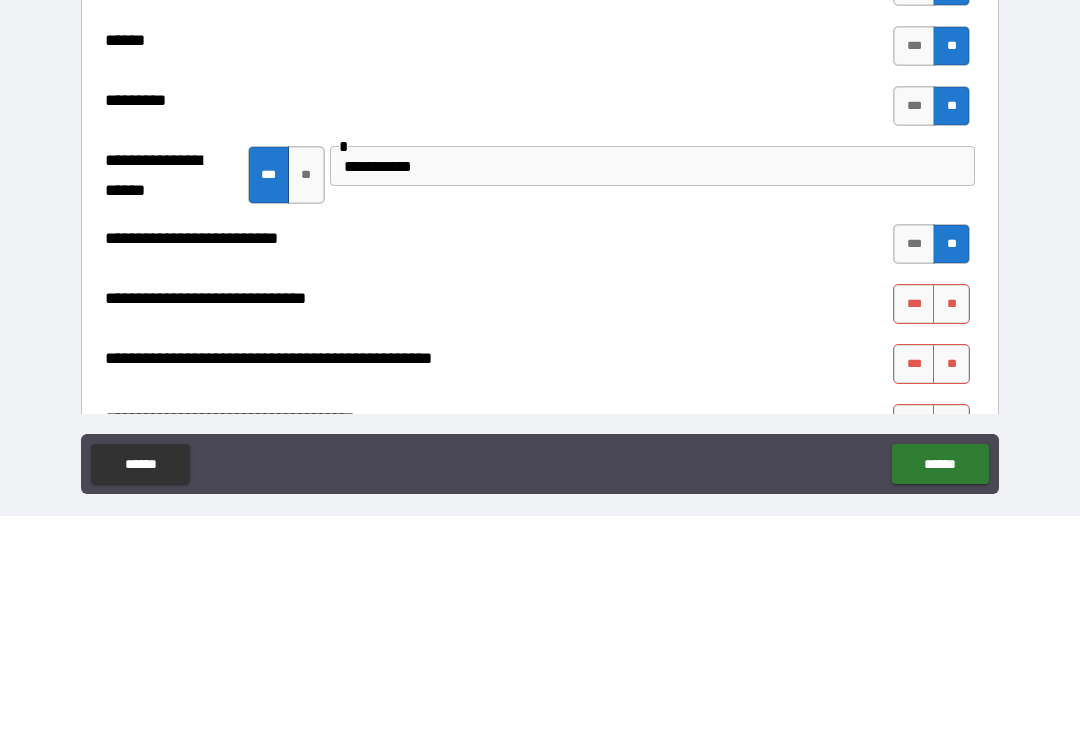 scroll, scrollTop: 31, scrollLeft: 0, axis: vertical 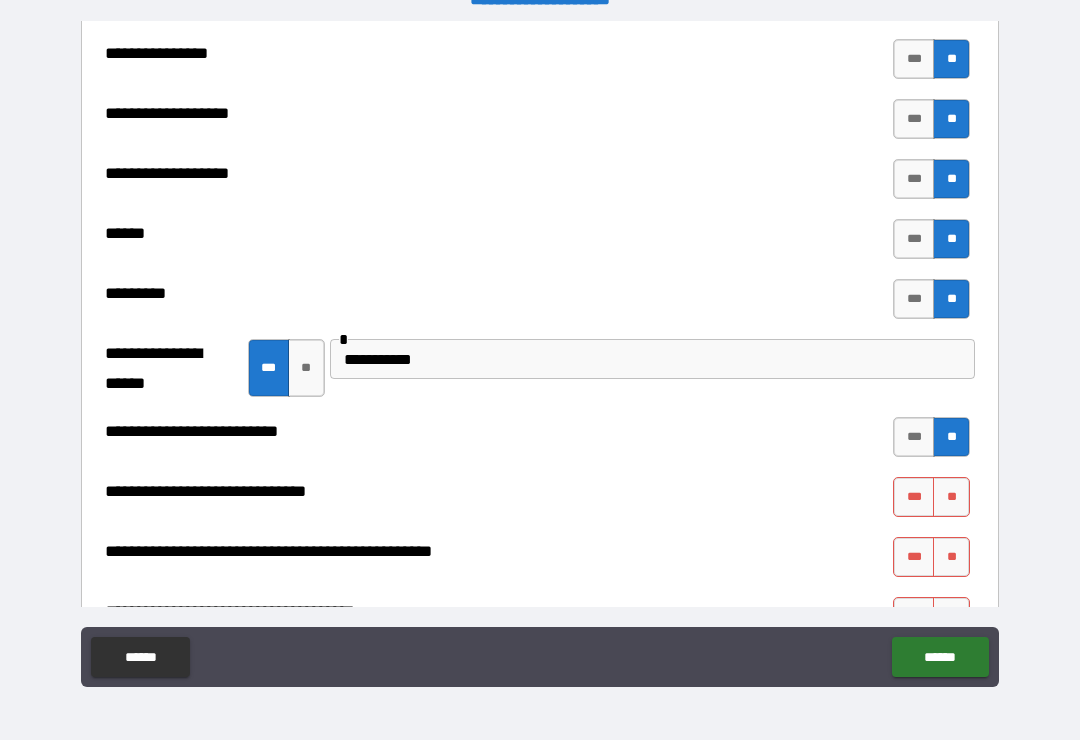 click on "**" at bounding box center [951, 497] 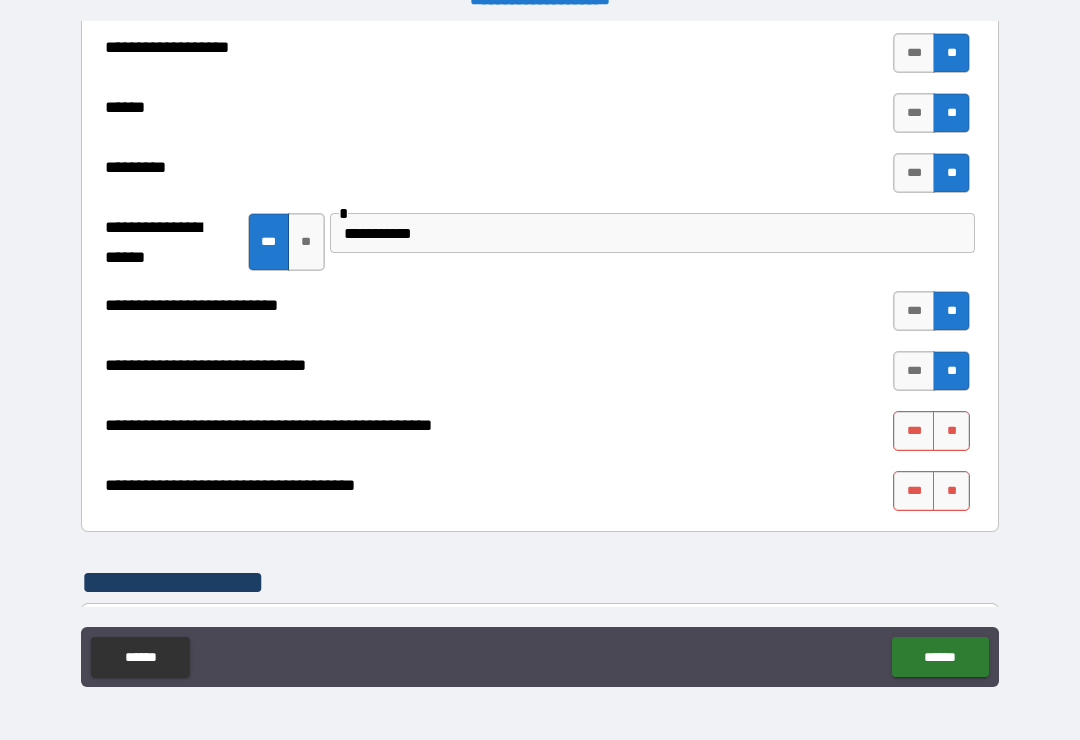 scroll, scrollTop: 2649, scrollLeft: 0, axis: vertical 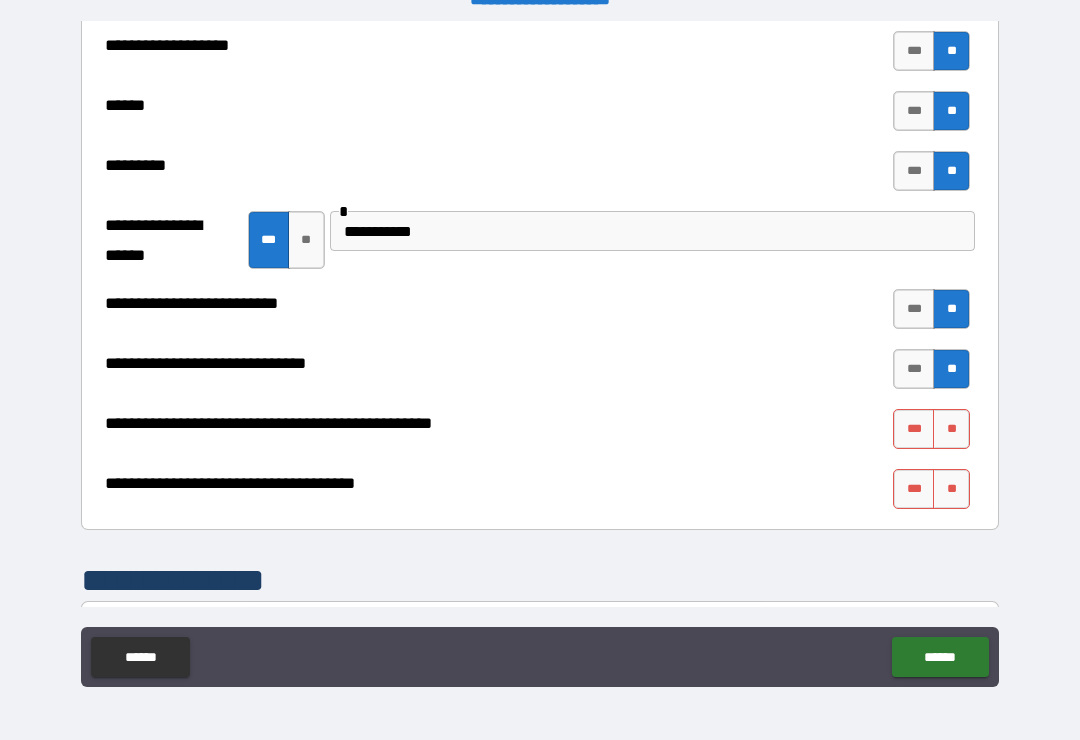 click on "**" at bounding box center [951, 429] 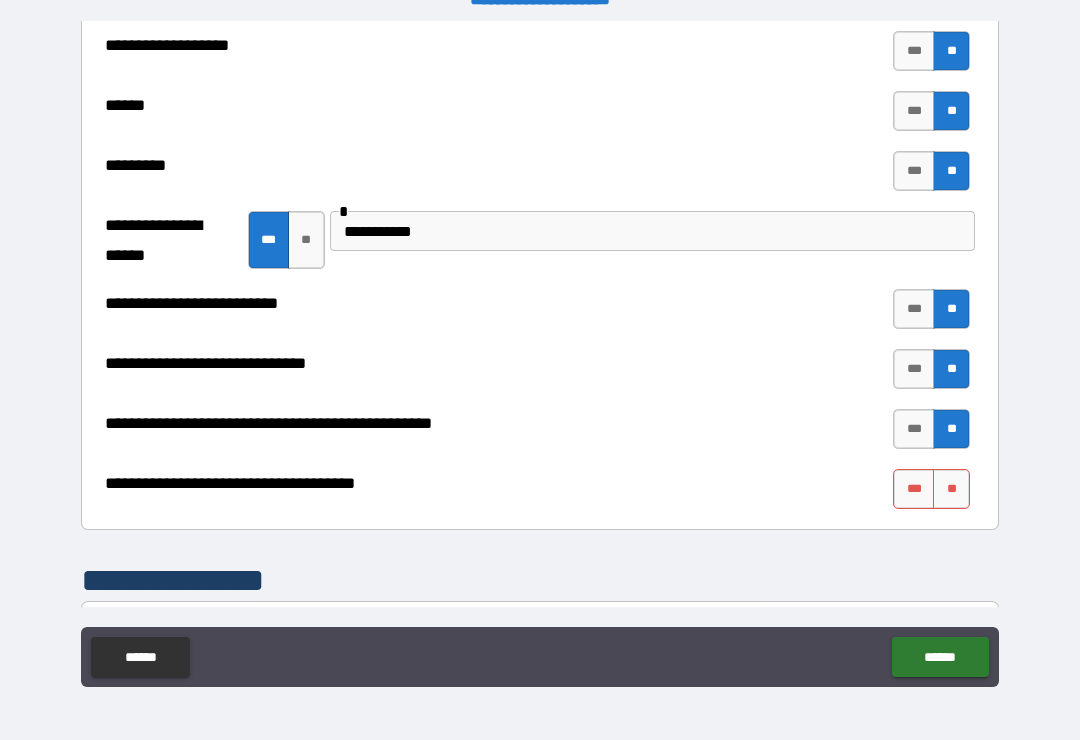 click on "***" at bounding box center [914, 489] 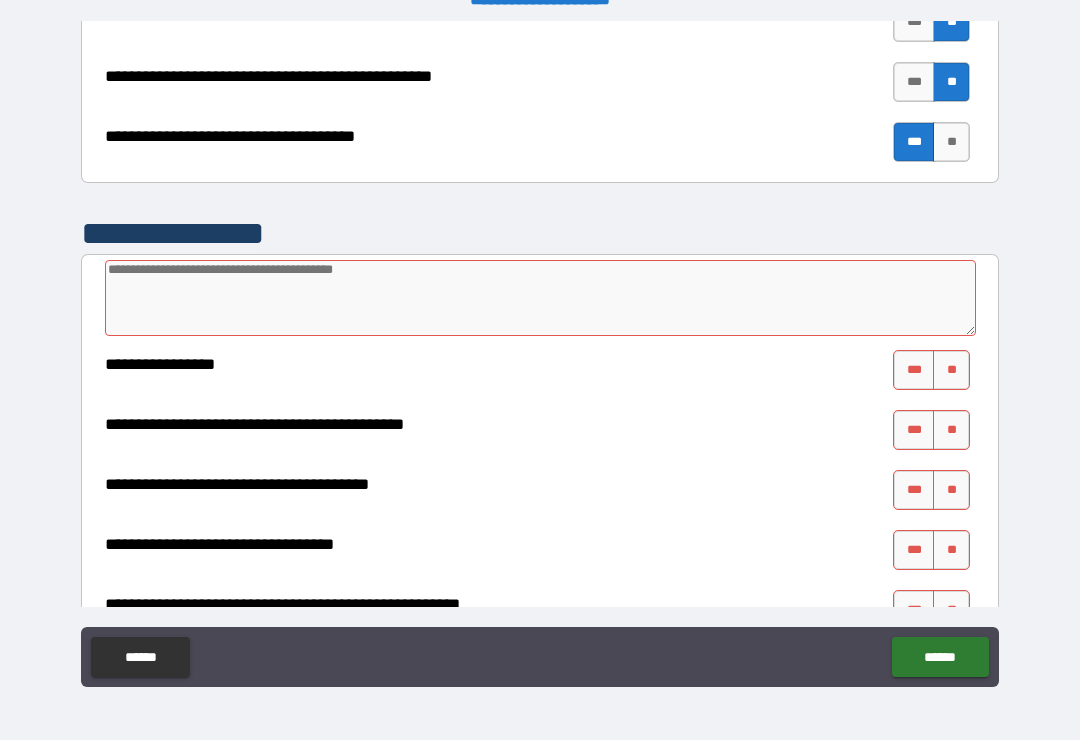 scroll, scrollTop: 2997, scrollLeft: 0, axis: vertical 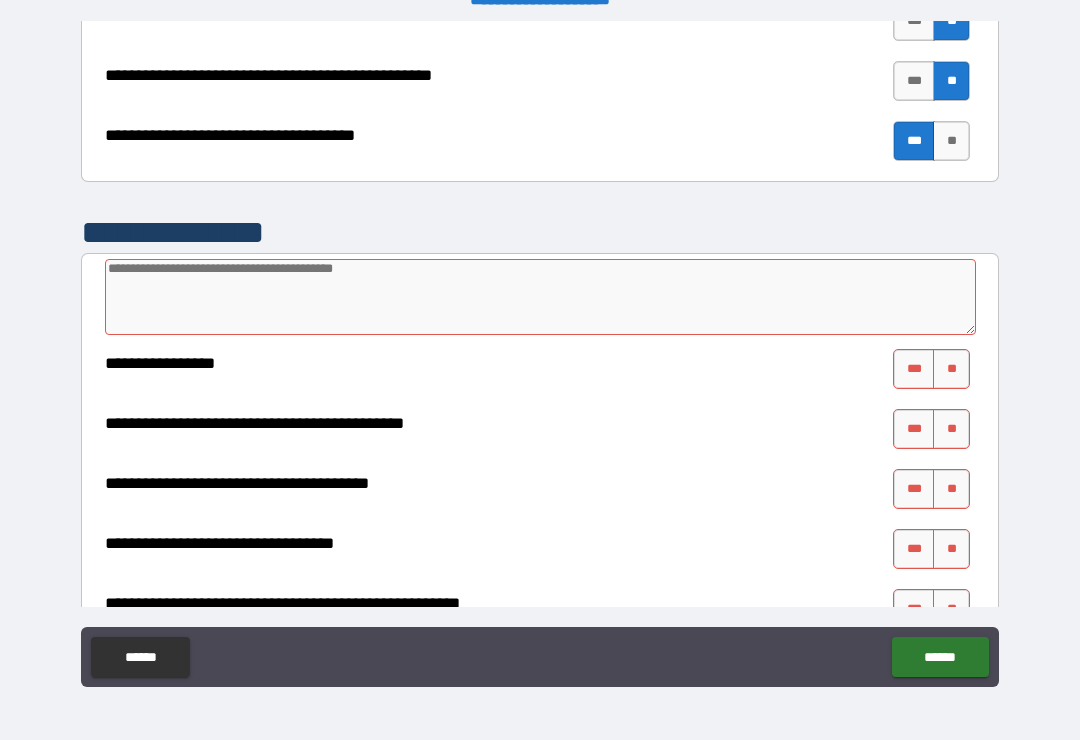 click on "**" at bounding box center [951, 369] 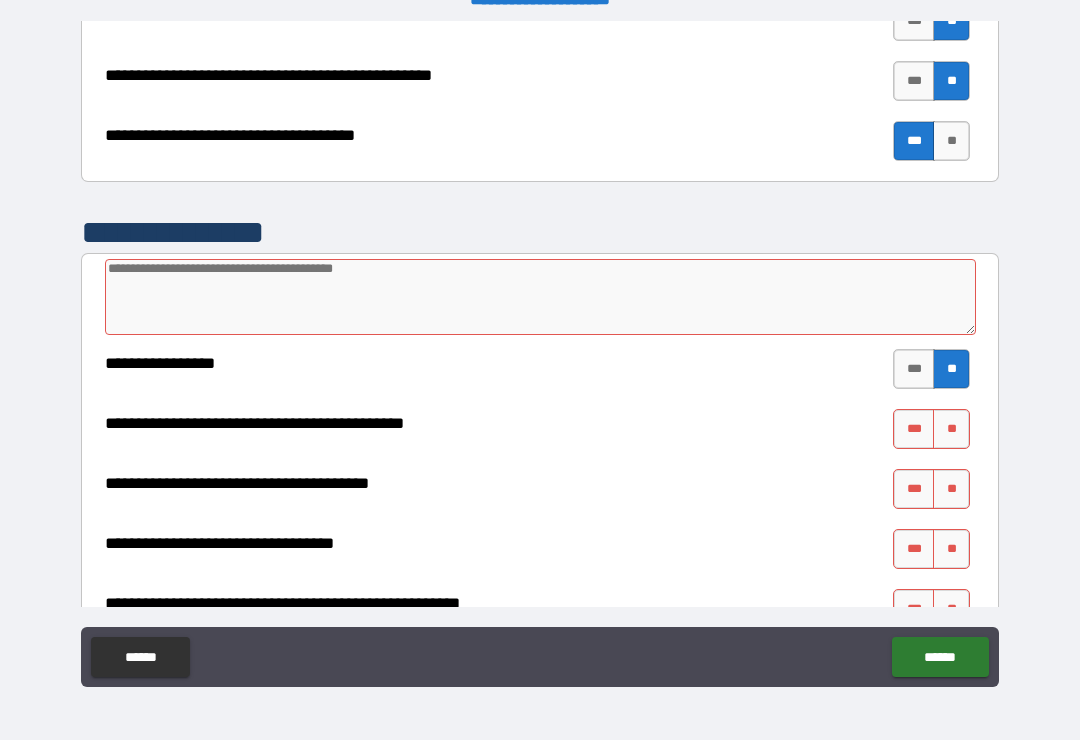 click on "**" at bounding box center (951, 429) 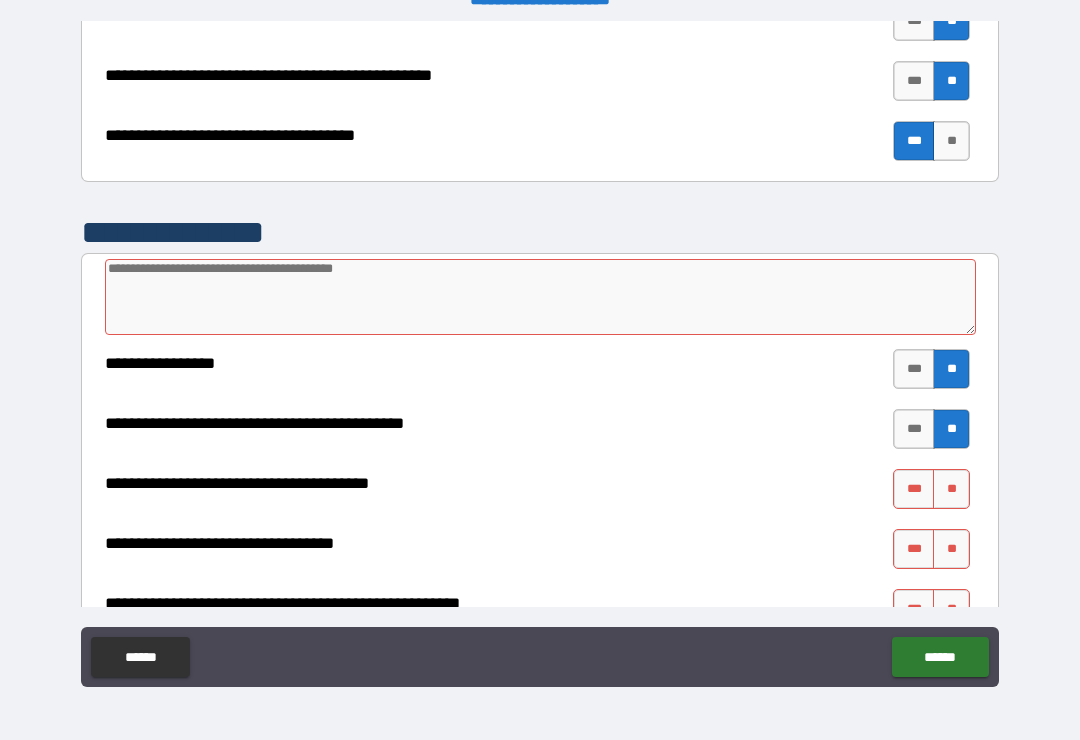 click on "**" at bounding box center (951, 489) 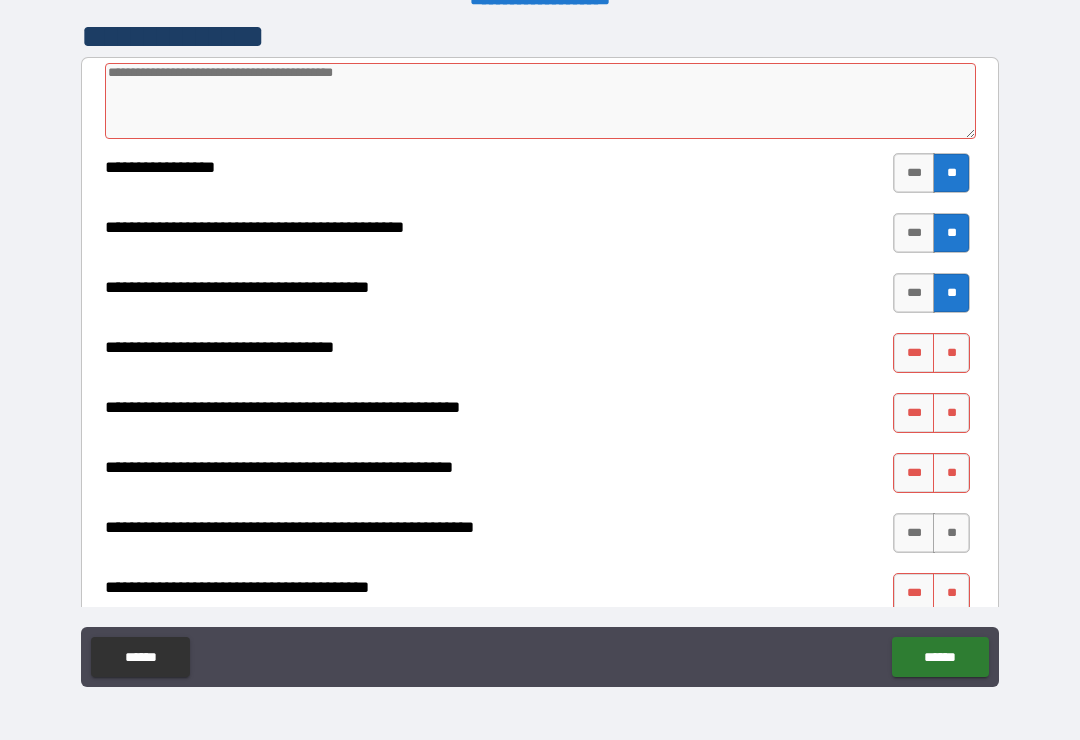 scroll, scrollTop: 3195, scrollLeft: 0, axis: vertical 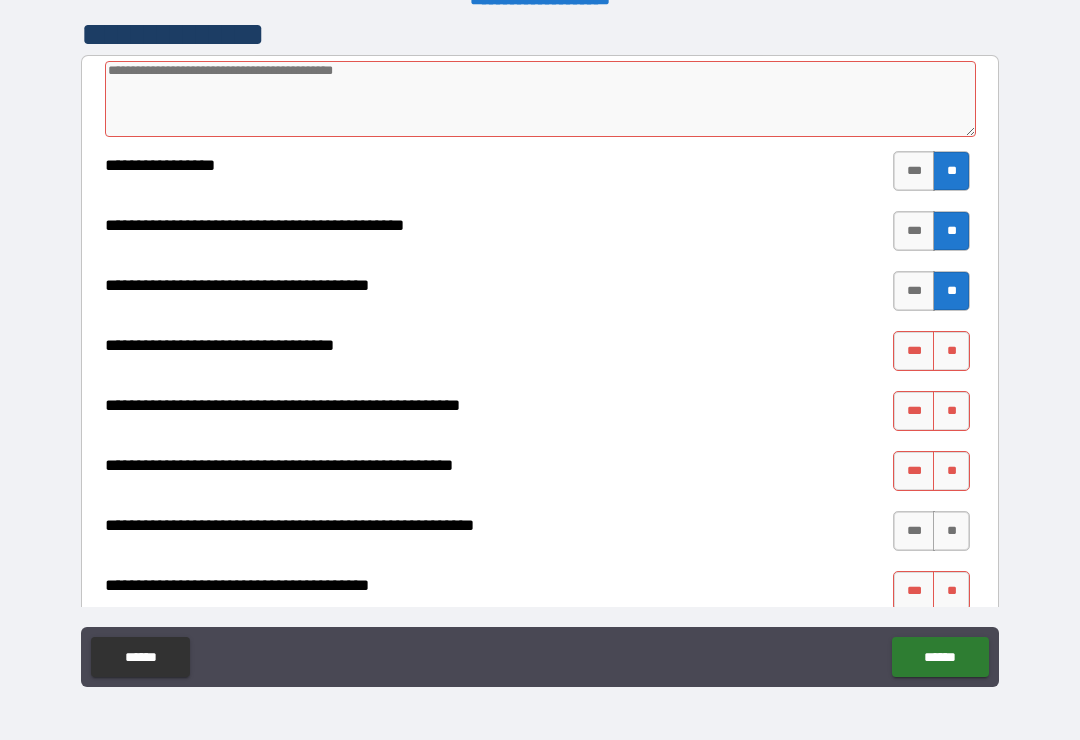 click on "**" at bounding box center (951, 351) 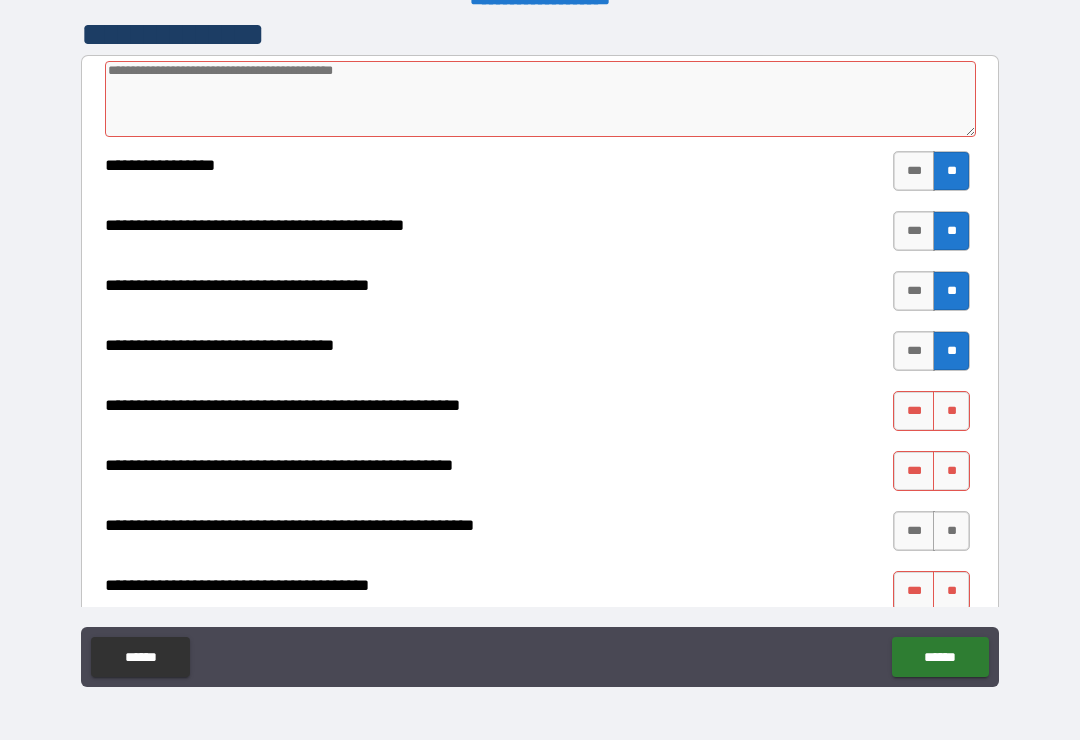 click on "**" at bounding box center (951, 411) 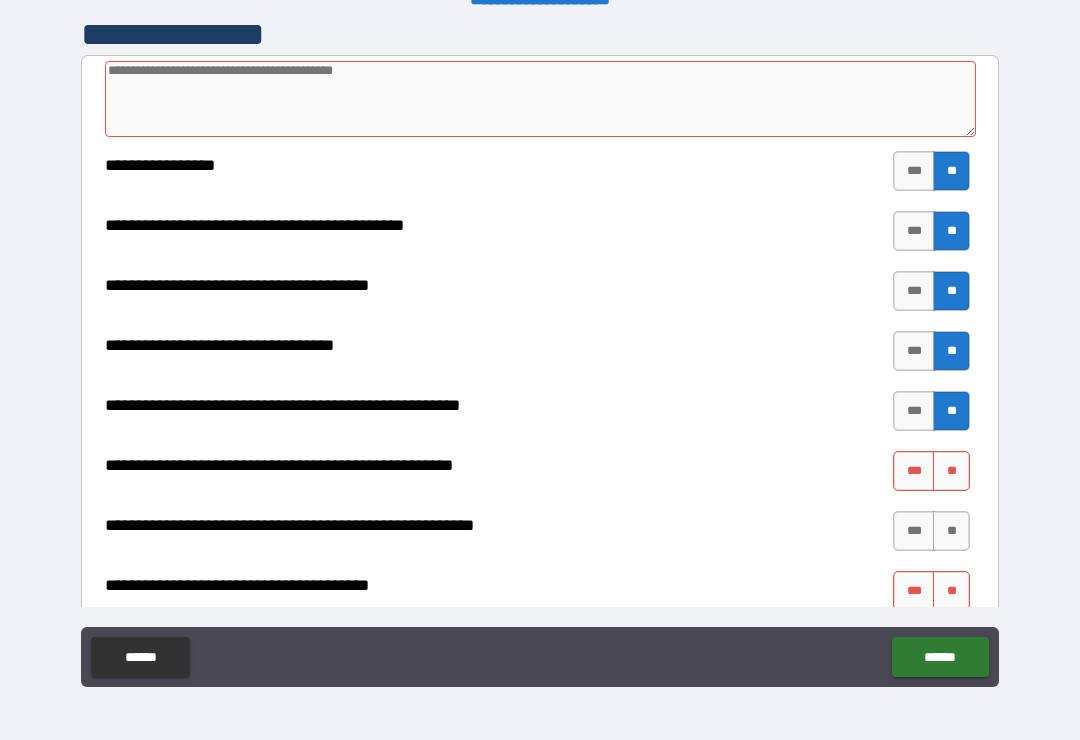 click on "**" at bounding box center [951, 411] 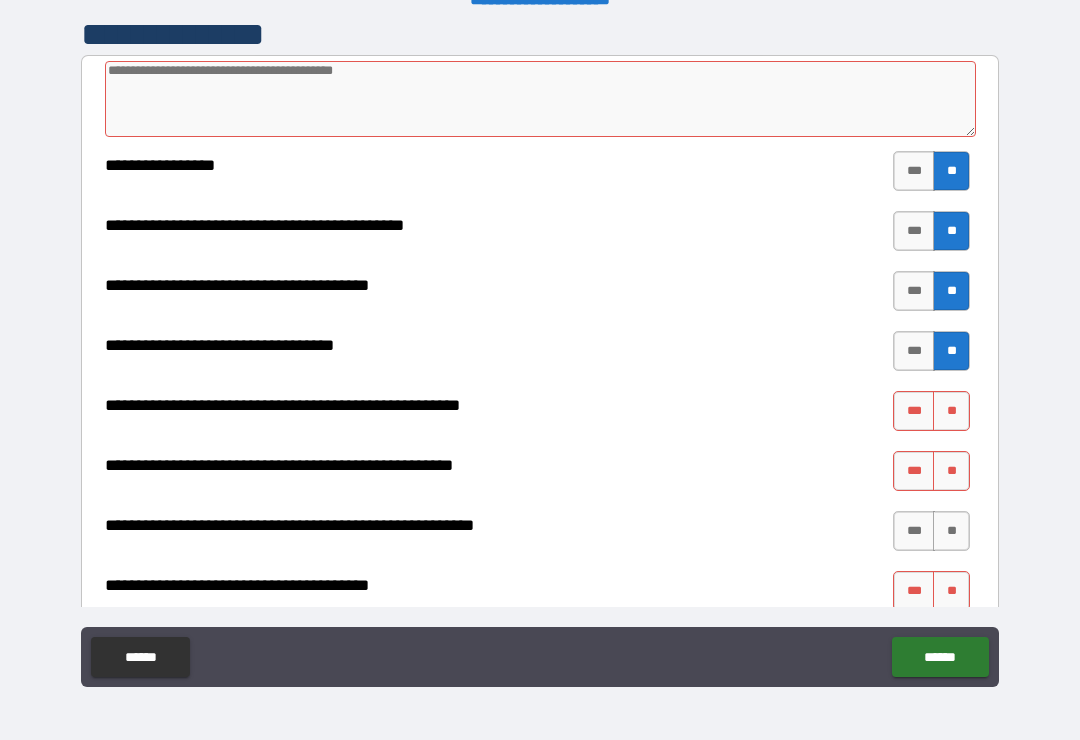 click on "***" at bounding box center [914, 411] 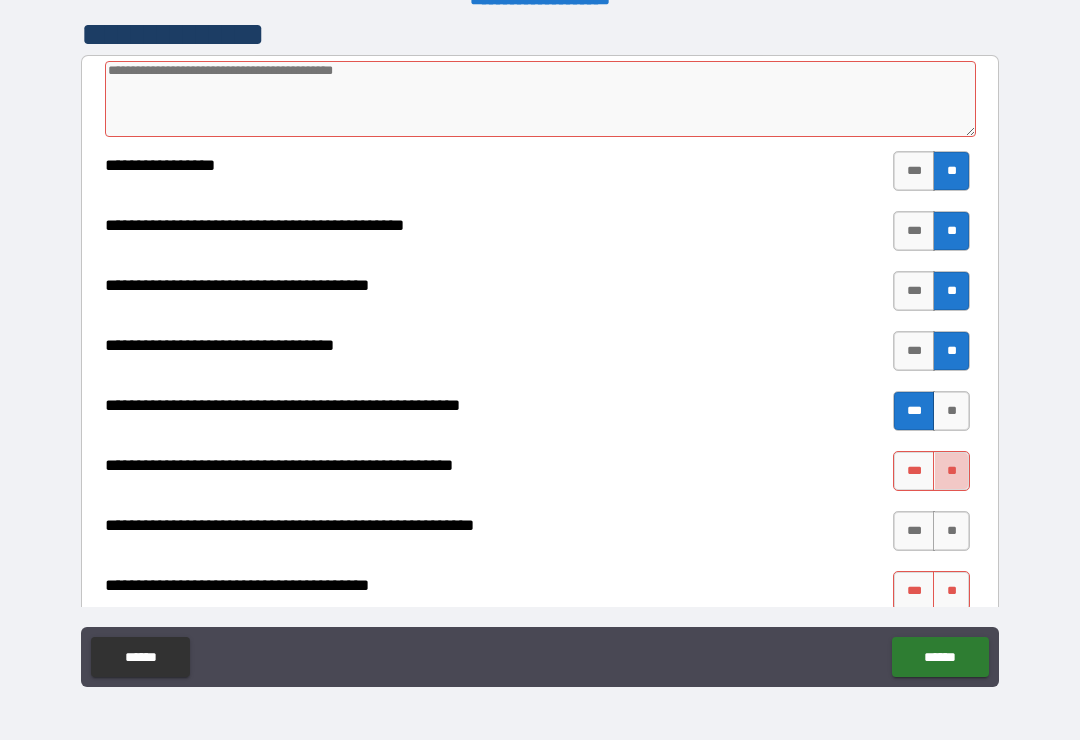 click on "**" at bounding box center (951, 471) 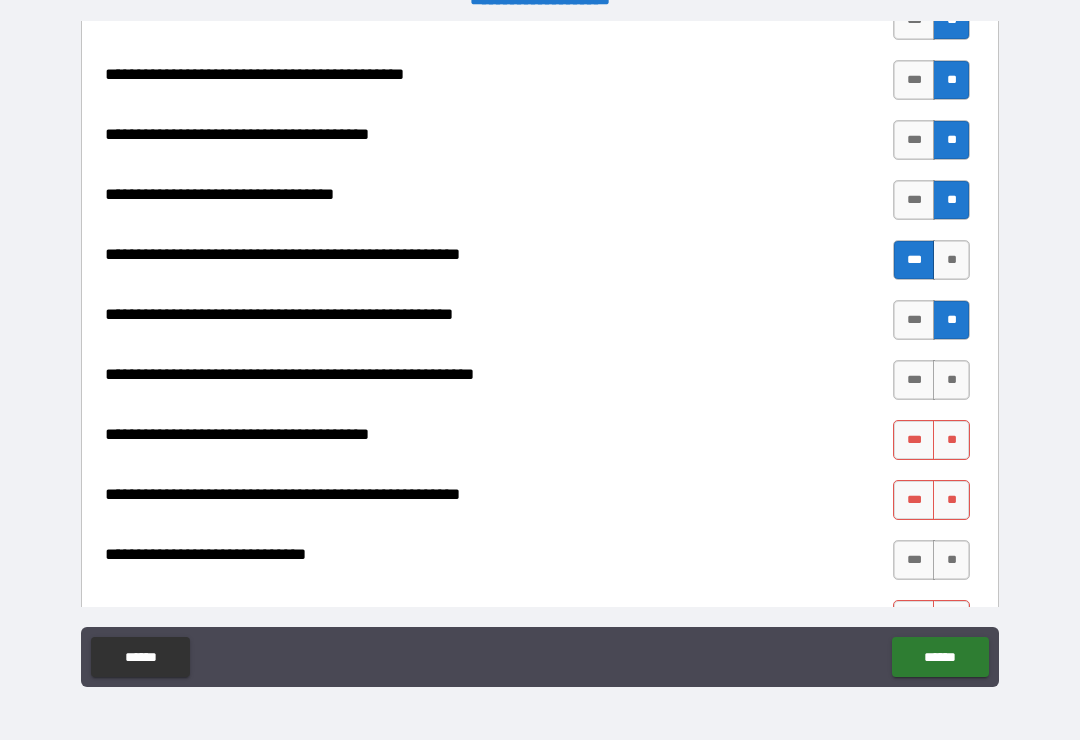 scroll, scrollTop: 3347, scrollLeft: 0, axis: vertical 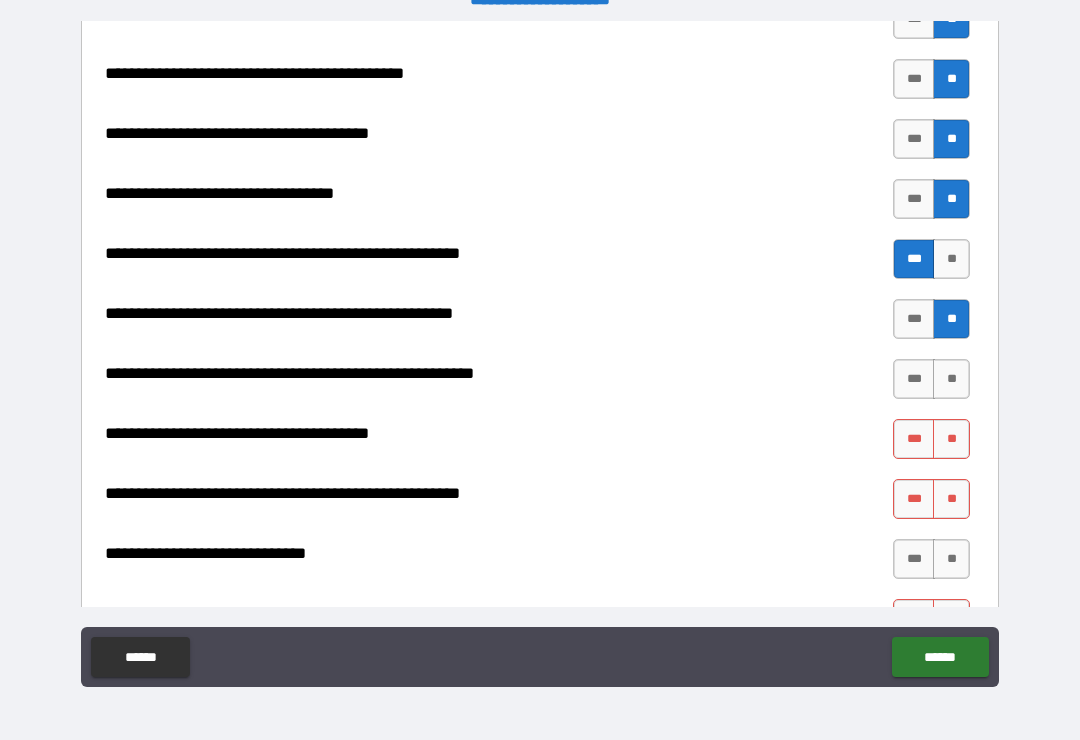 click on "***" at bounding box center (914, 439) 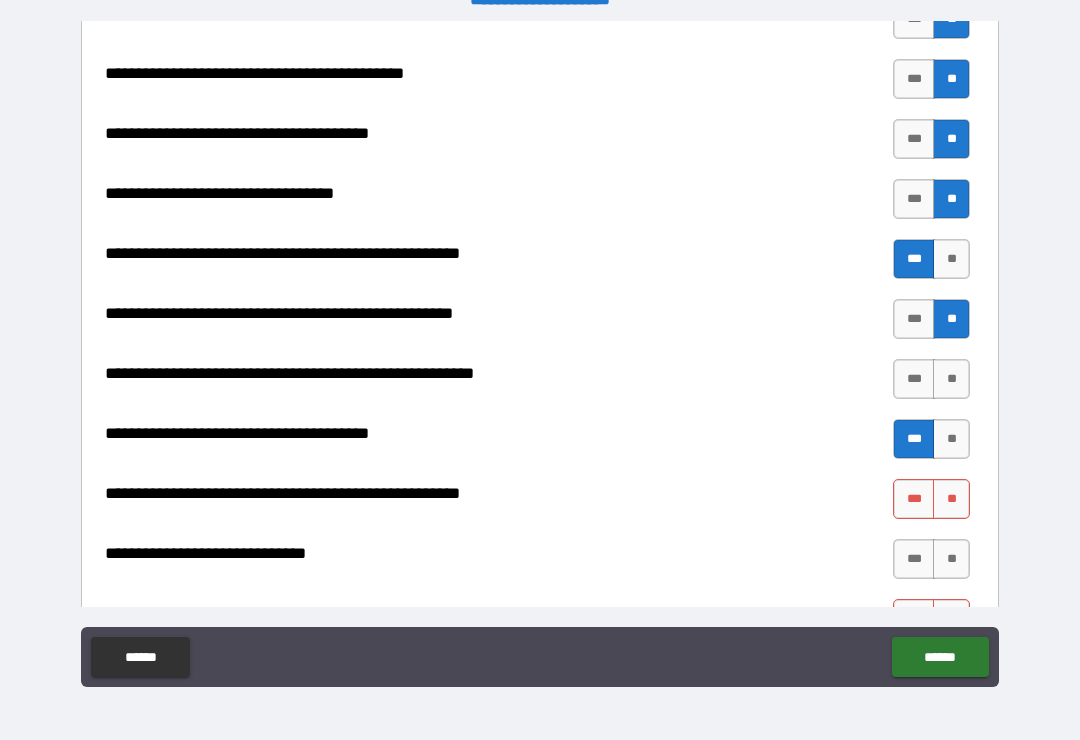 click on "**" at bounding box center [951, 499] 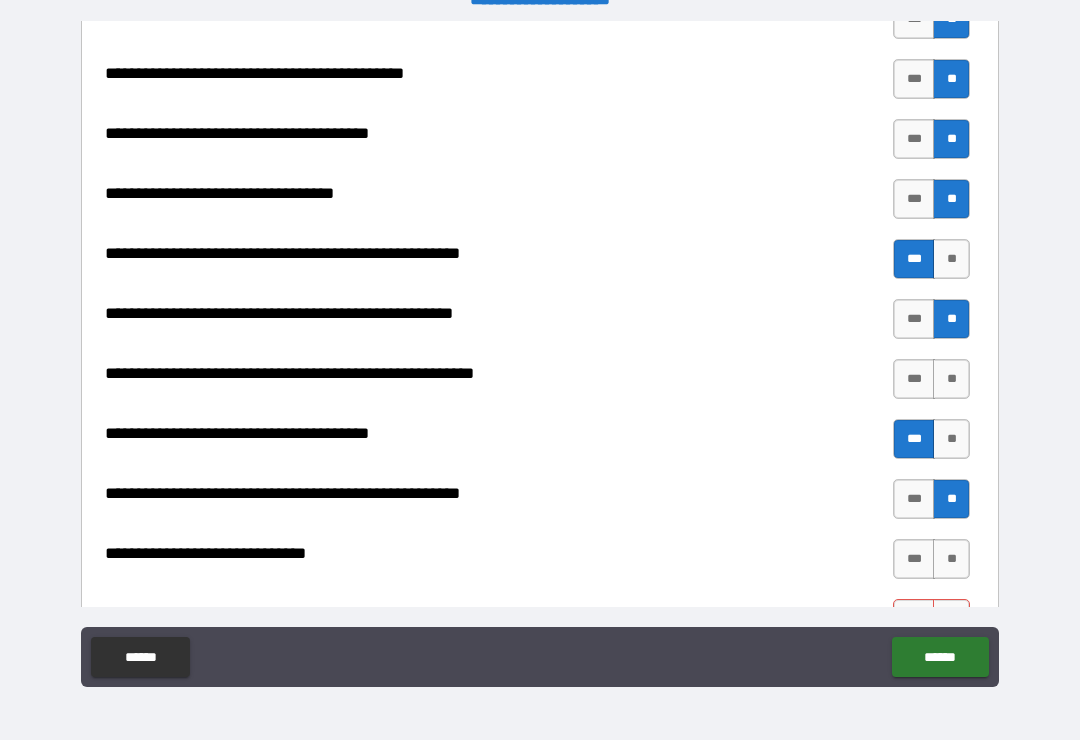 click on "**" at bounding box center [951, 559] 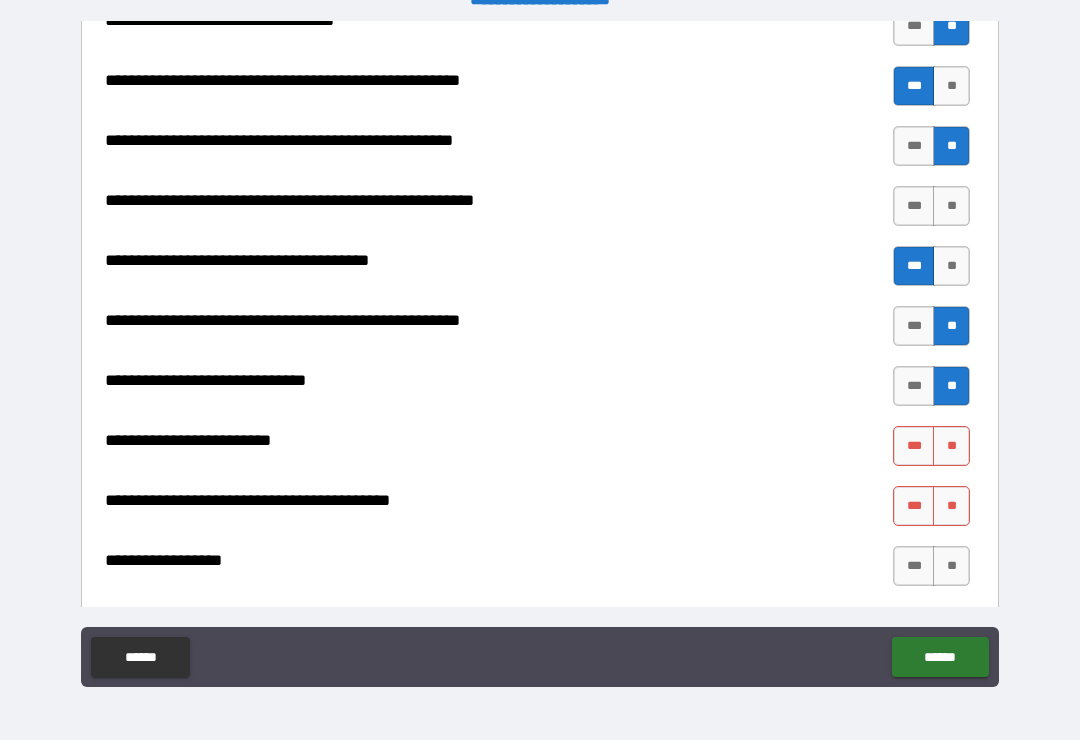 scroll, scrollTop: 3527, scrollLeft: 0, axis: vertical 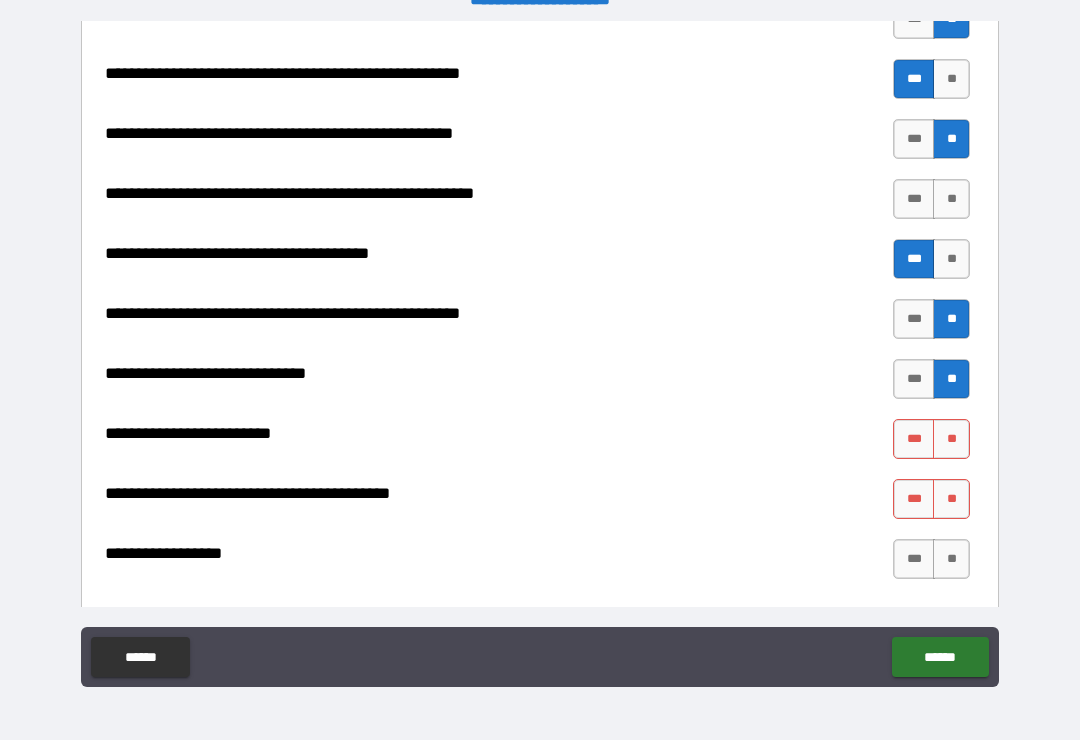 click on "**" at bounding box center (951, 439) 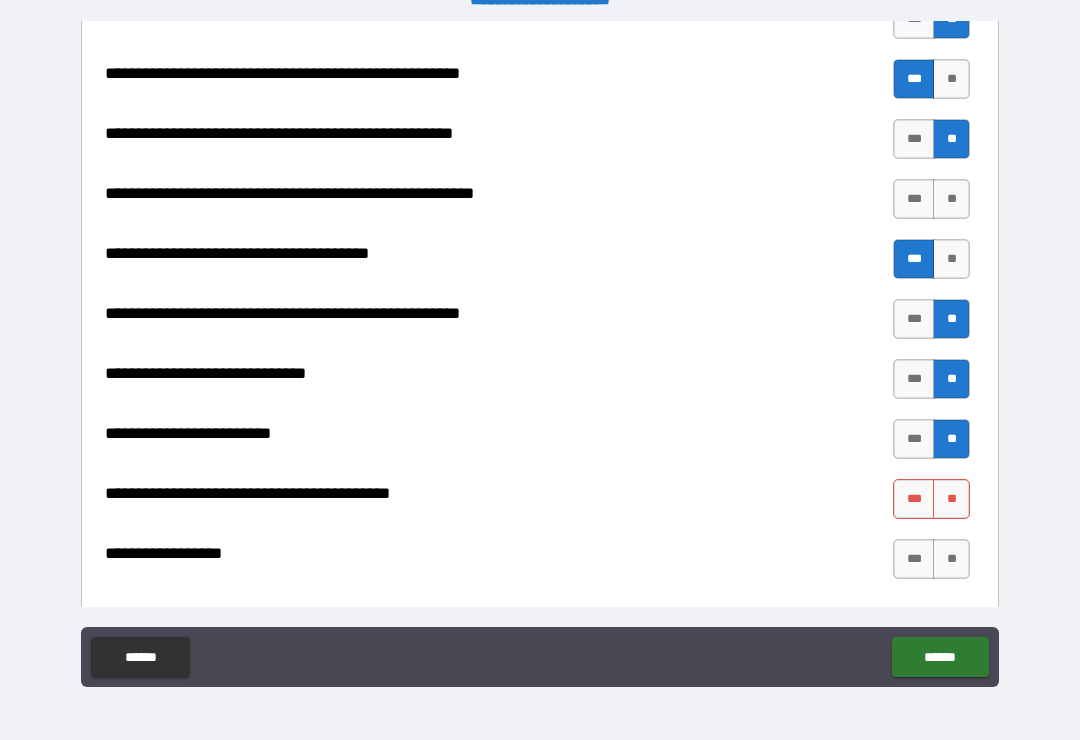 click on "**" at bounding box center (951, 499) 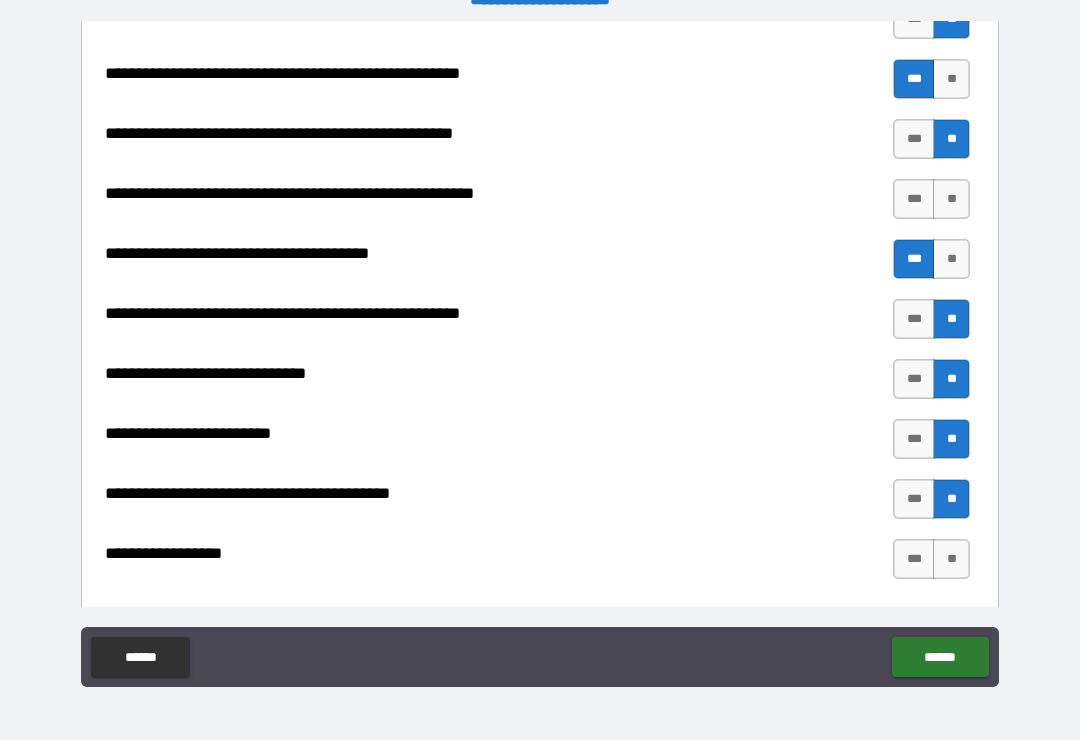 click on "**" at bounding box center [951, 559] 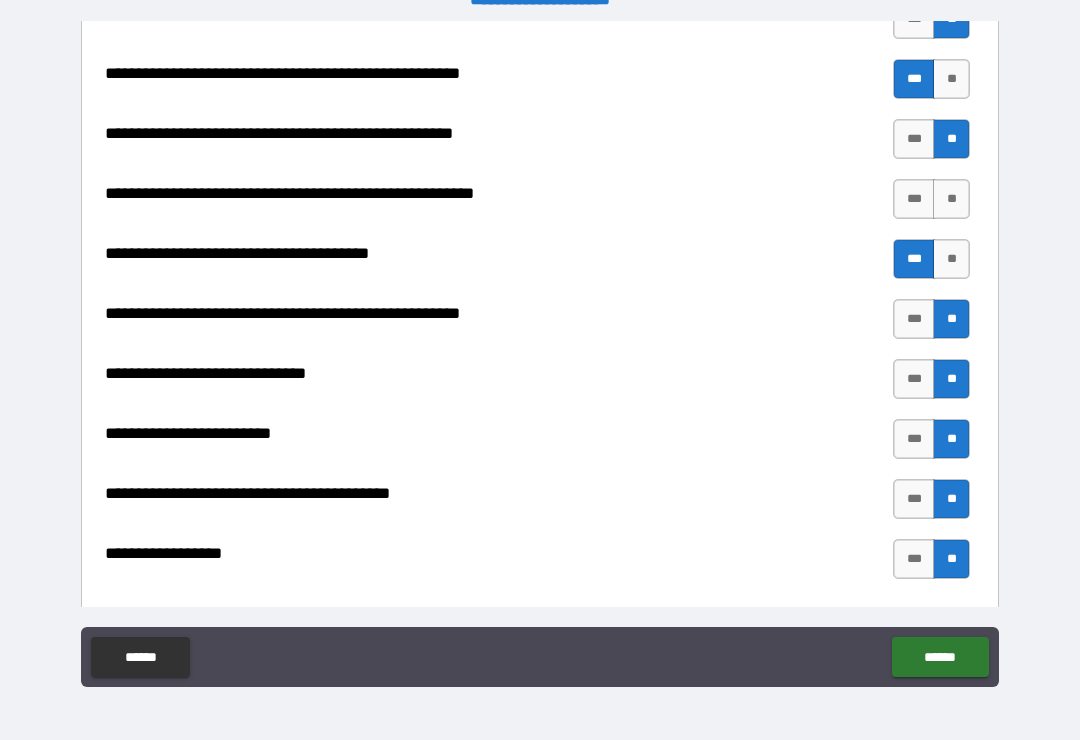 click on "******" at bounding box center [940, 657] 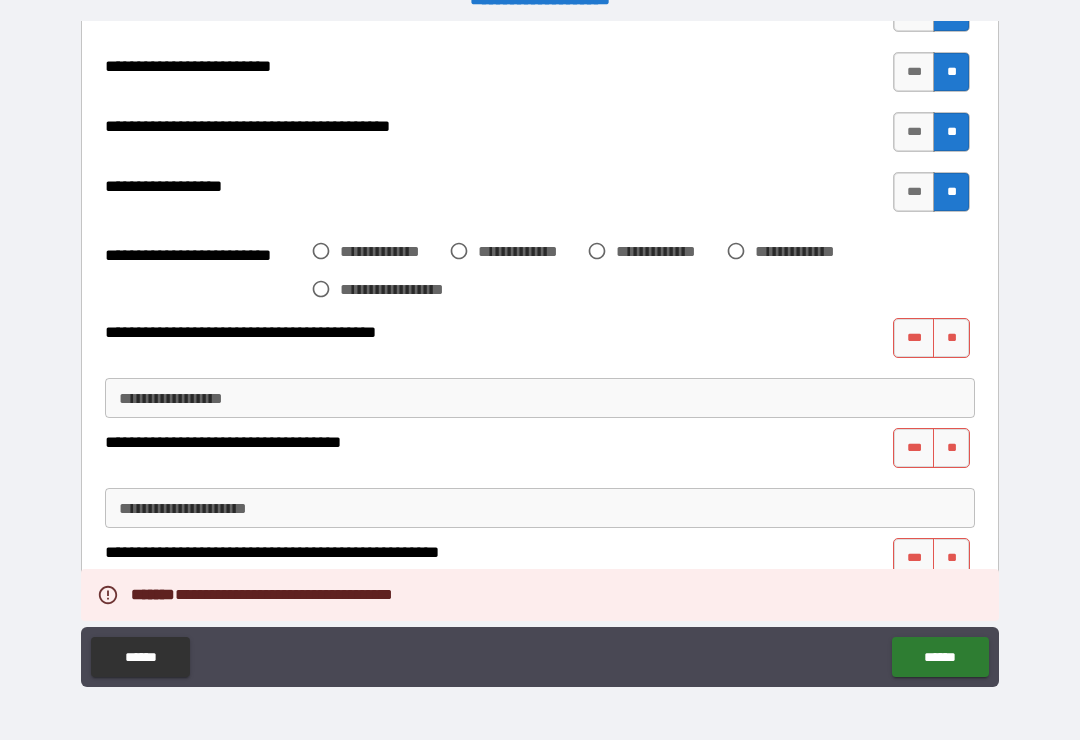 scroll, scrollTop: 3896, scrollLeft: 0, axis: vertical 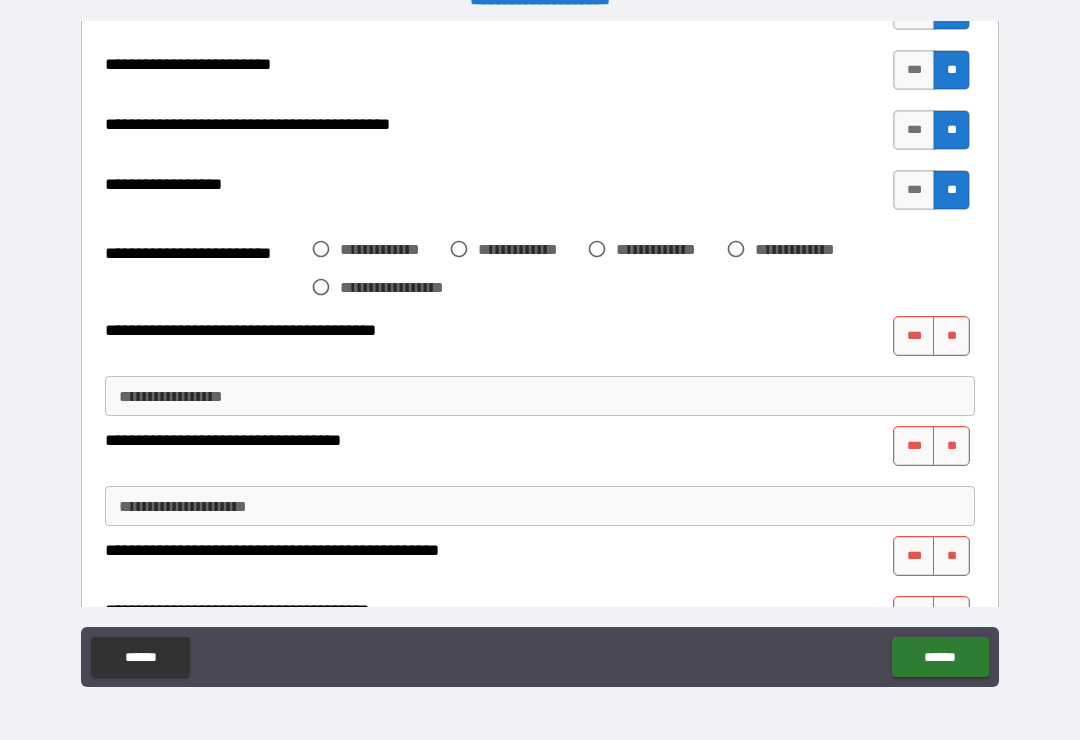 click on "**" at bounding box center [951, 336] 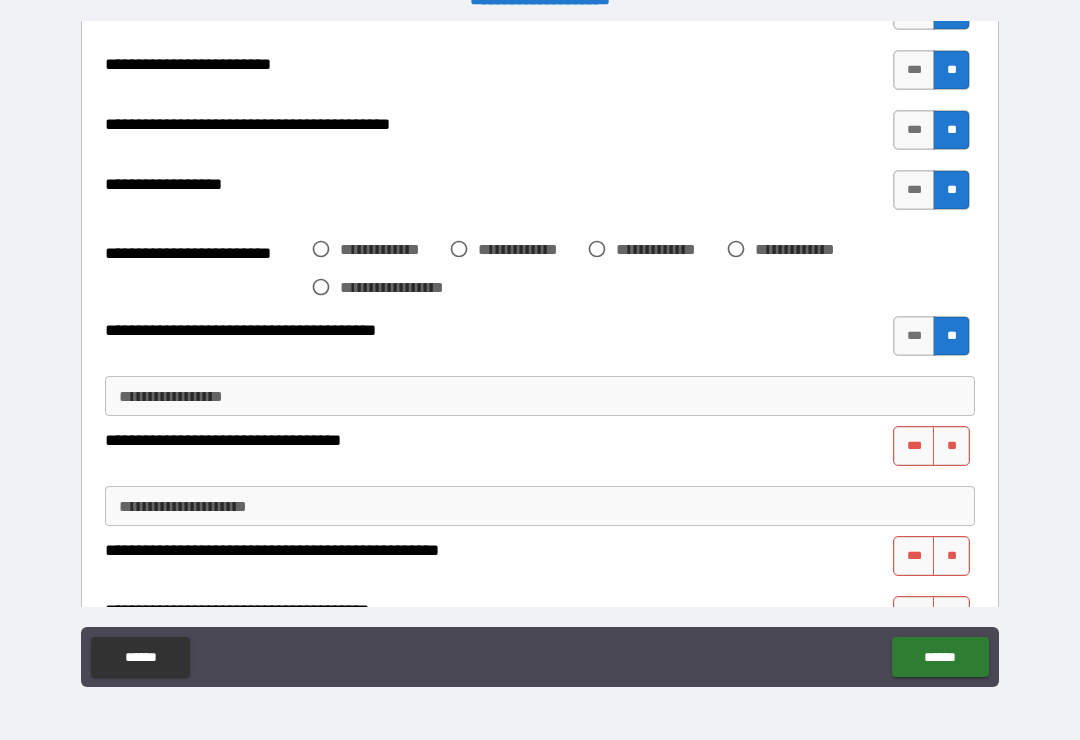 click on "**" at bounding box center [951, 446] 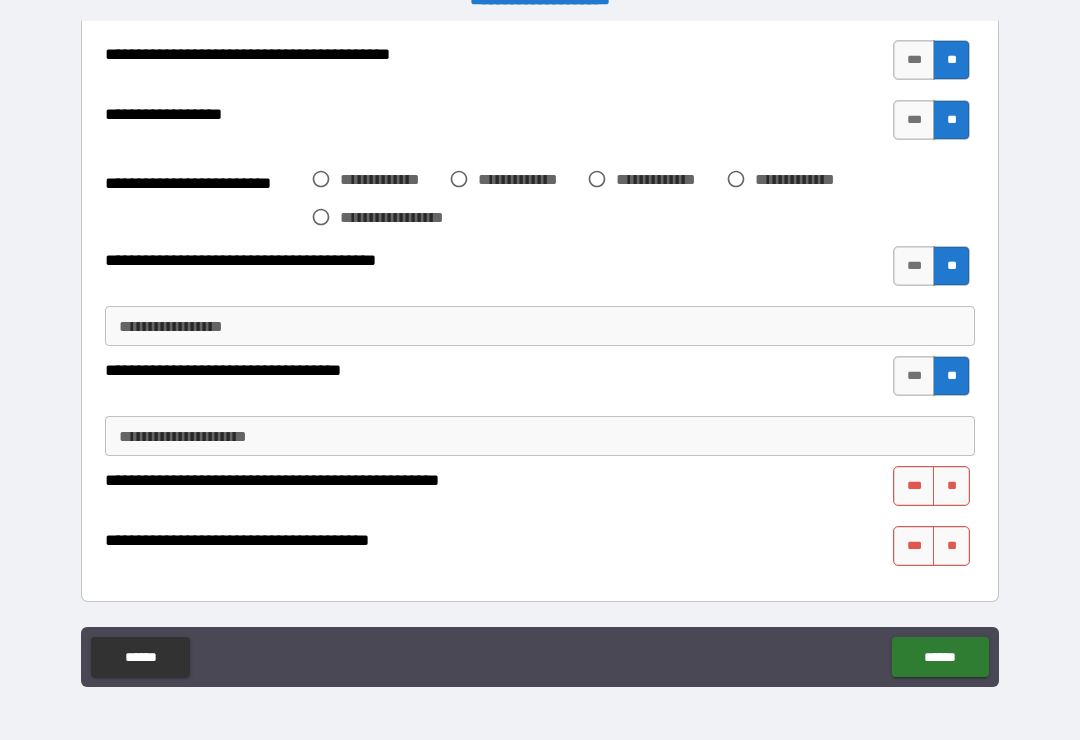 scroll, scrollTop: 3966, scrollLeft: 0, axis: vertical 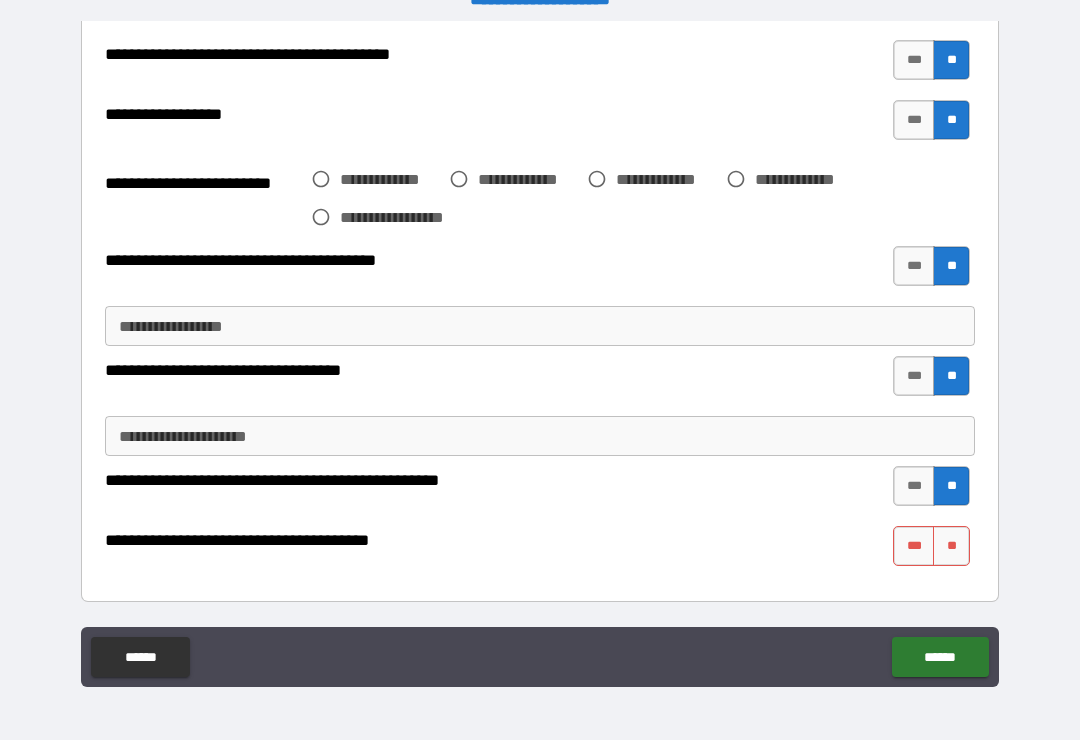 click on "***" at bounding box center (914, 546) 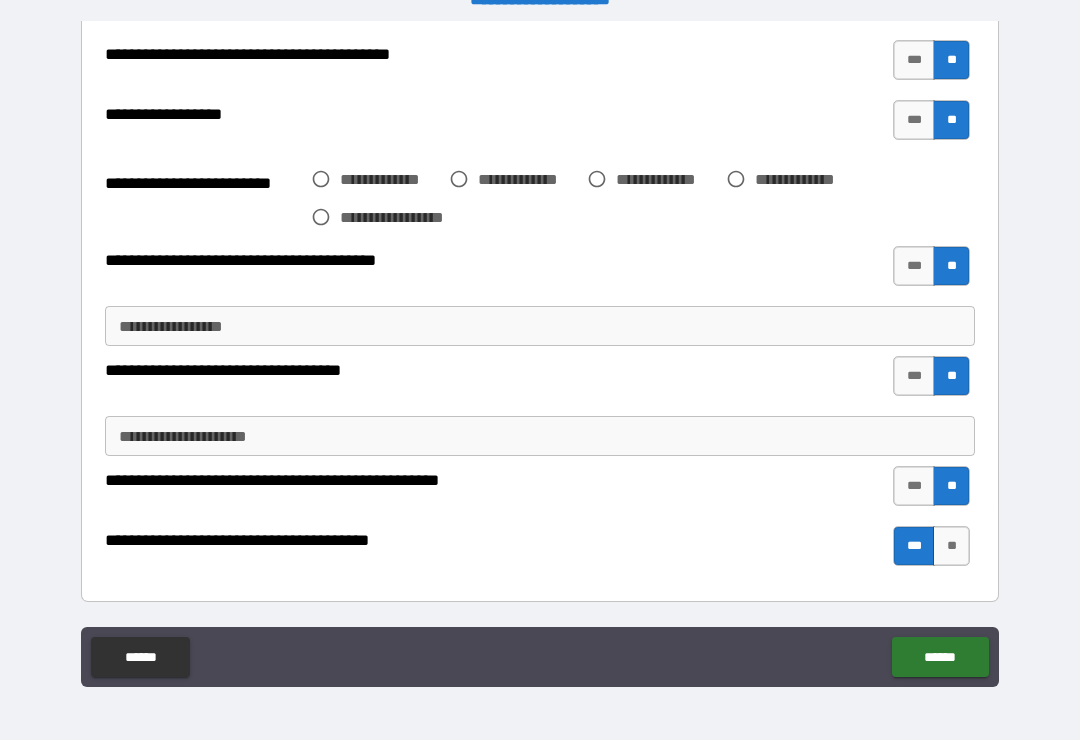 scroll, scrollTop: 3966, scrollLeft: 0, axis: vertical 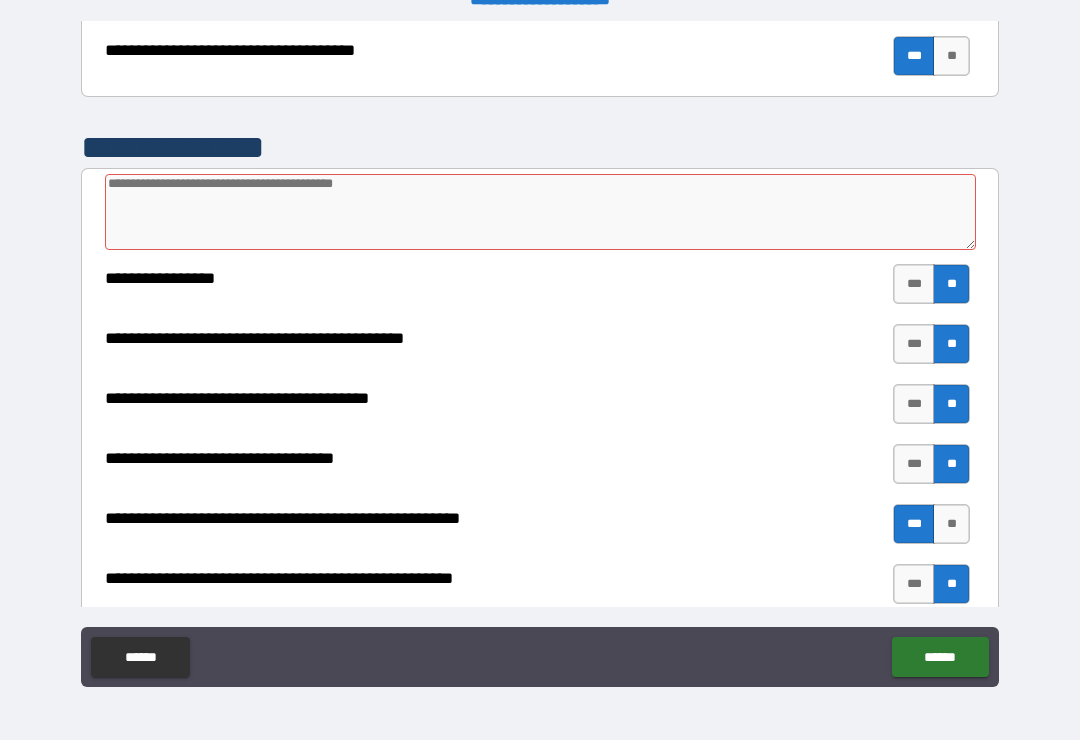 click at bounding box center (540, 212) 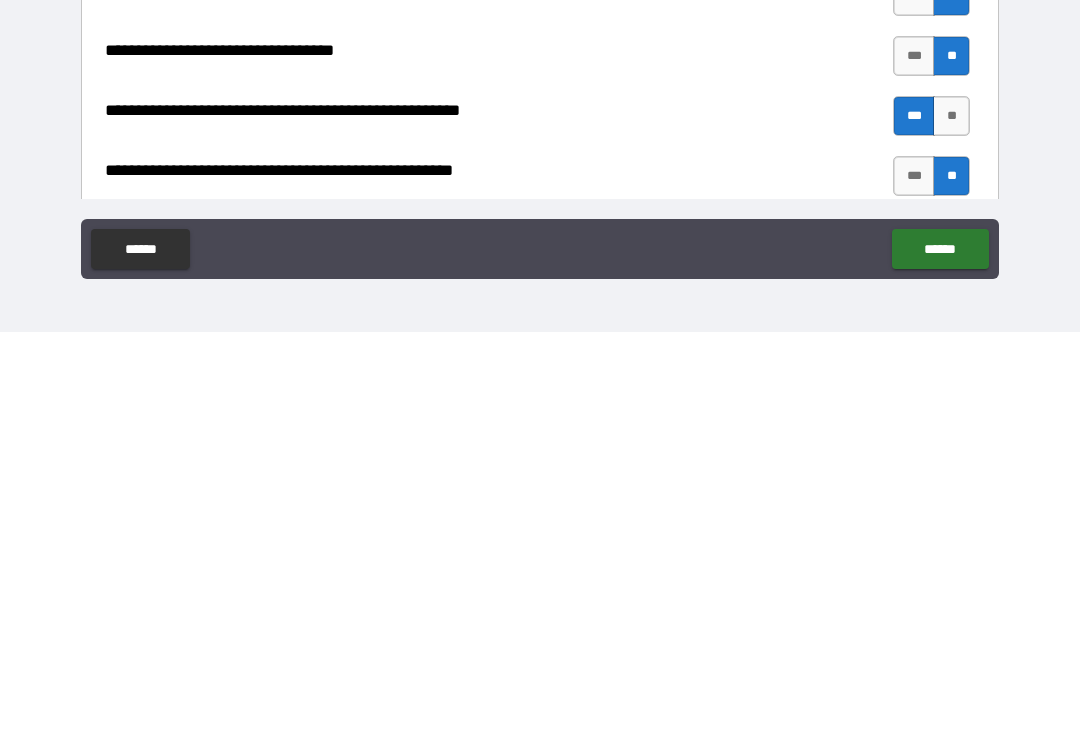 click on "******" at bounding box center (940, 657) 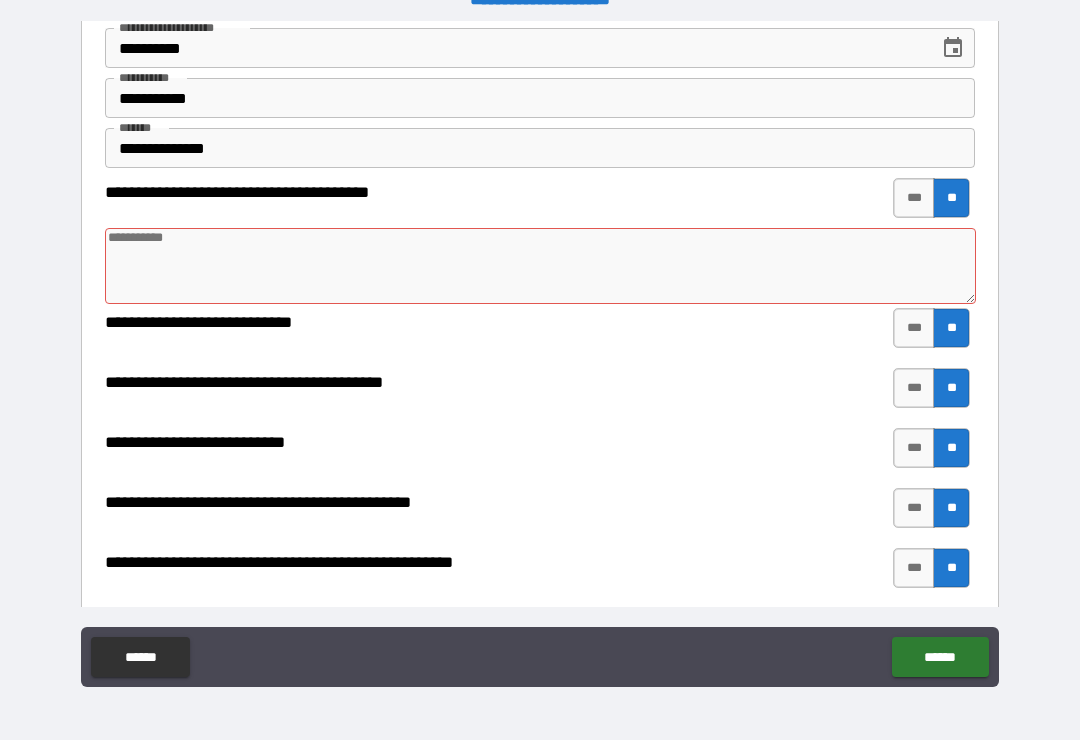 scroll, scrollTop: 1017, scrollLeft: 0, axis: vertical 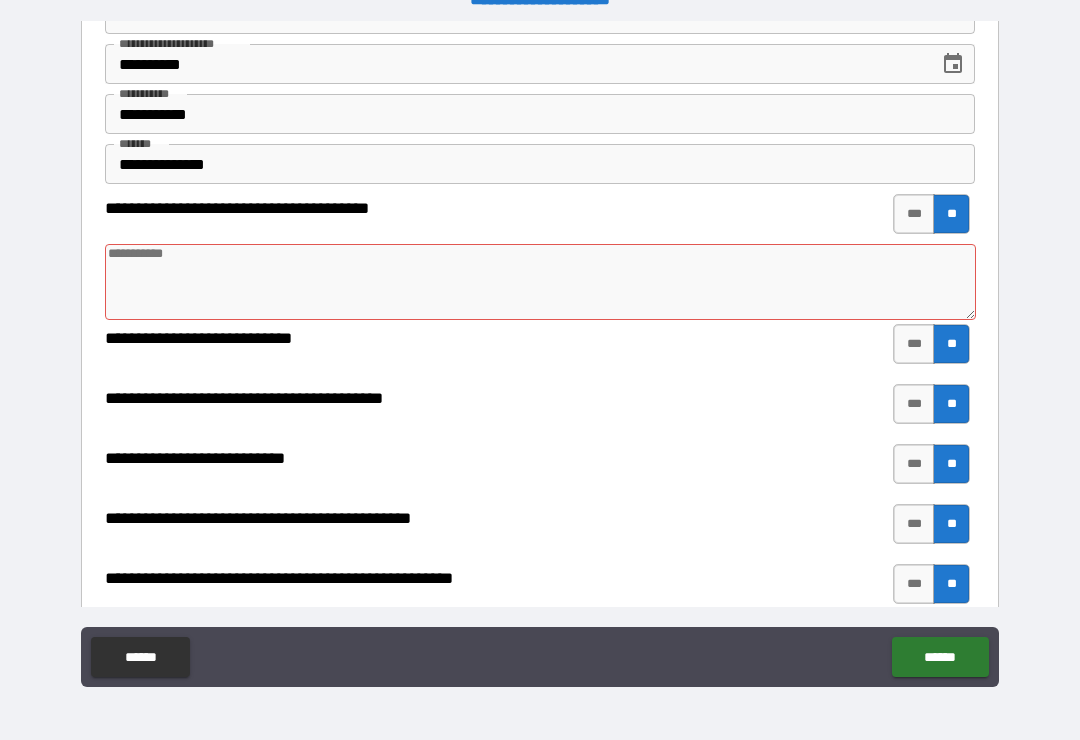 click at bounding box center (540, 282) 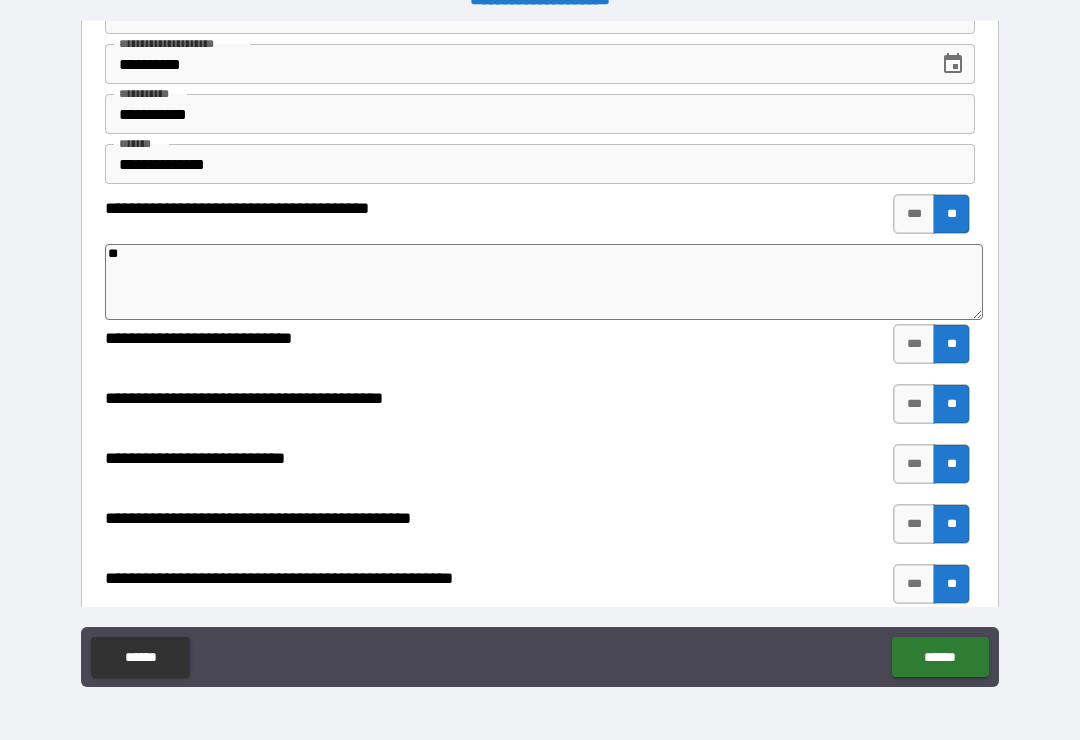 click on "******" at bounding box center [940, 657] 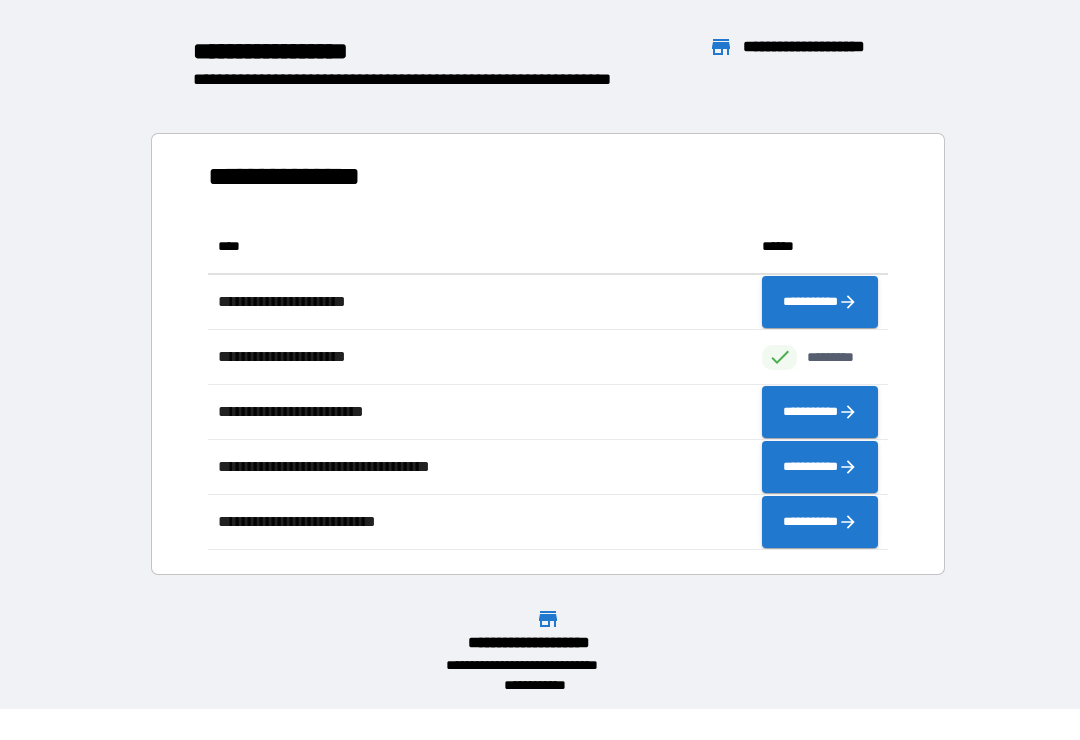 scroll, scrollTop: 1, scrollLeft: 1, axis: both 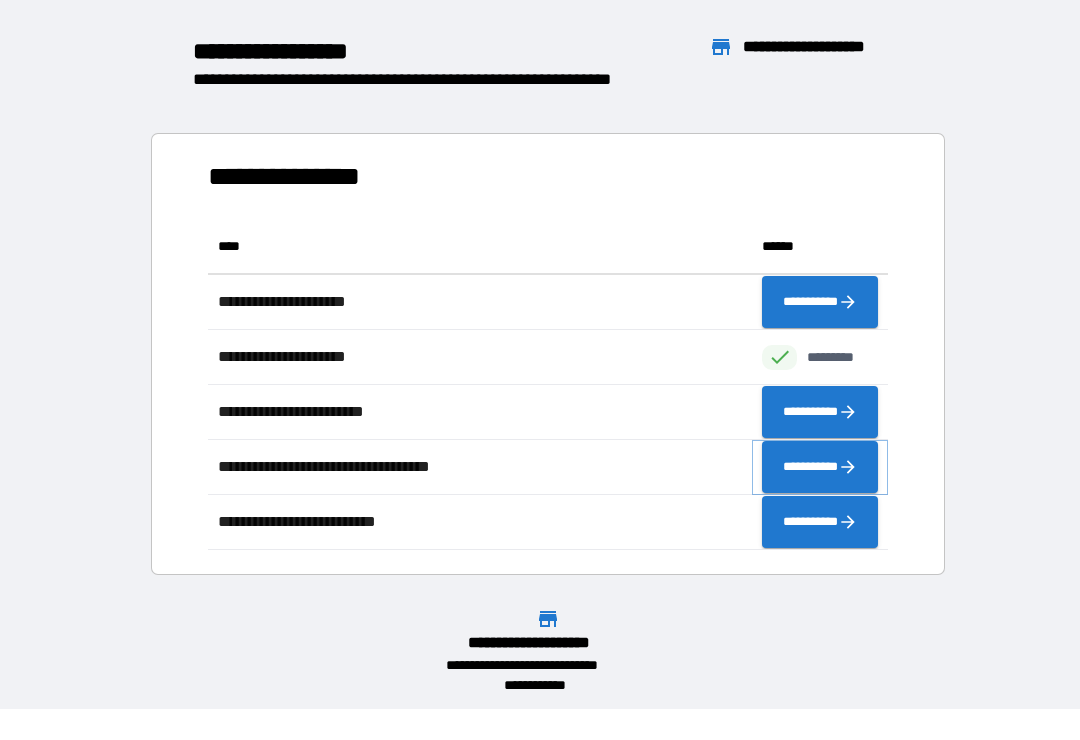 click on "**********" at bounding box center (820, 467) 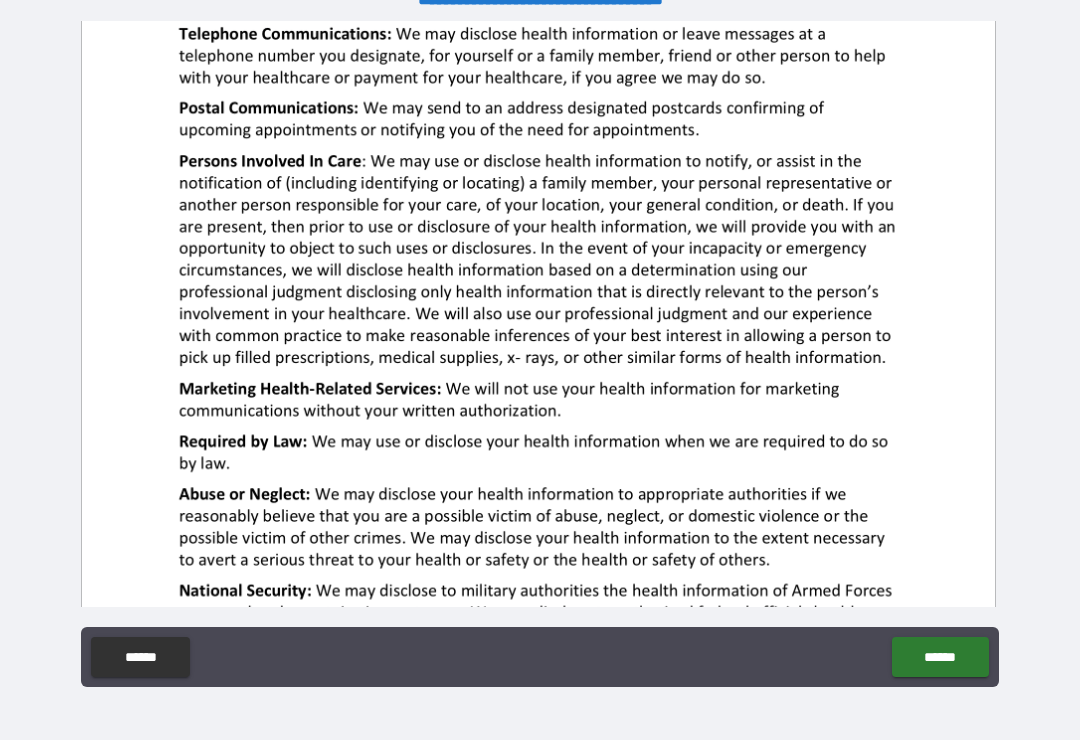 scroll, scrollTop: 1847, scrollLeft: 0, axis: vertical 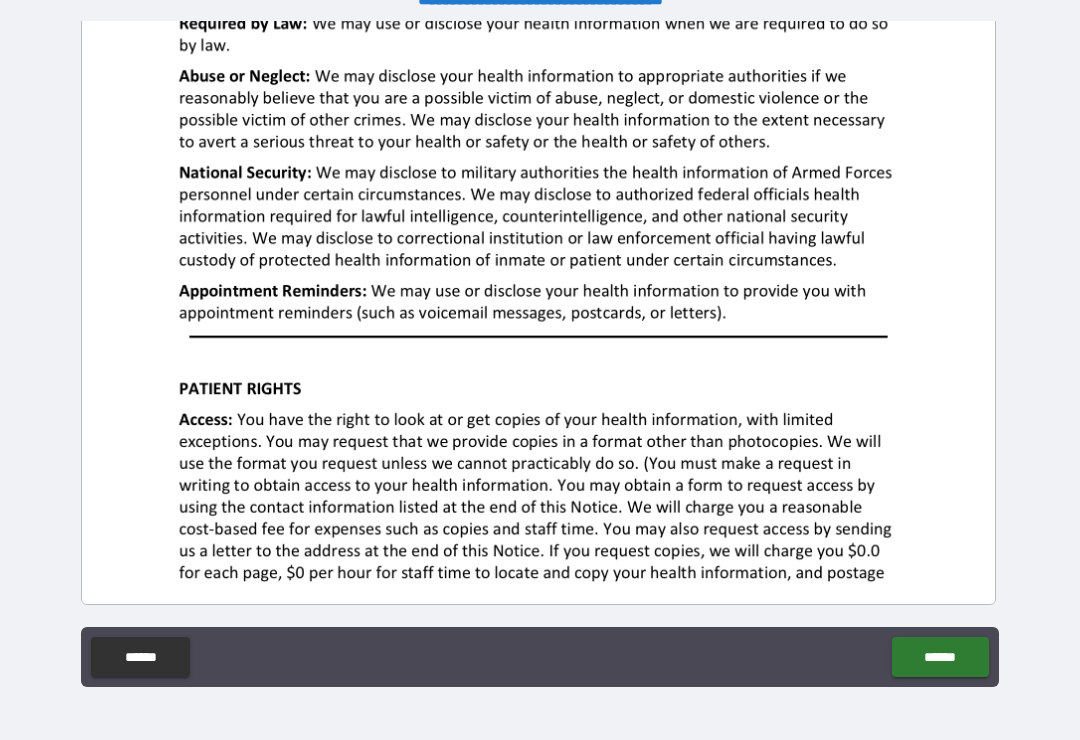 click on "******" at bounding box center (940, 657) 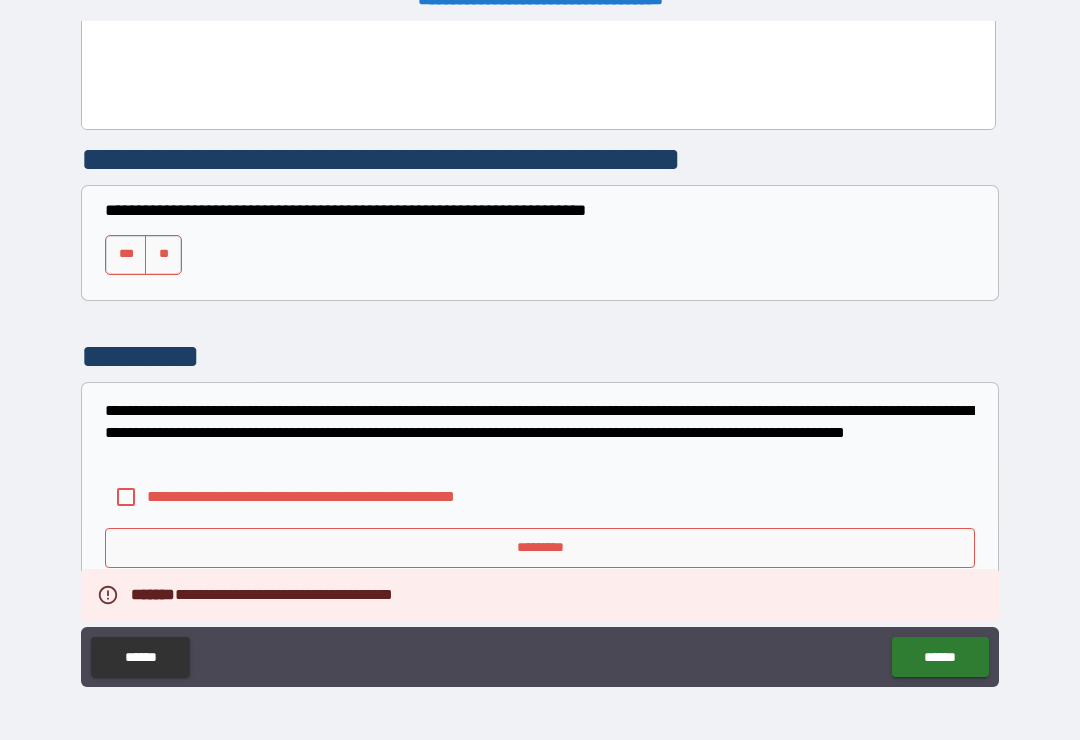 scroll, scrollTop: 3540, scrollLeft: 0, axis: vertical 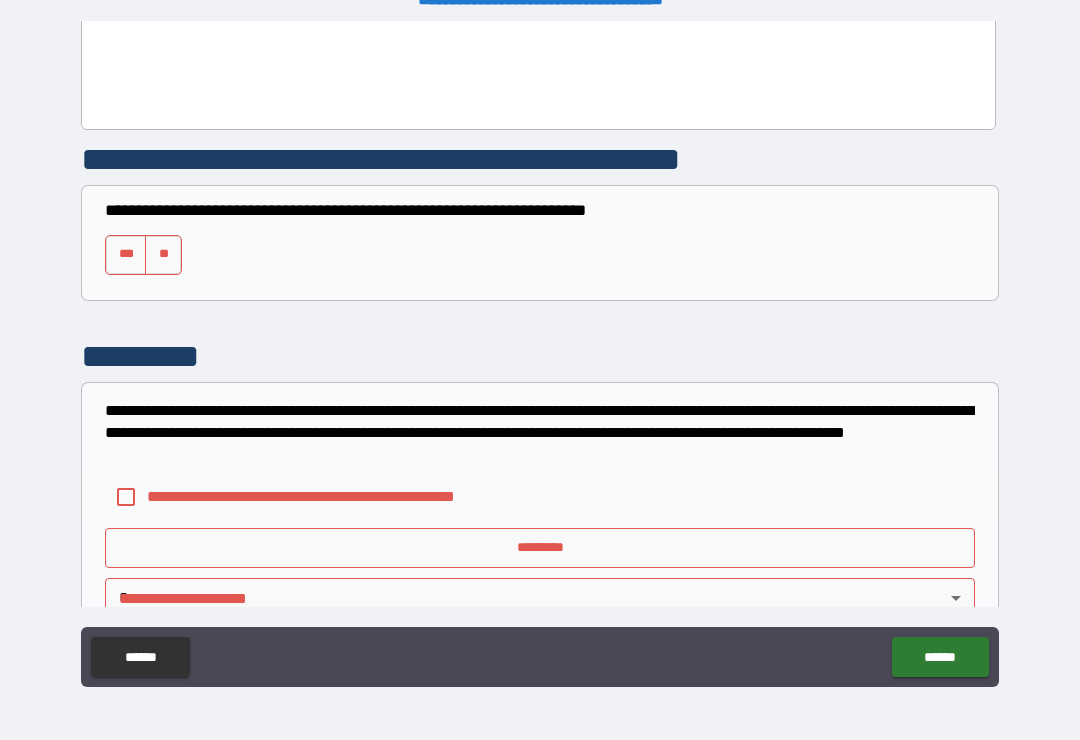 click on "***" at bounding box center (126, 255) 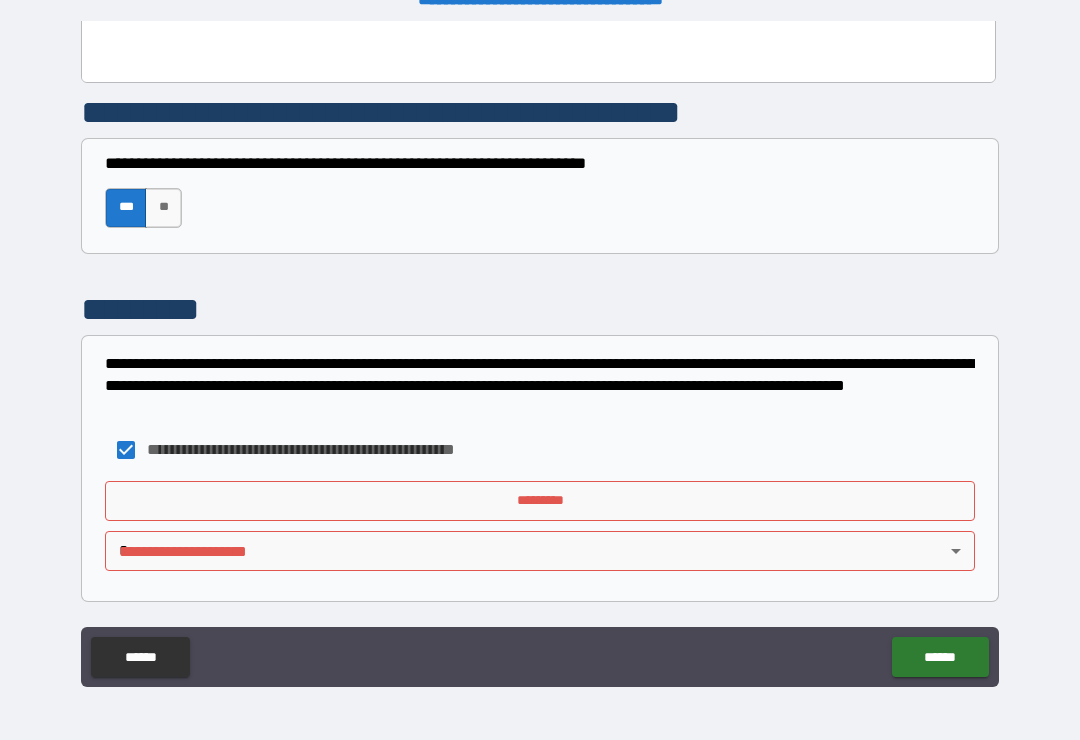 scroll, scrollTop: 3588, scrollLeft: 0, axis: vertical 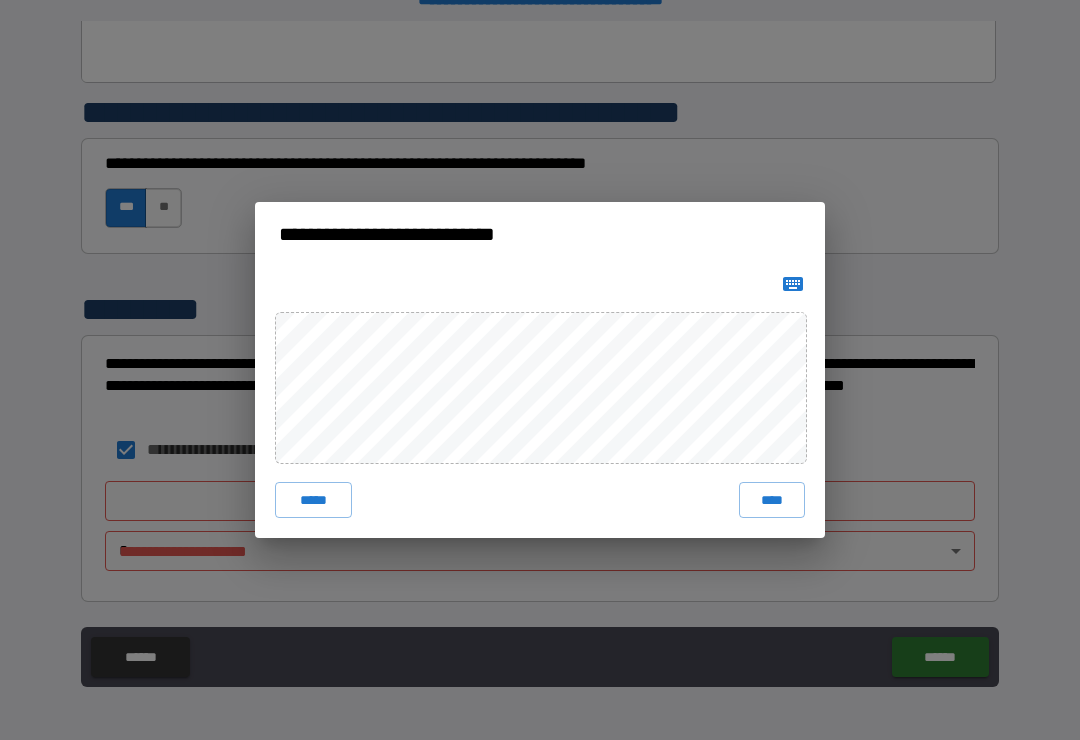 click on "****" at bounding box center (772, 500) 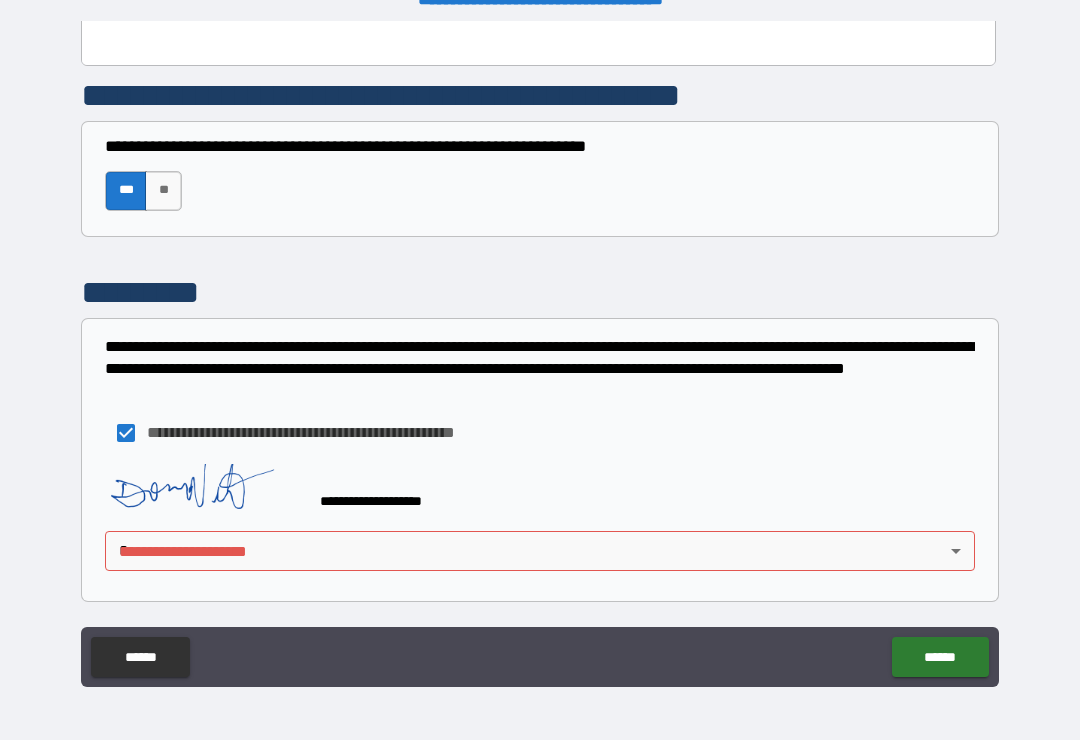 scroll, scrollTop: 3605, scrollLeft: 0, axis: vertical 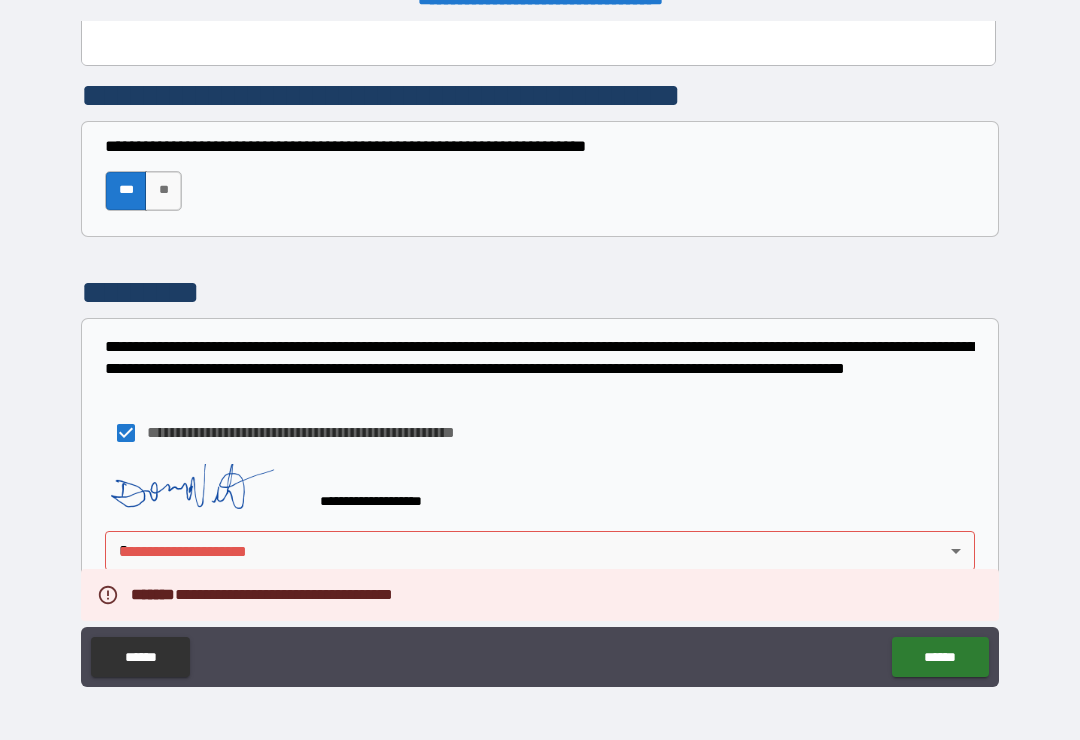 click on "**********" at bounding box center (540, 354) 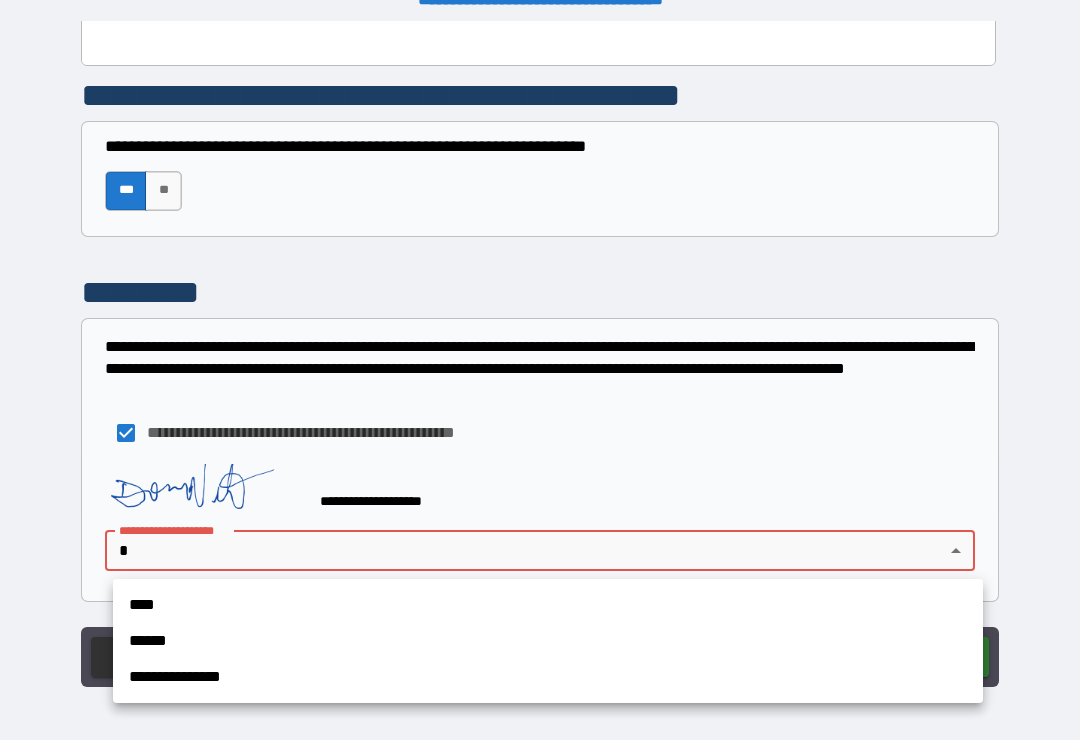 click on "****" at bounding box center (548, 605) 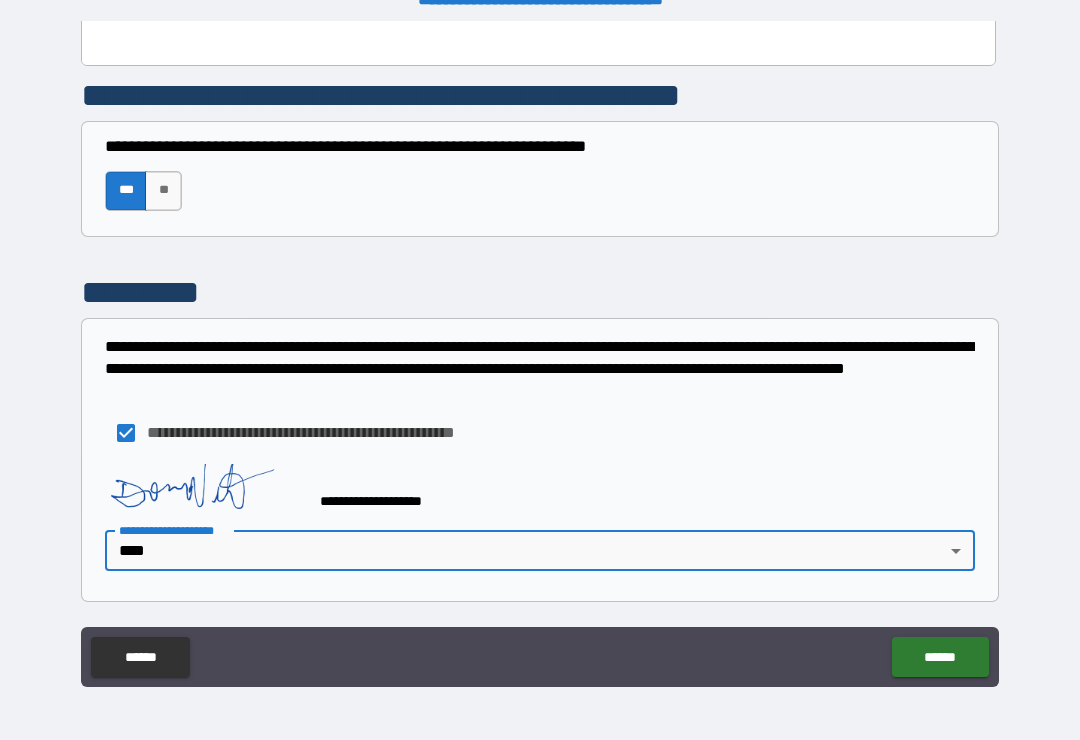 click on "******" at bounding box center (940, 657) 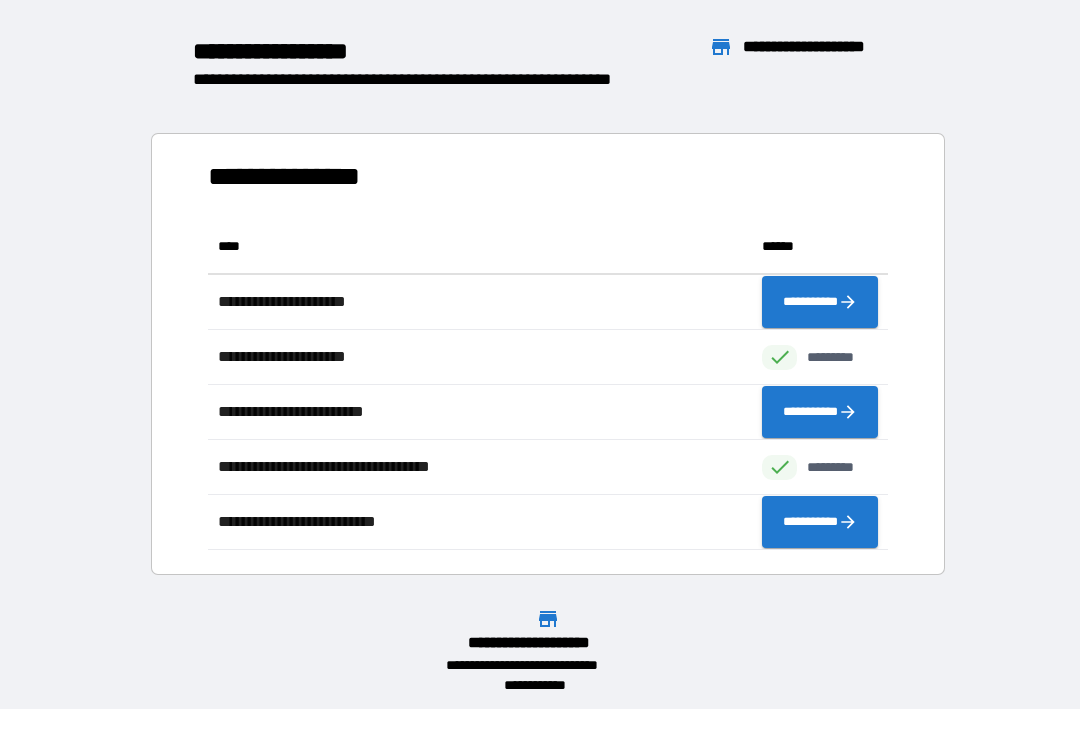 scroll, scrollTop: 331, scrollLeft: 680, axis: both 